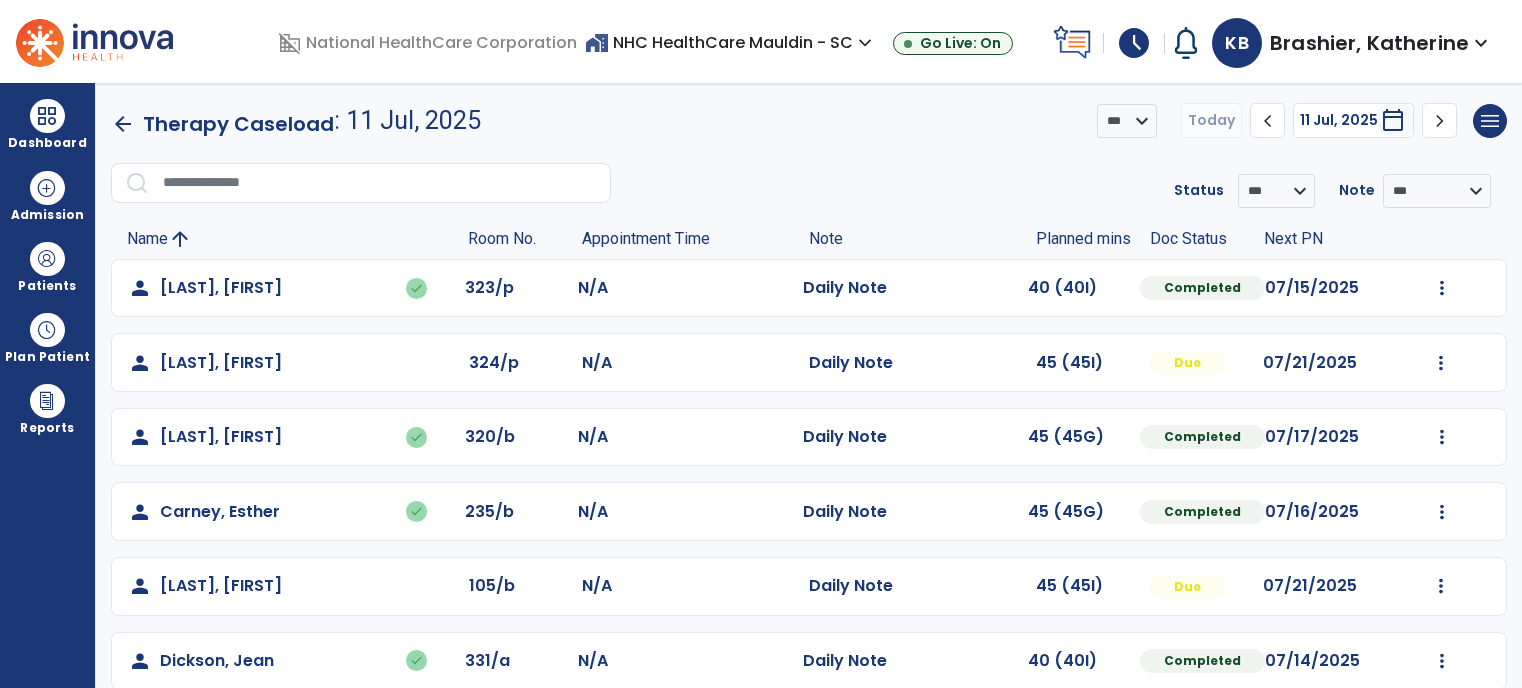 scroll, scrollTop: 0, scrollLeft: 0, axis: both 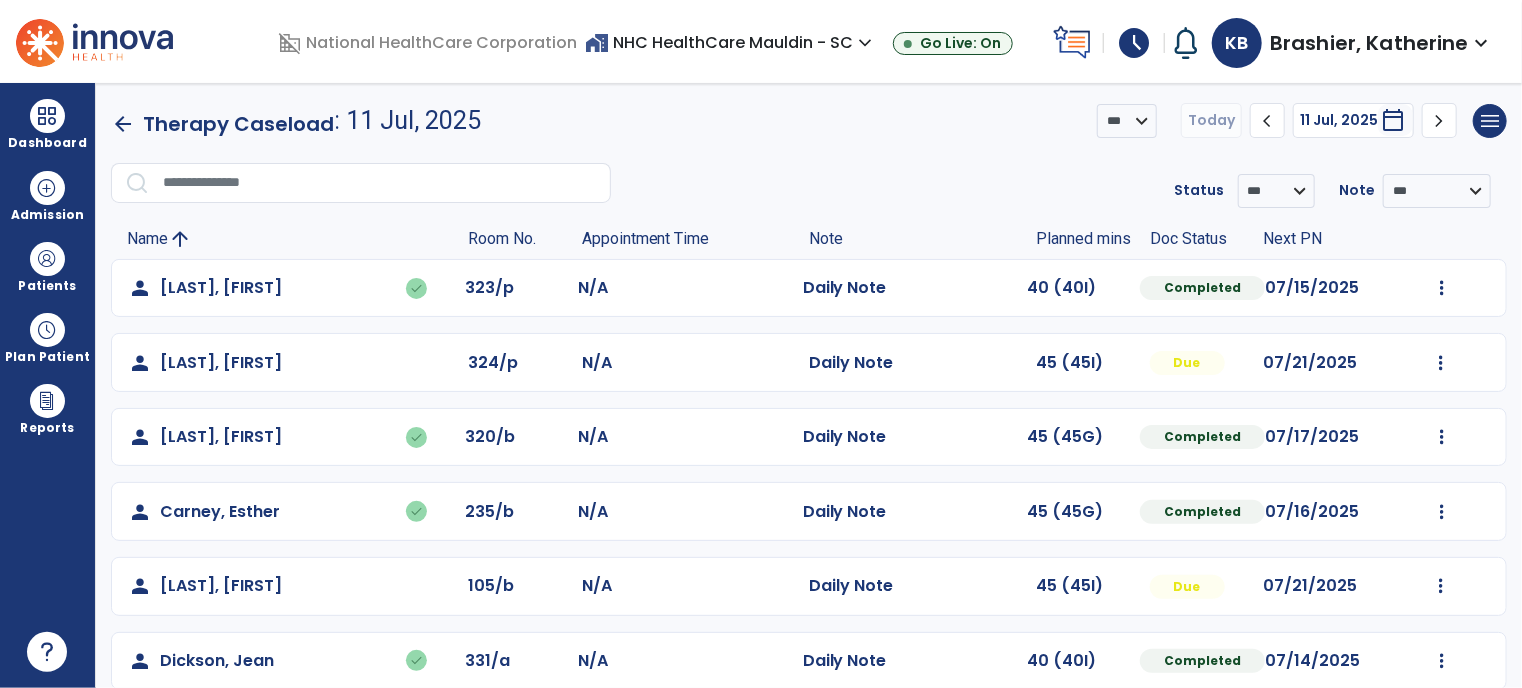 click on "schedule" at bounding box center (1134, 43) 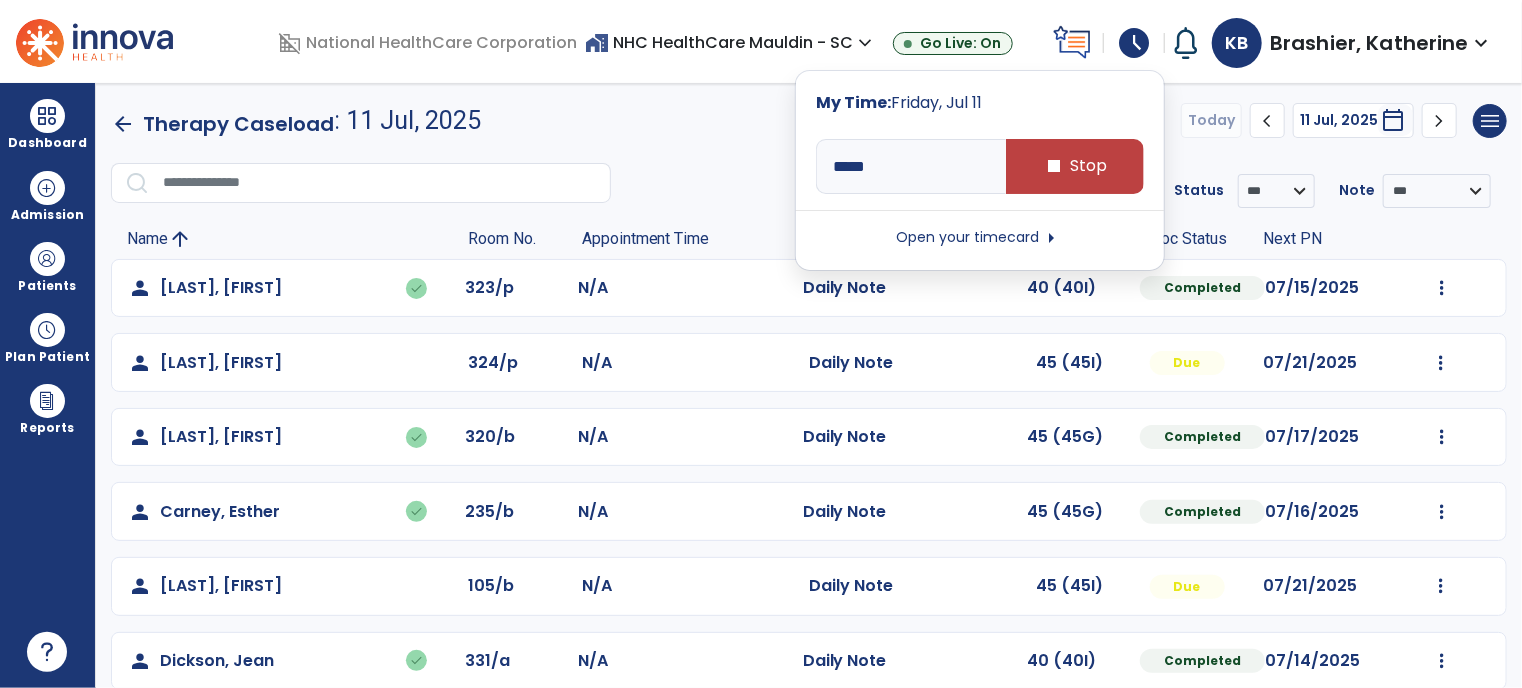 click on "Open your timecard  arrow_right" at bounding box center [980, 238] 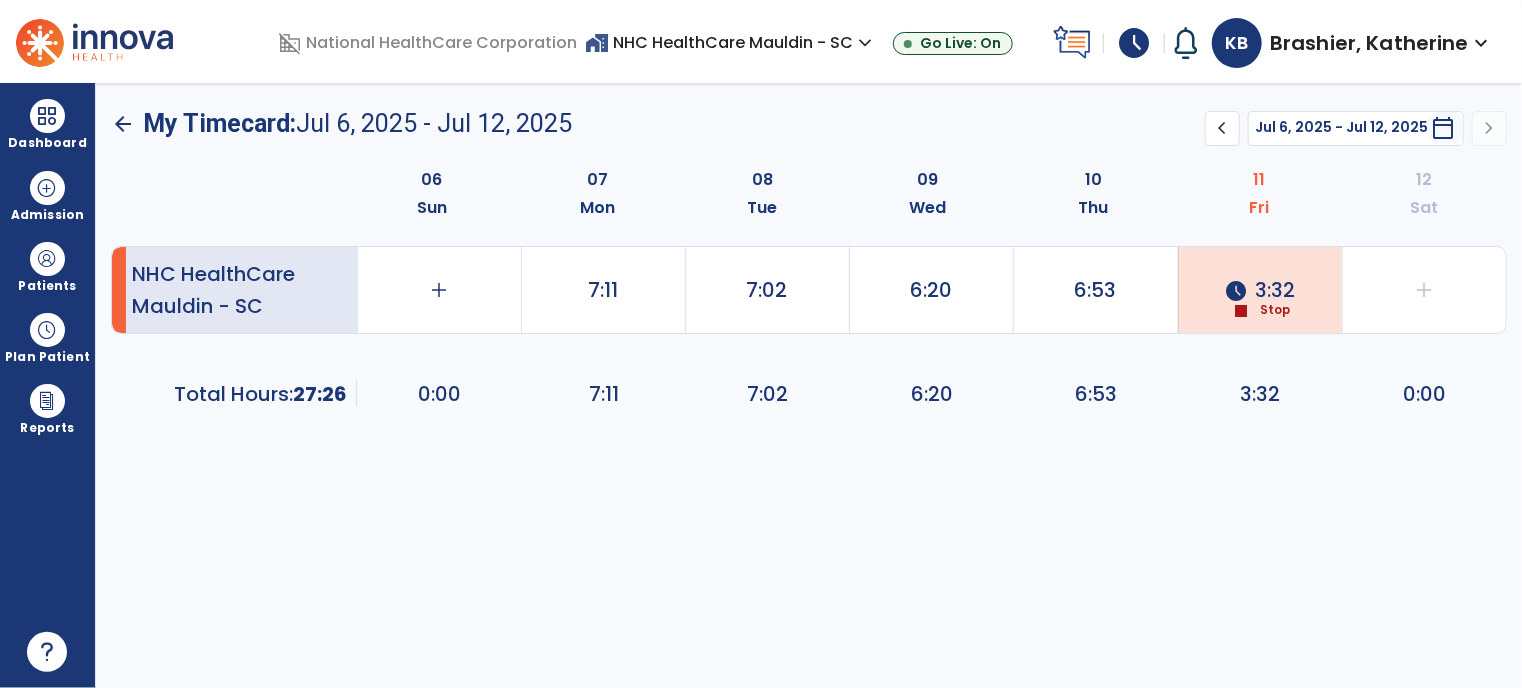 click on "schedule  3:32" 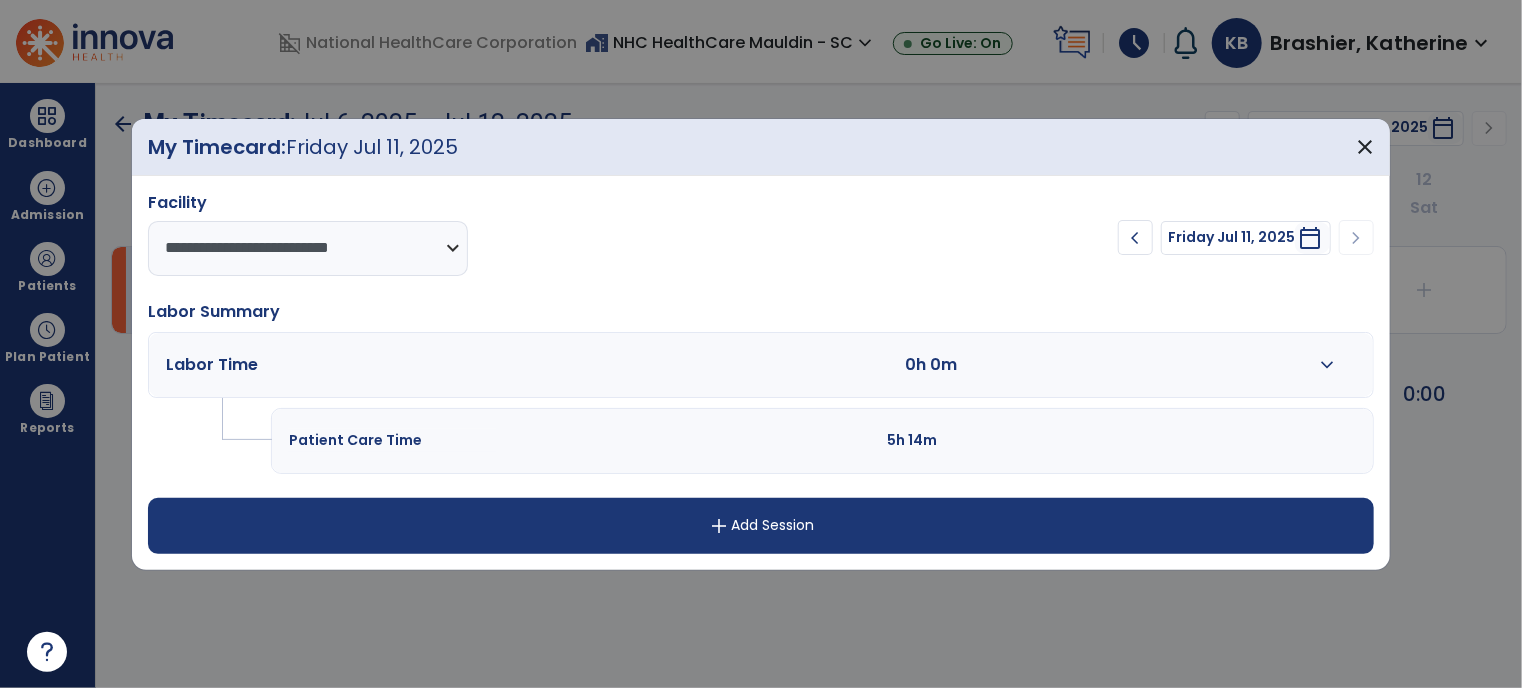 click on "expand_more" at bounding box center (1327, 365) 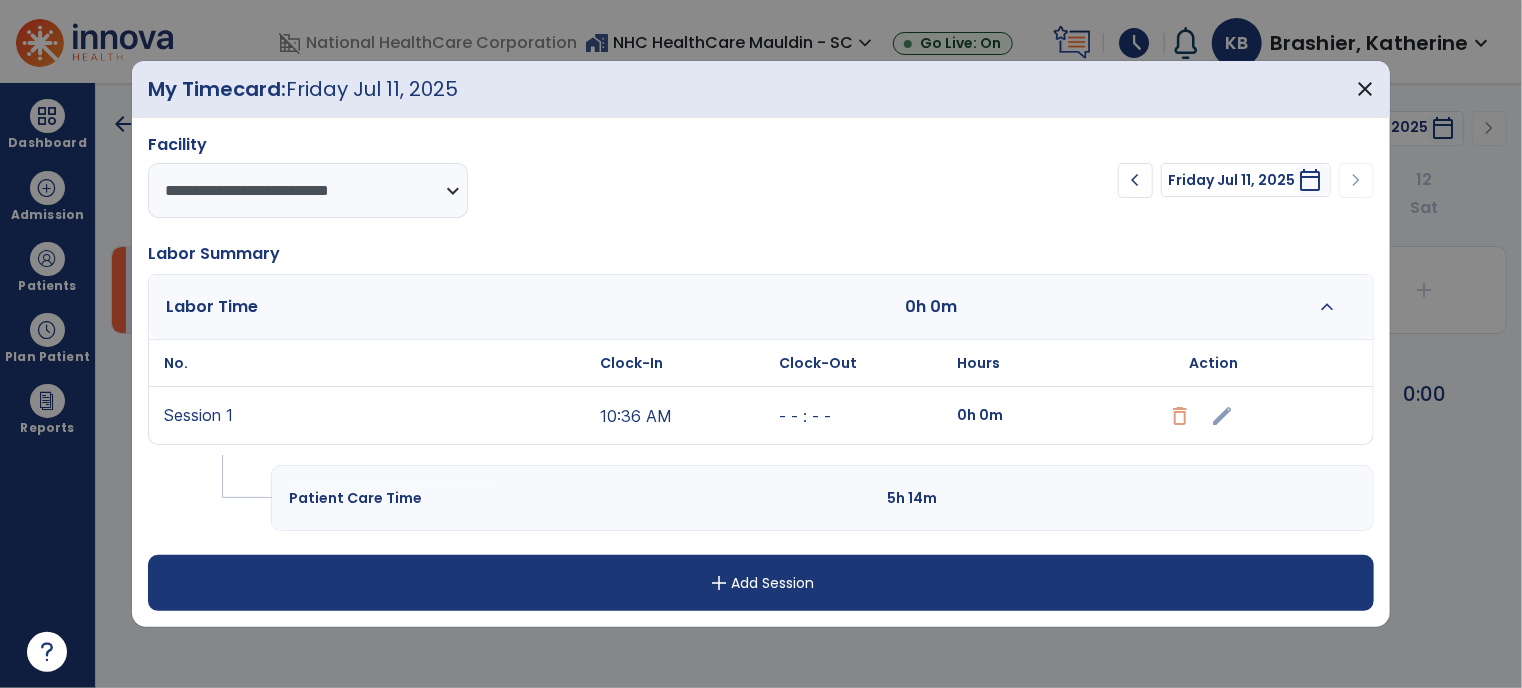 click on "edit" at bounding box center (1213, 415) 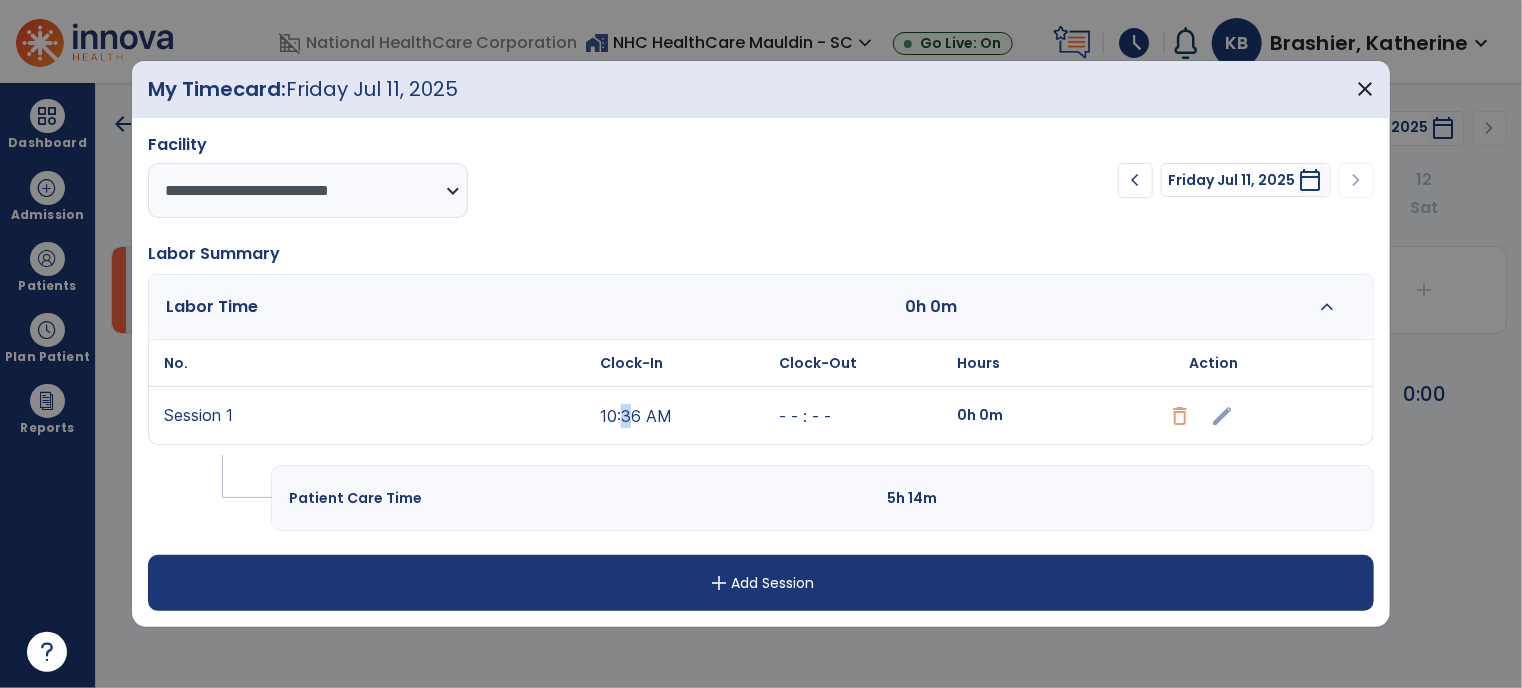 click on "10:36 AM" at bounding box center [684, 415] 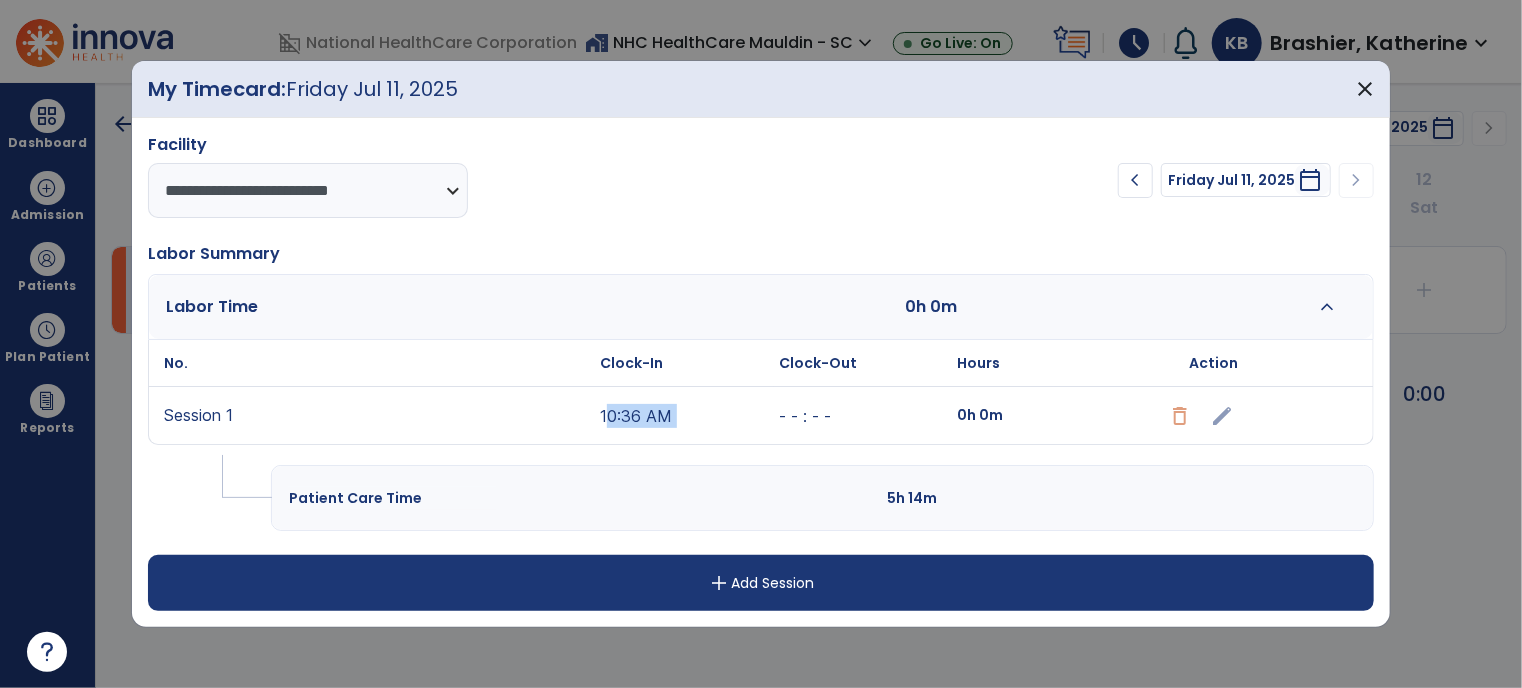 click on "10:36 AM" at bounding box center [684, 415] 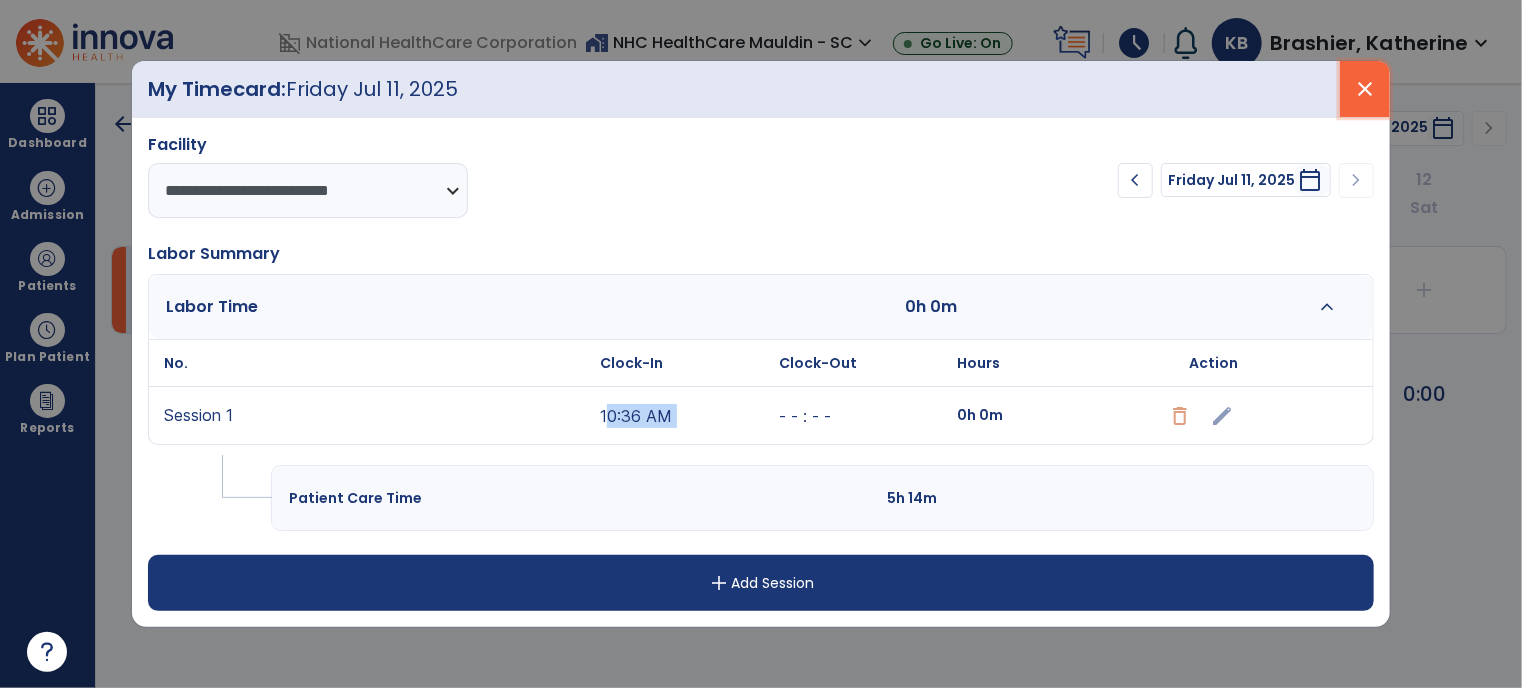 click on "close" at bounding box center [1365, 89] 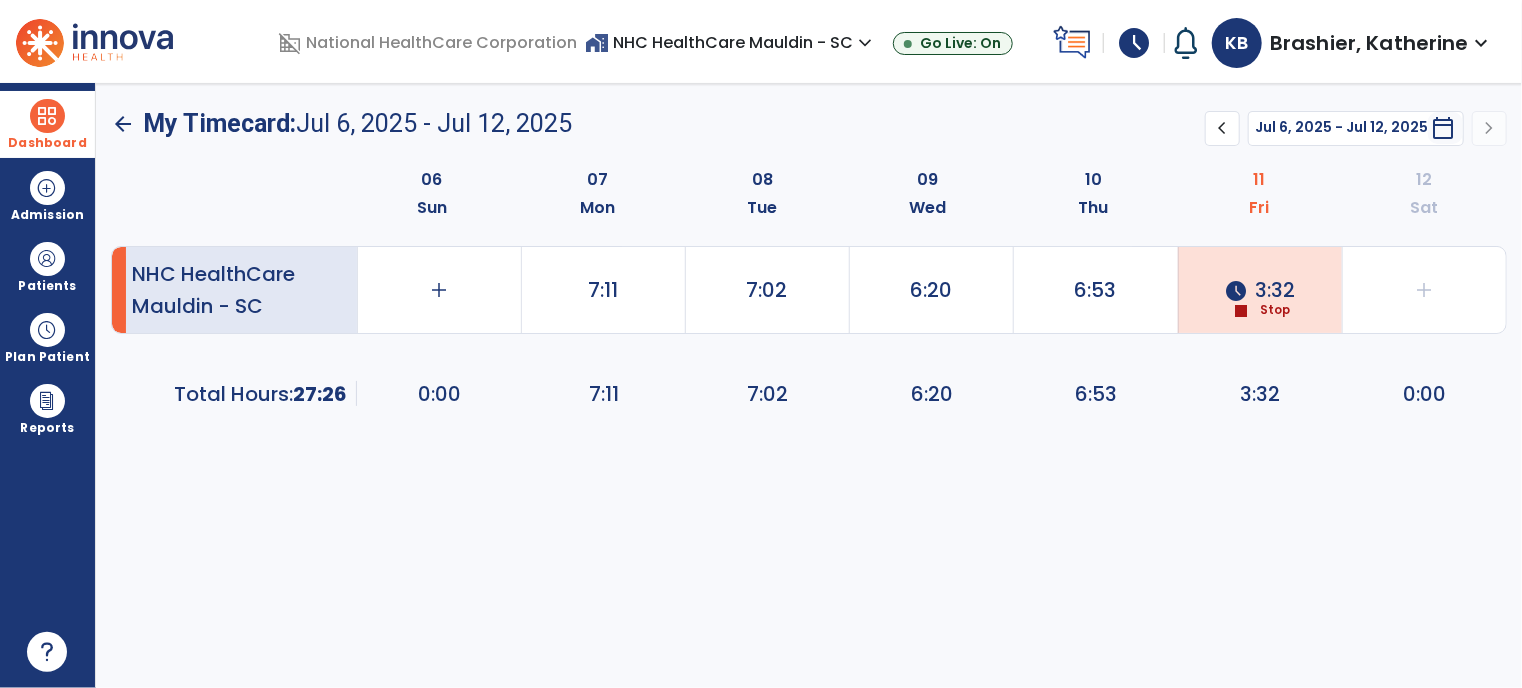 click on "Dashboard" at bounding box center (47, 124) 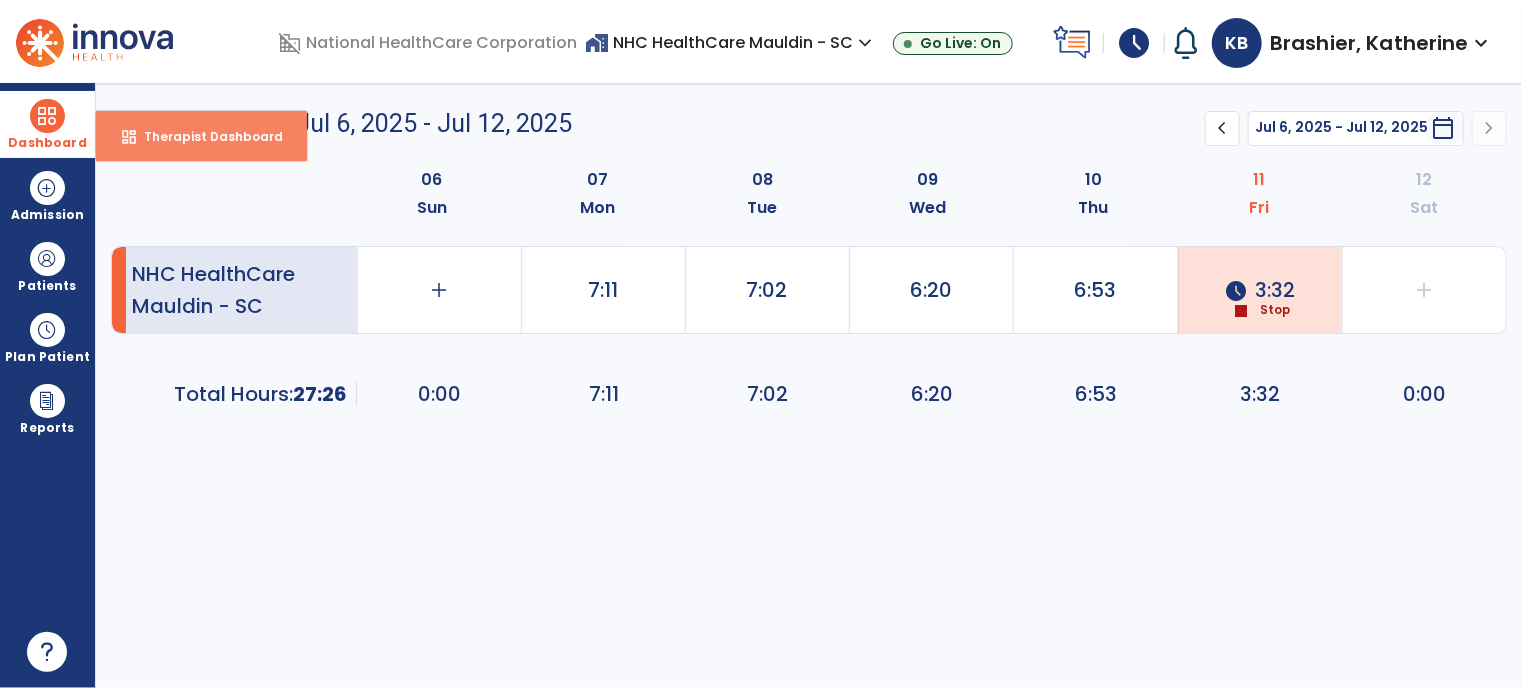 click on "dashboard  Therapist Dashboard" at bounding box center [201, 136] 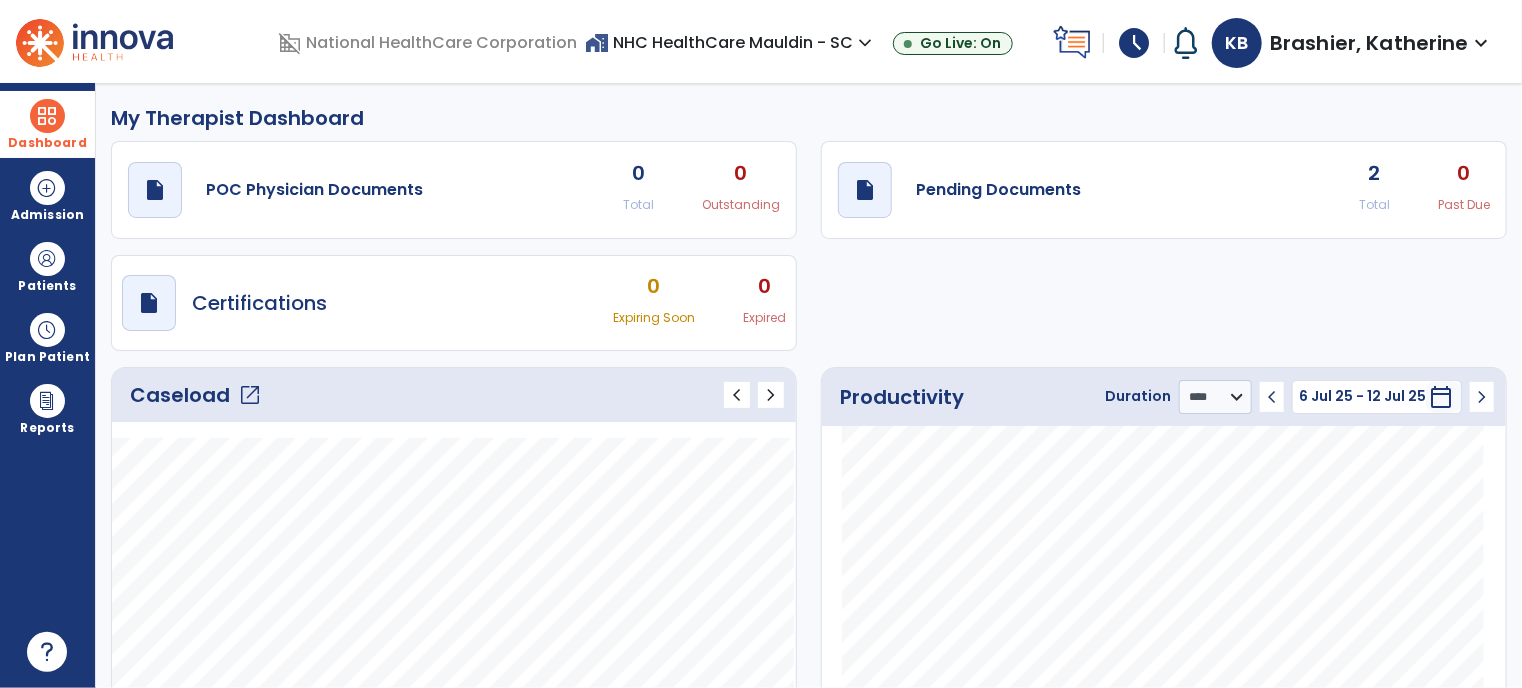 click on "Caseload   open_in_new" 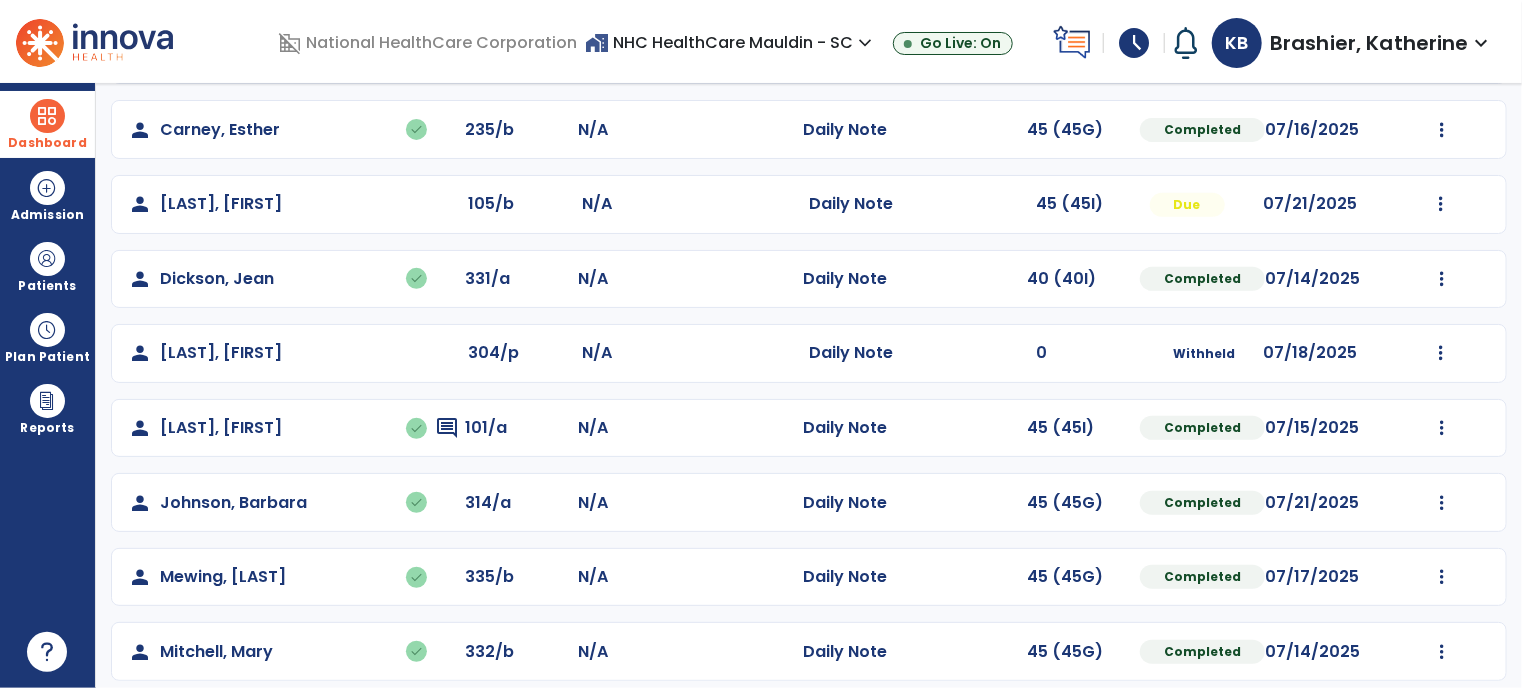 scroll, scrollTop: 400, scrollLeft: 0, axis: vertical 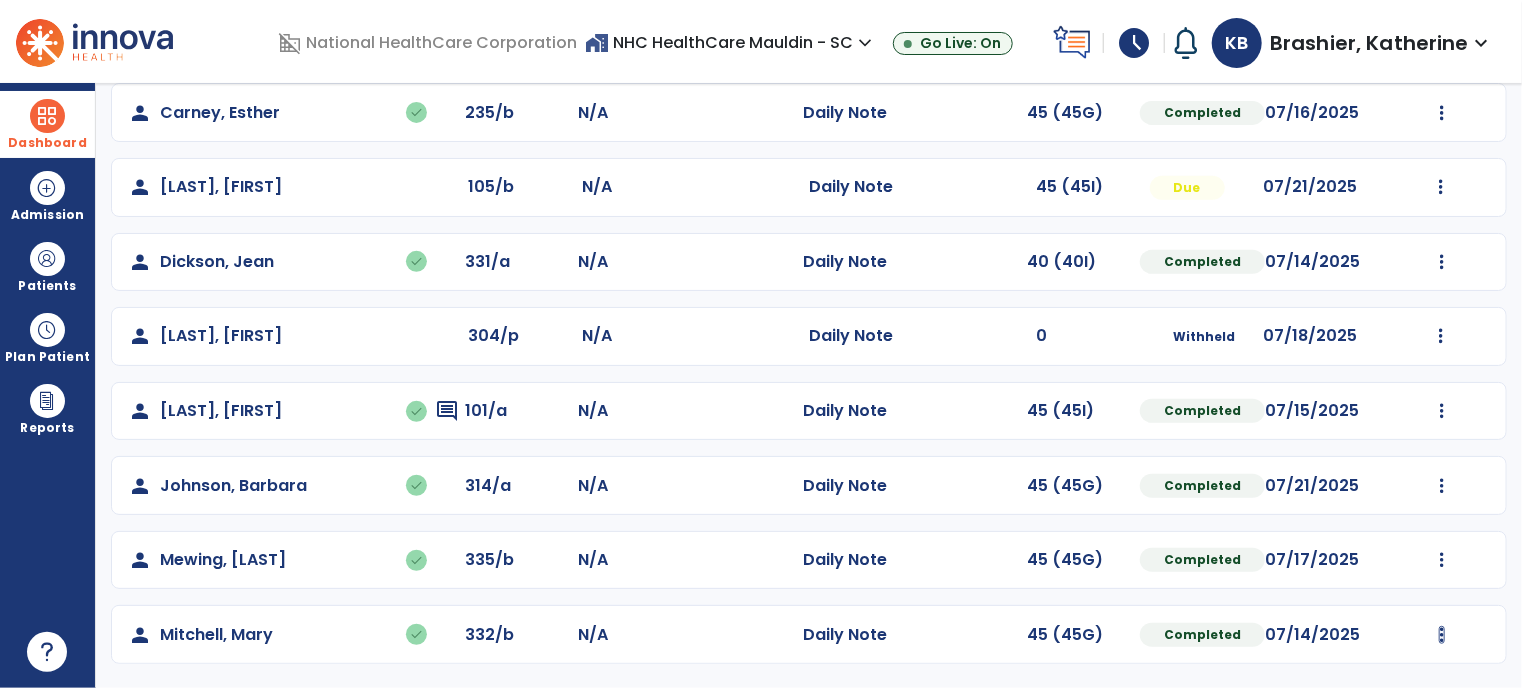 click at bounding box center (1442, -111) 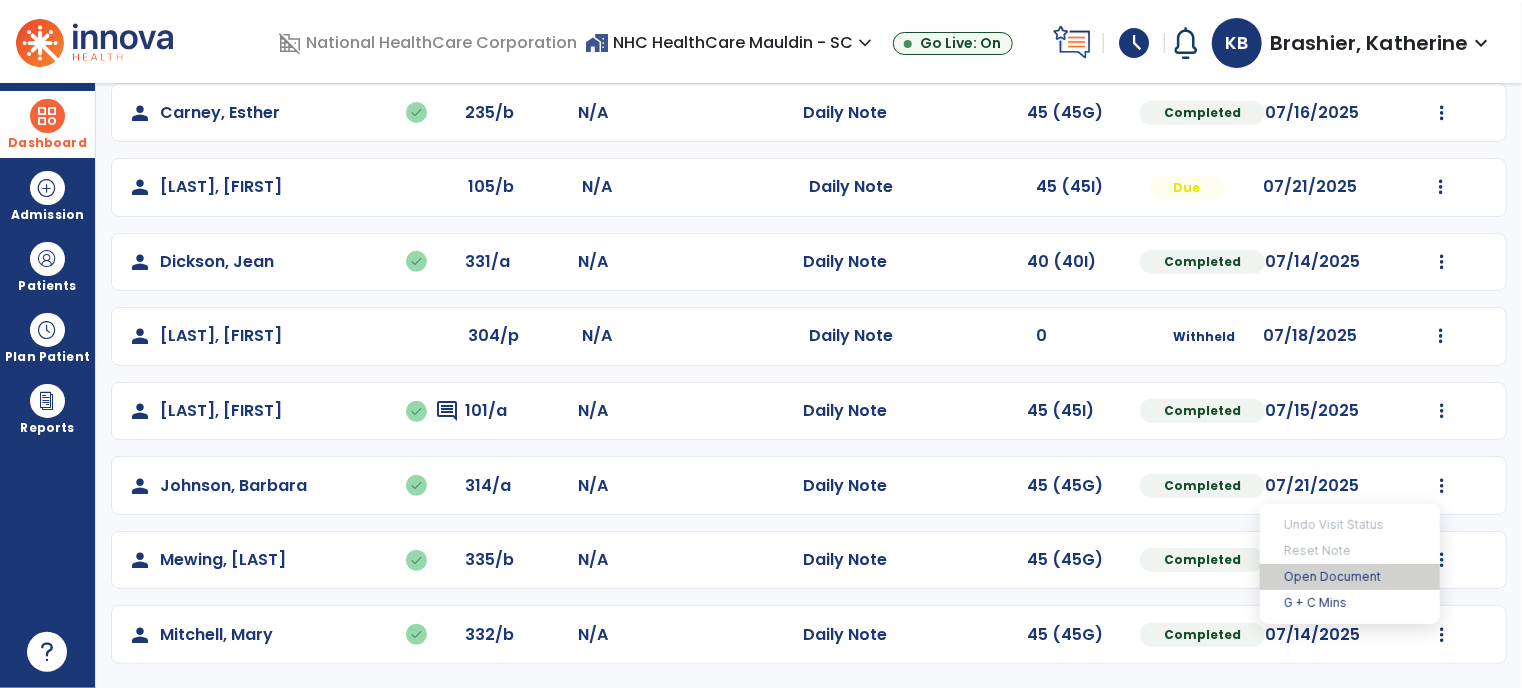 click on "Open Document" at bounding box center [1350, 577] 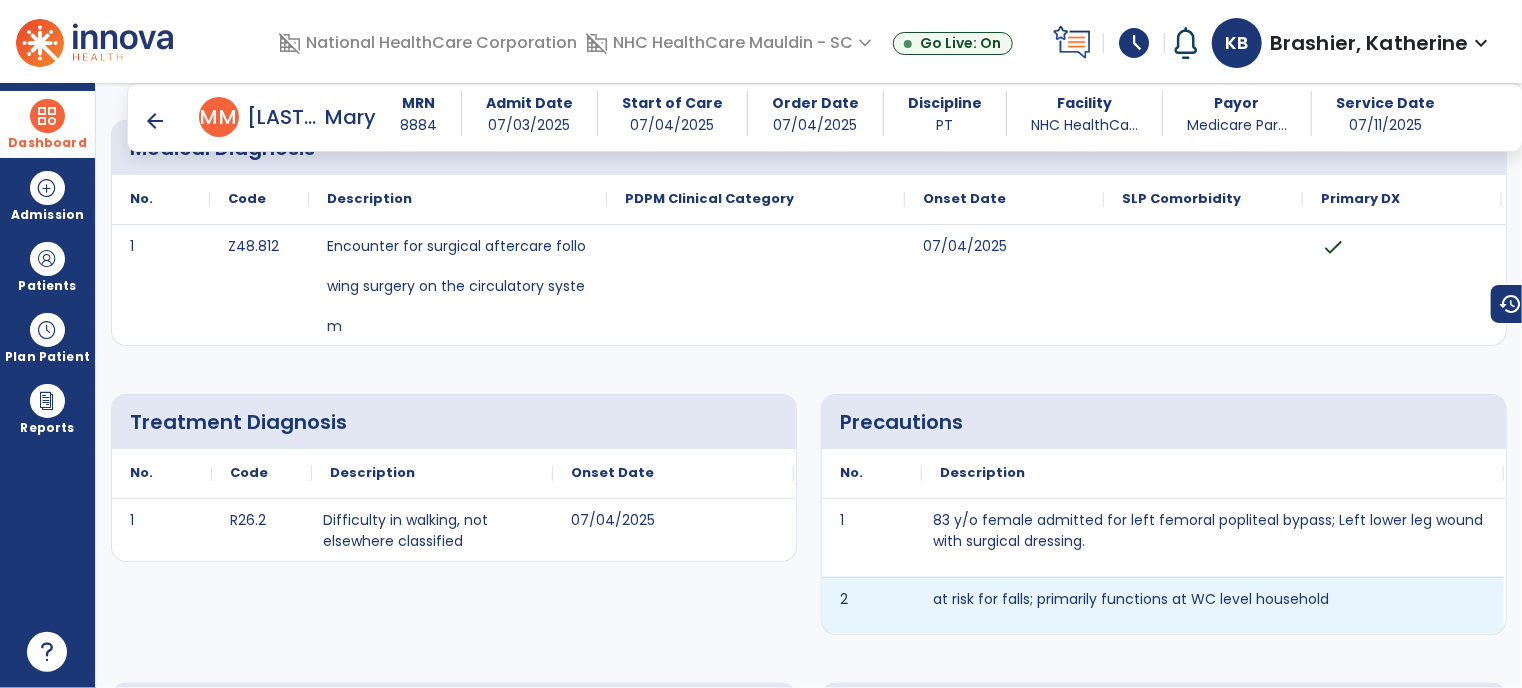 scroll, scrollTop: 0, scrollLeft: 0, axis: both 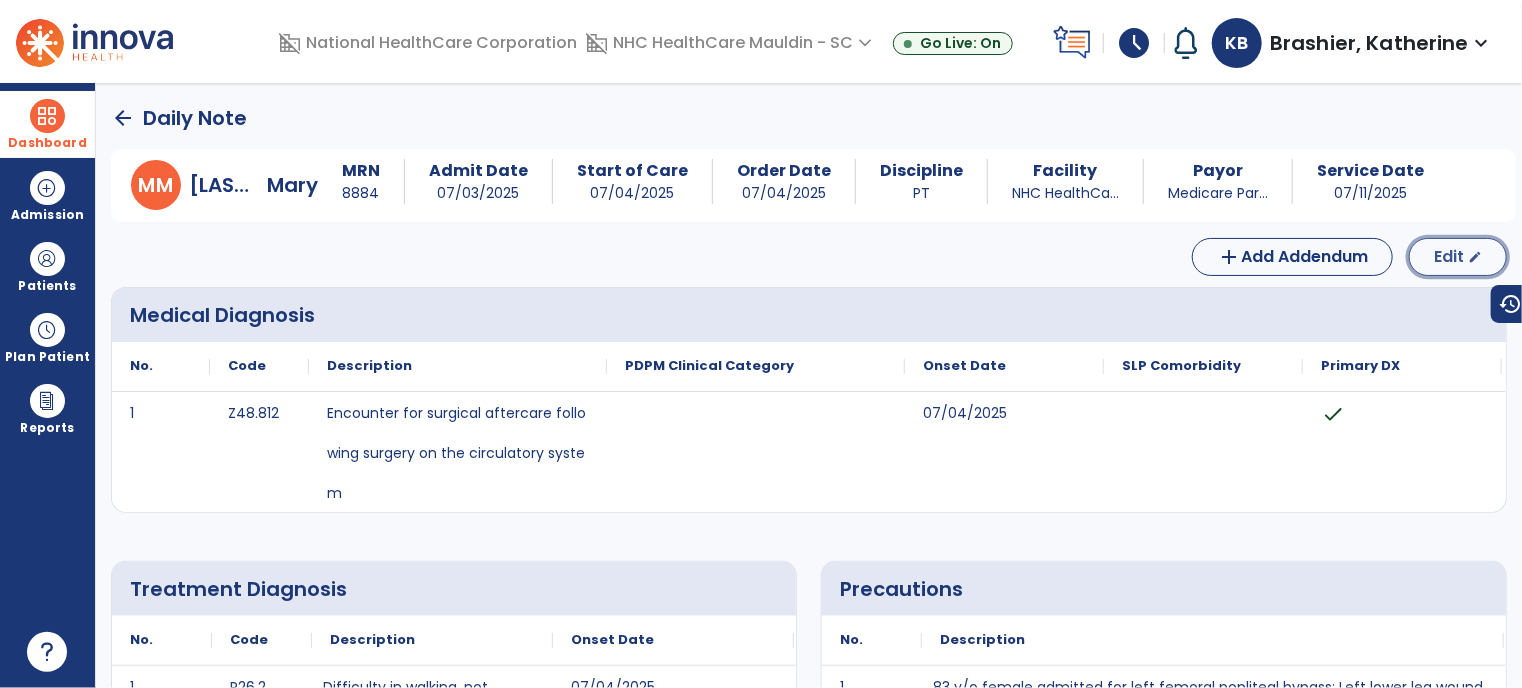 click on "Edit  edit" 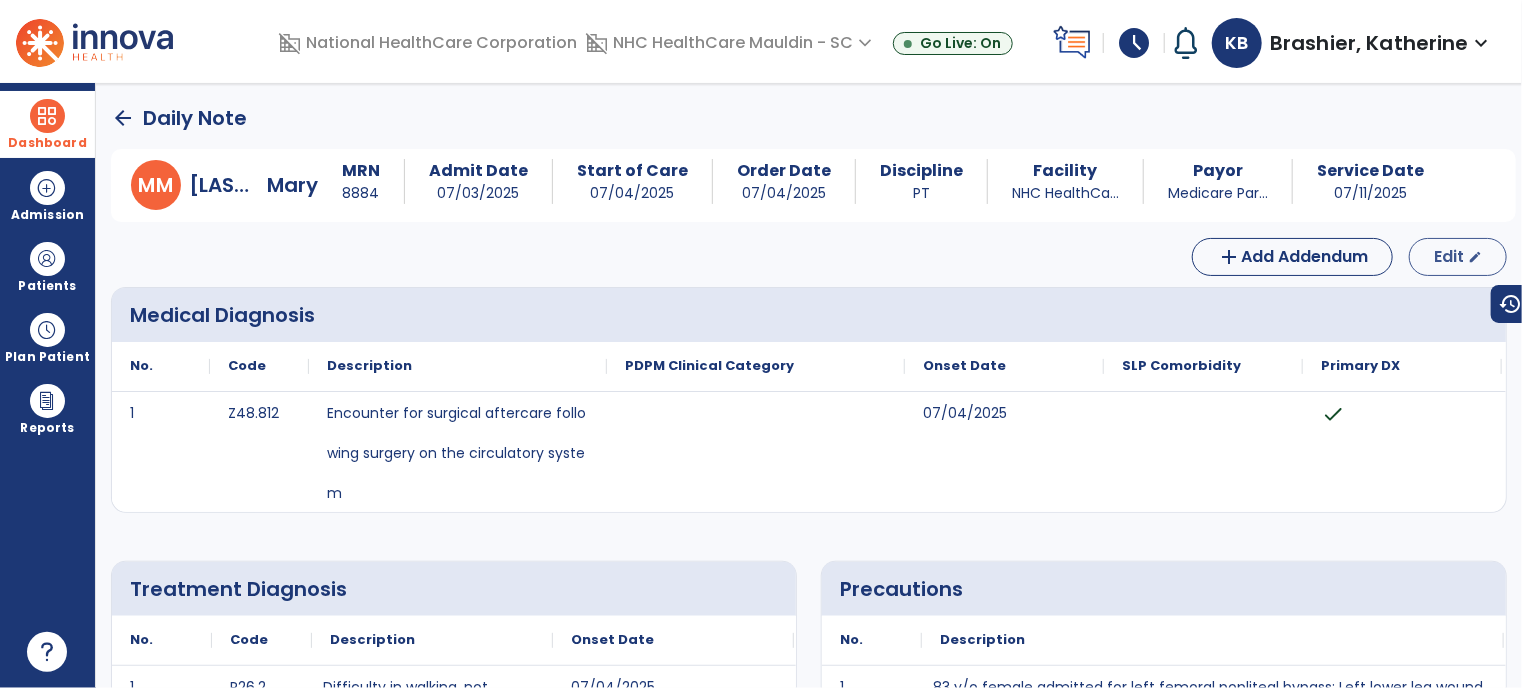 select on "*" 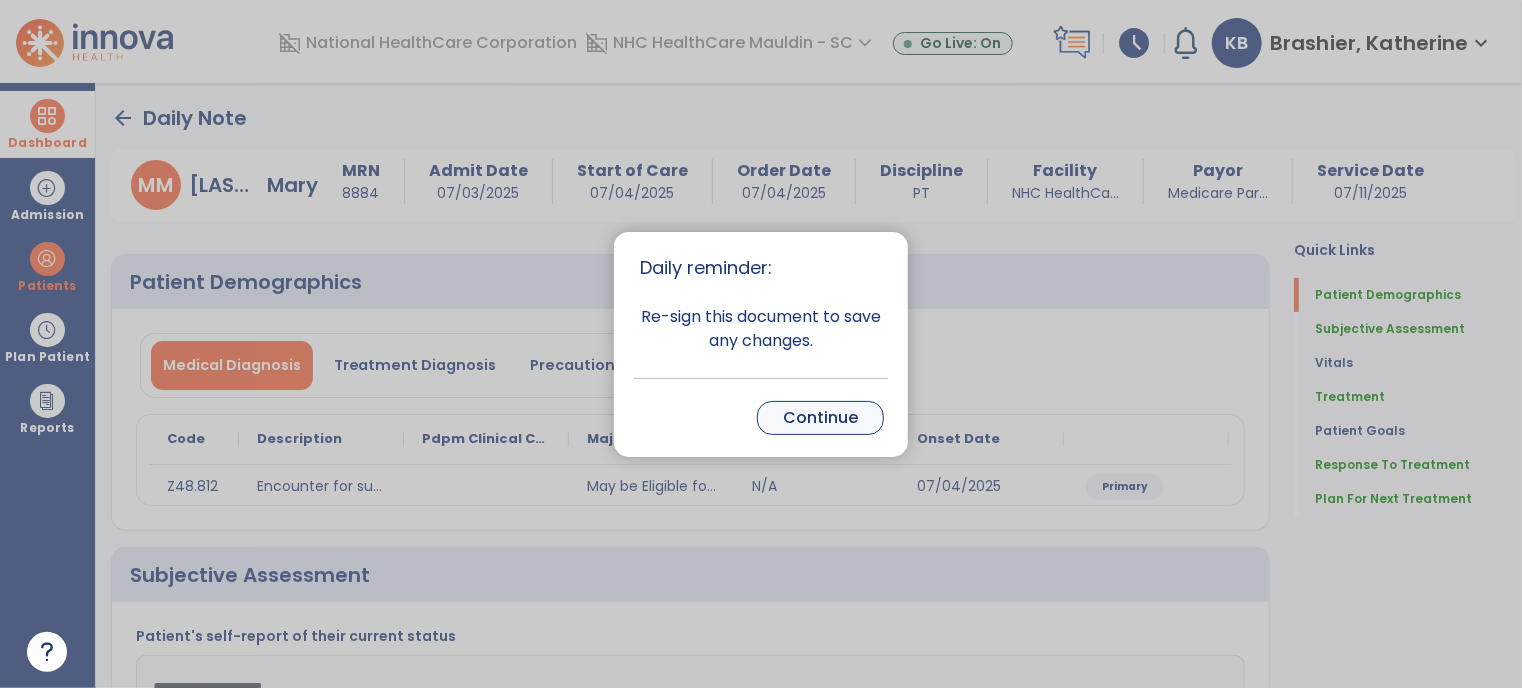 click on "Continue" at bounding box center (820, 418) 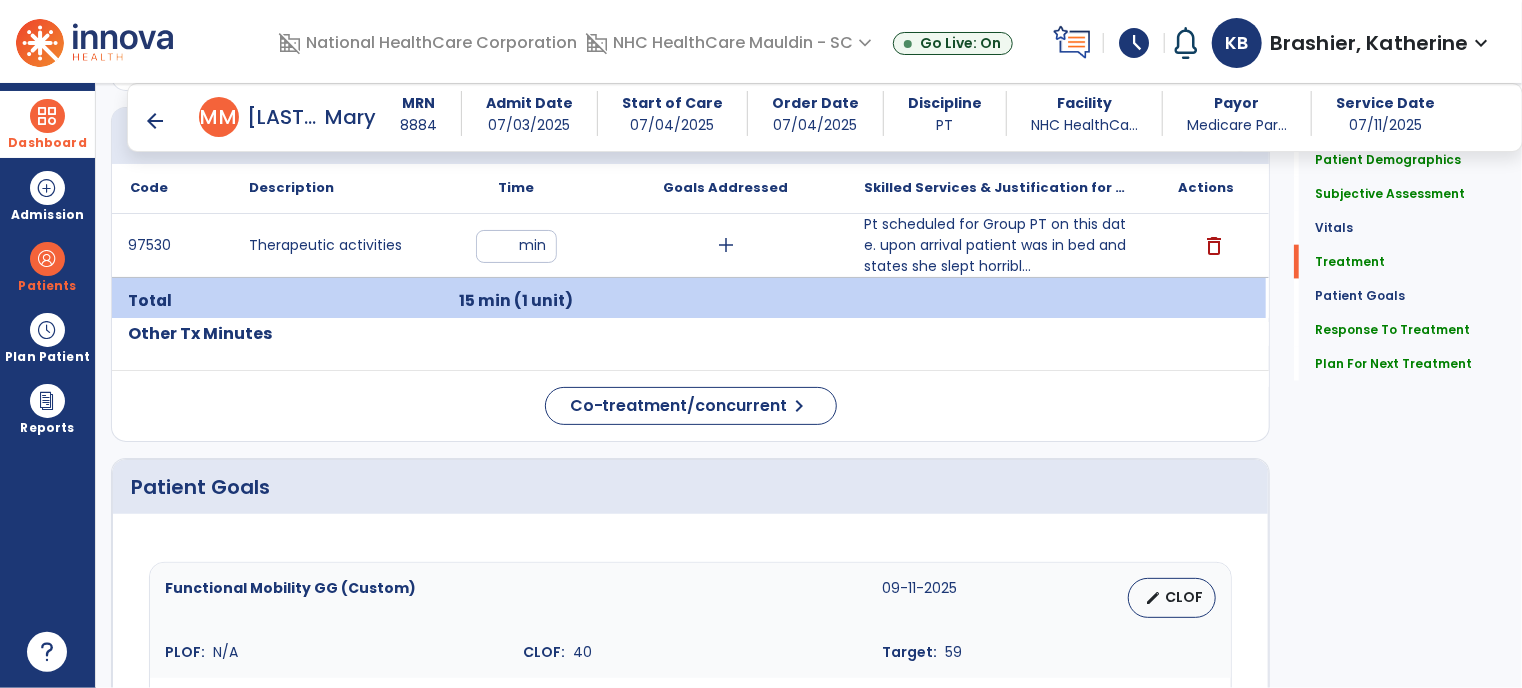 scroll, scrollTop: 1144, scrollLeft: 0, axis: vertical 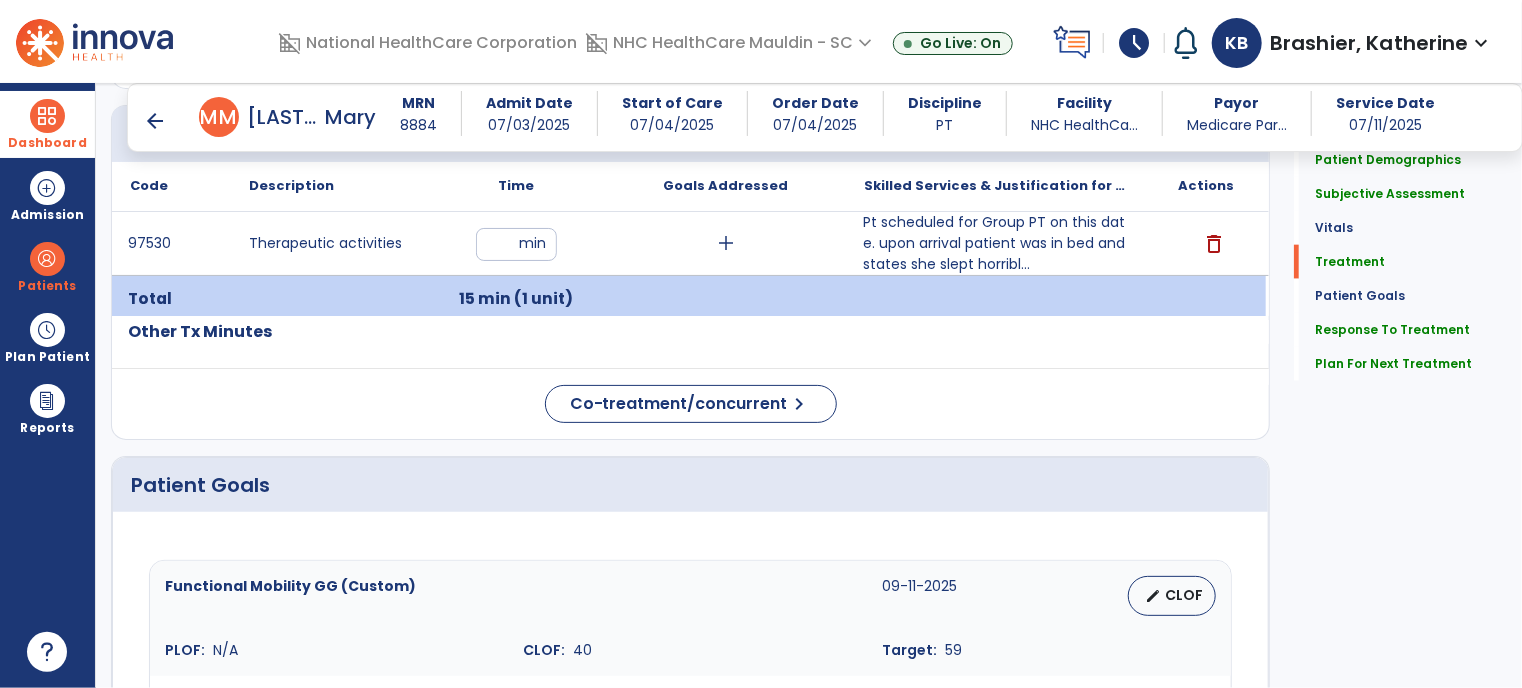 click on "Pt scheduled for Group PT on this date. upon arrival patient was in bed and states she slept horribl..." at bounding box center [996, 243] 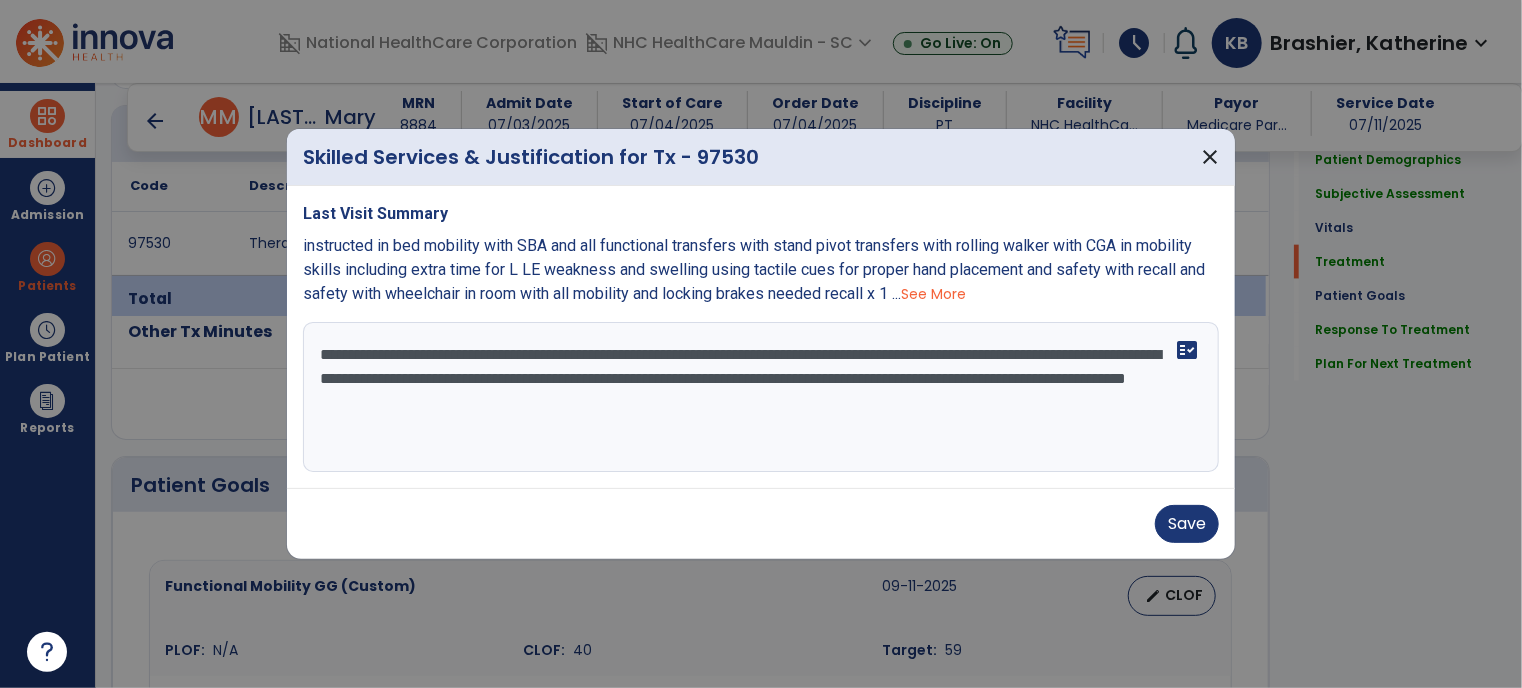 click on "**********" at bounding box center [761, 397] 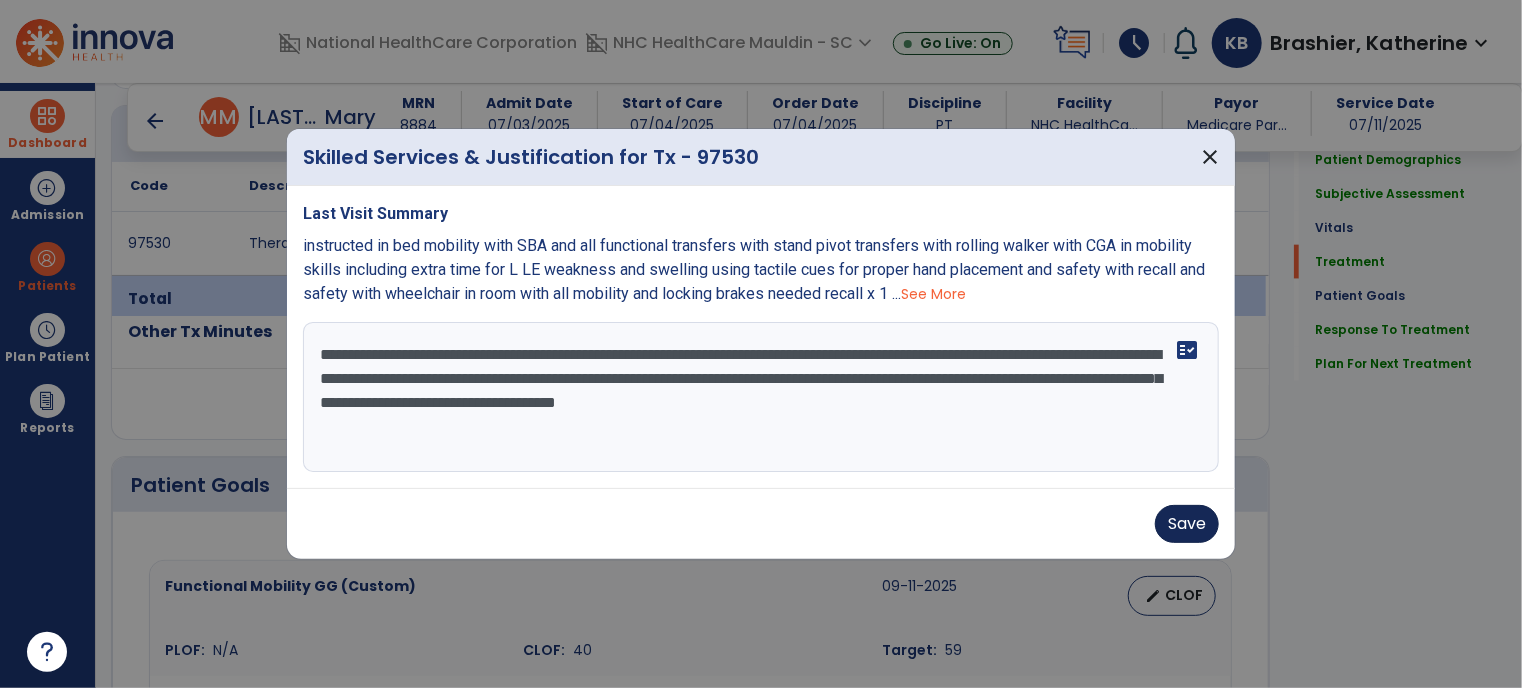 type on "**********" 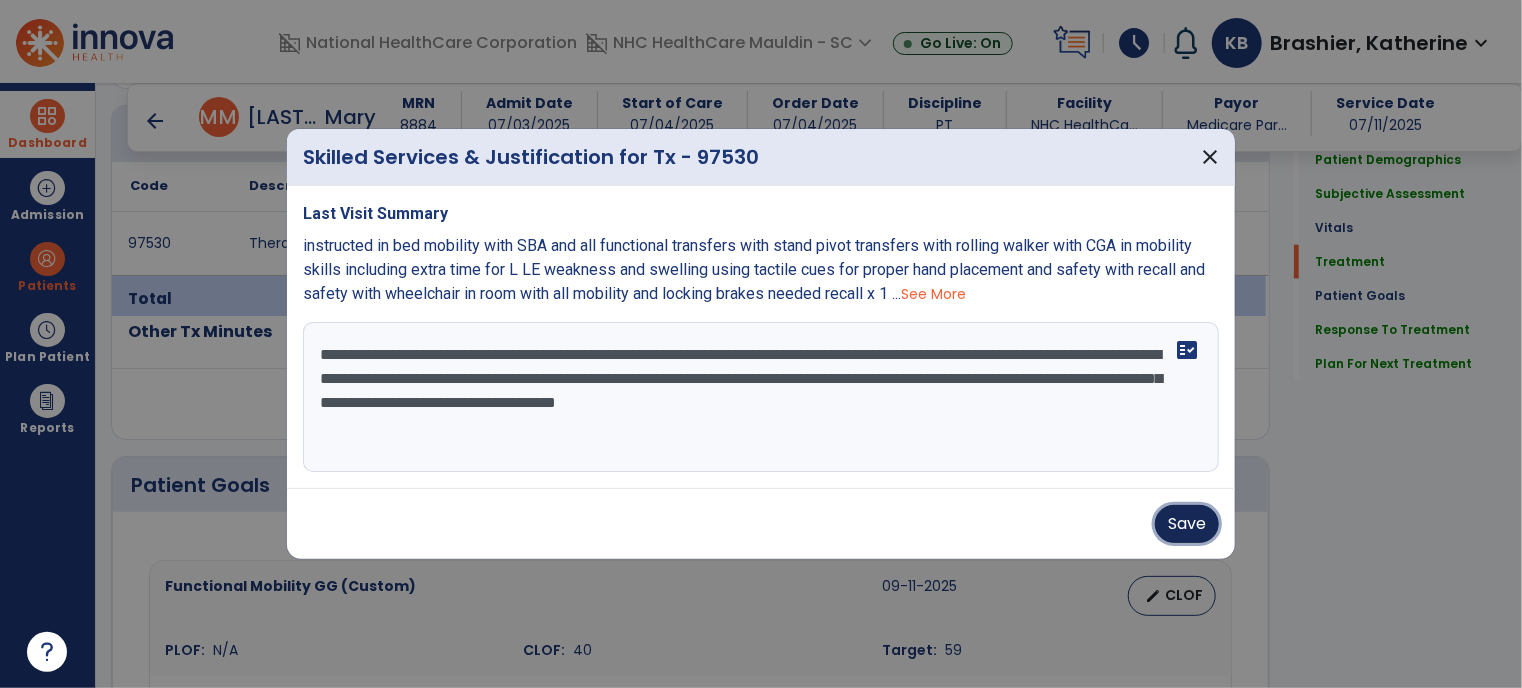 click on "Save" at bounding box center (1187, 524) 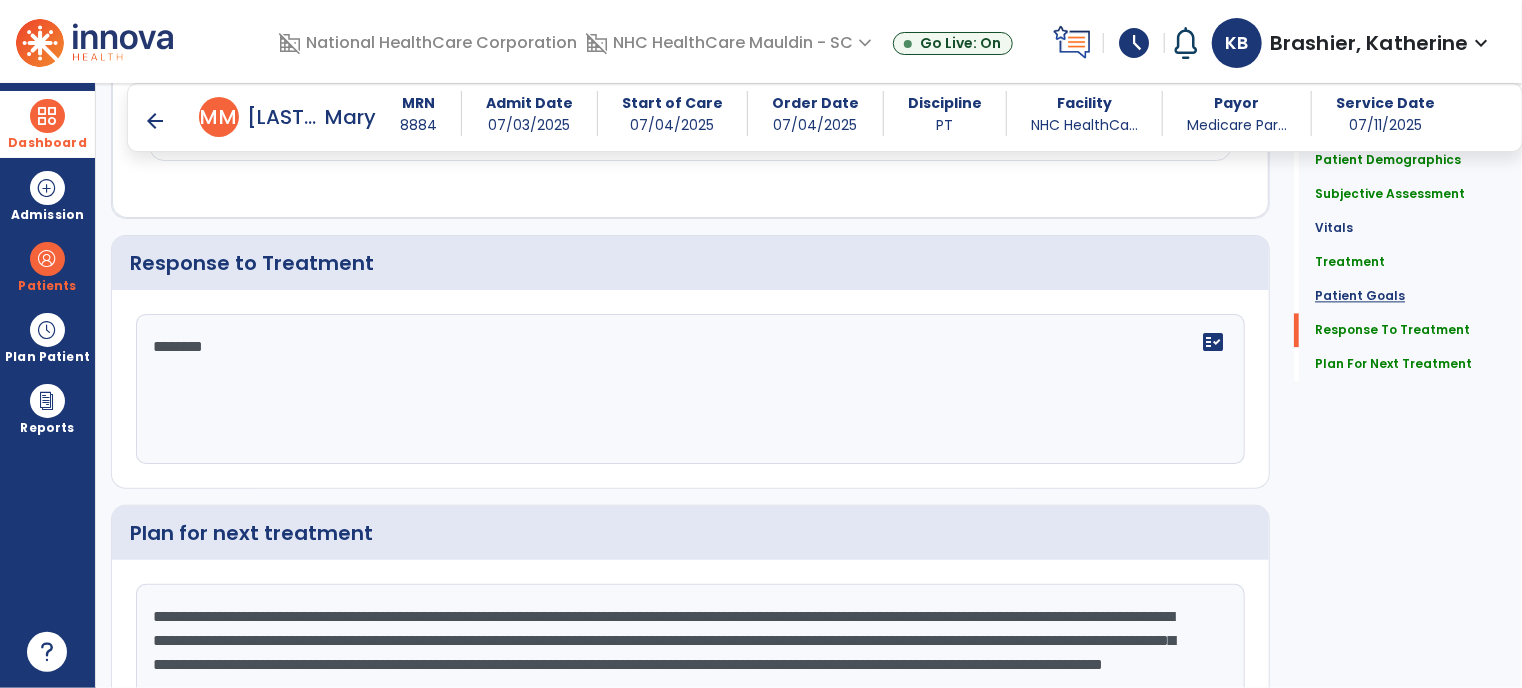 scroll, scrollTop: 2309, scrollLeft: 0, axis: vertical 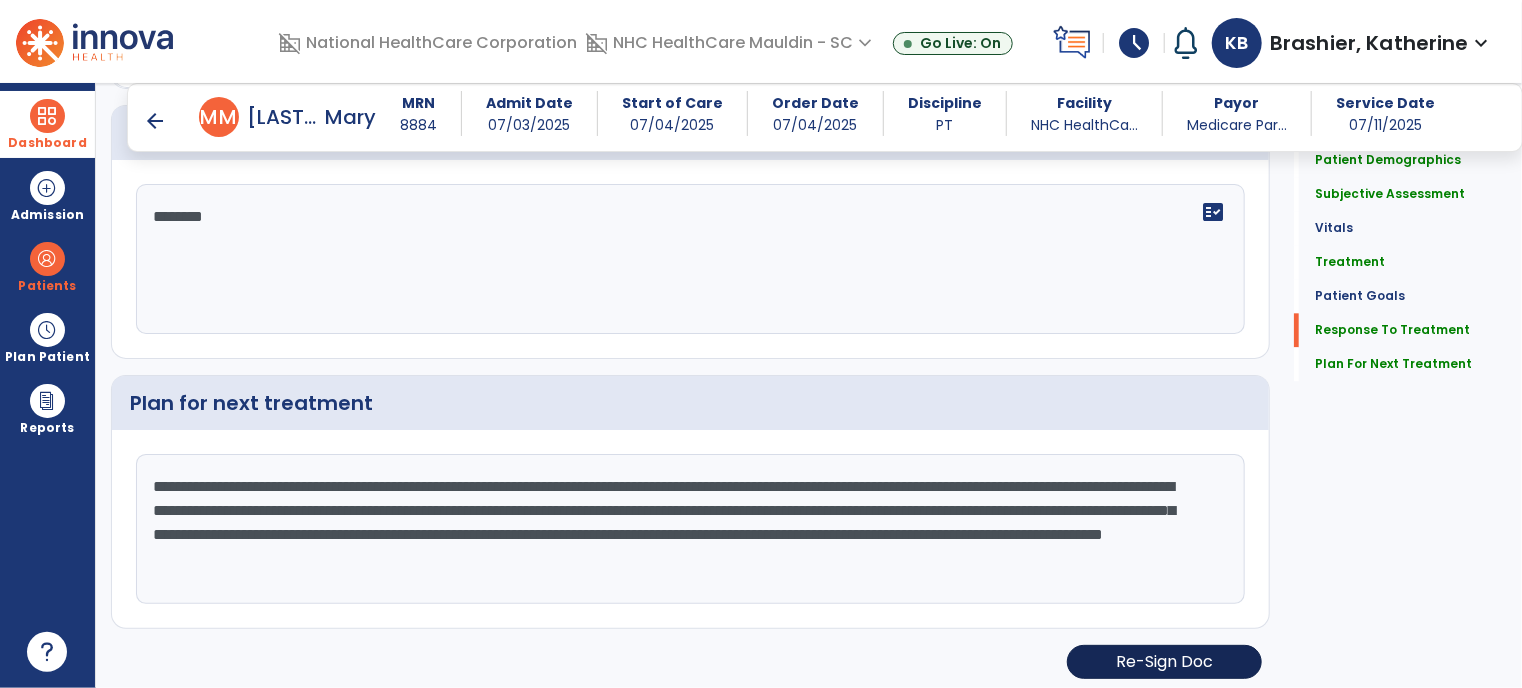 click on "Re-Sign Doc" 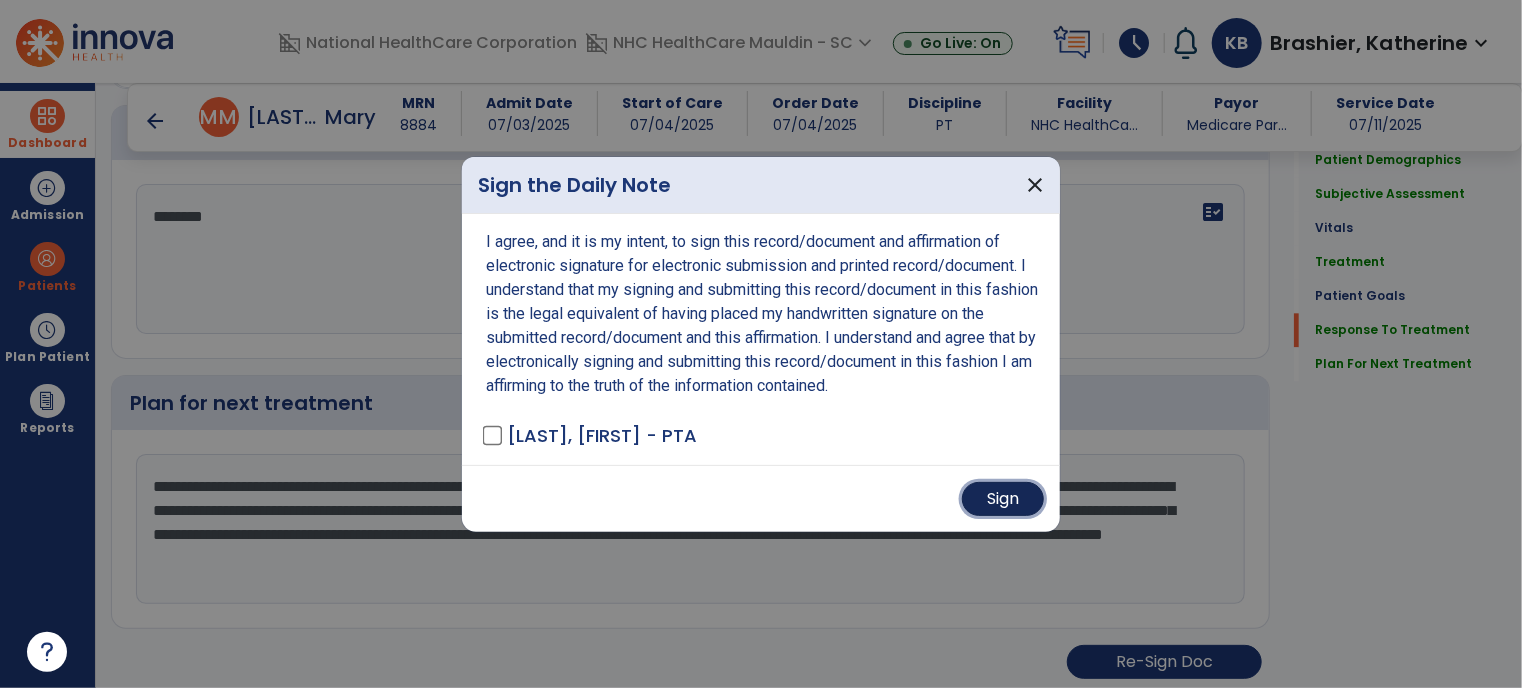 click on "Sign" at bounding box center [1003, 499] 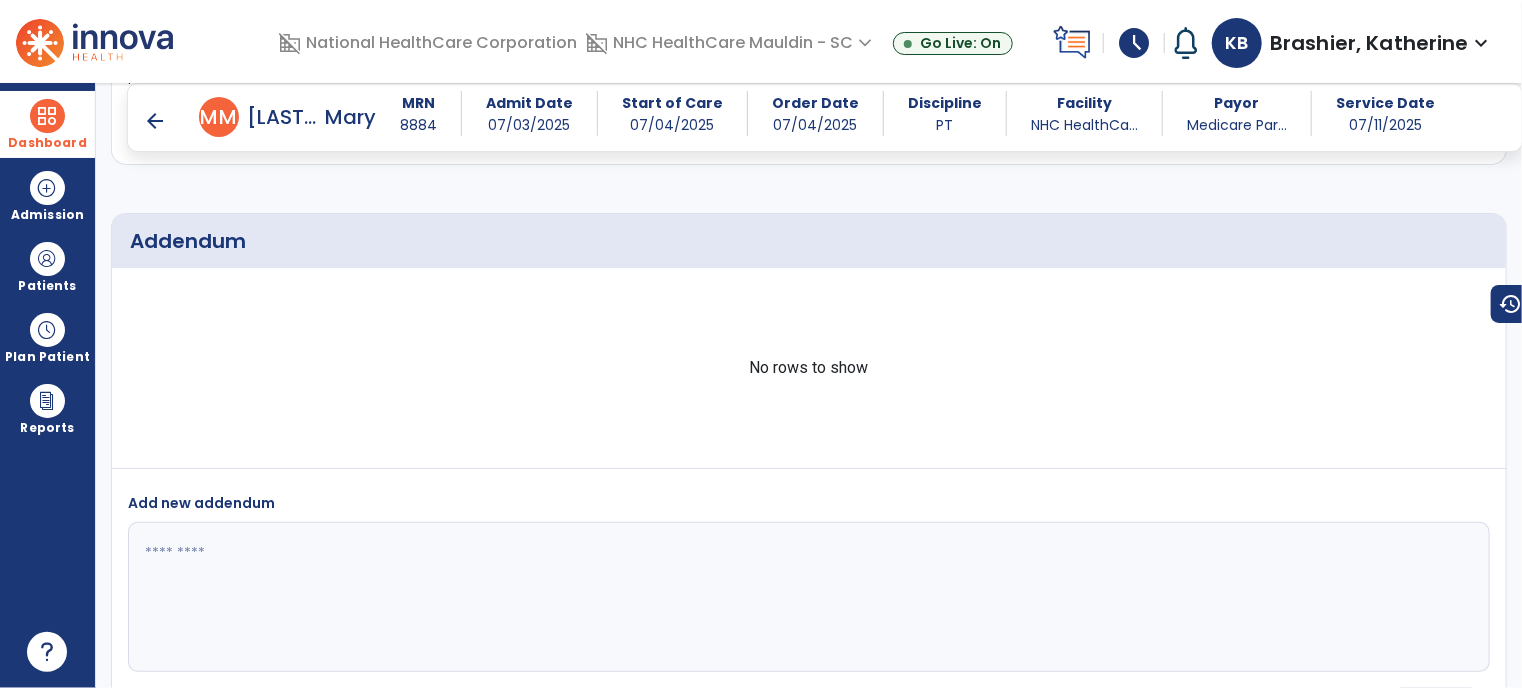 scroll, scrollTop: 3229, scrollLeft: 0, axis: vertical 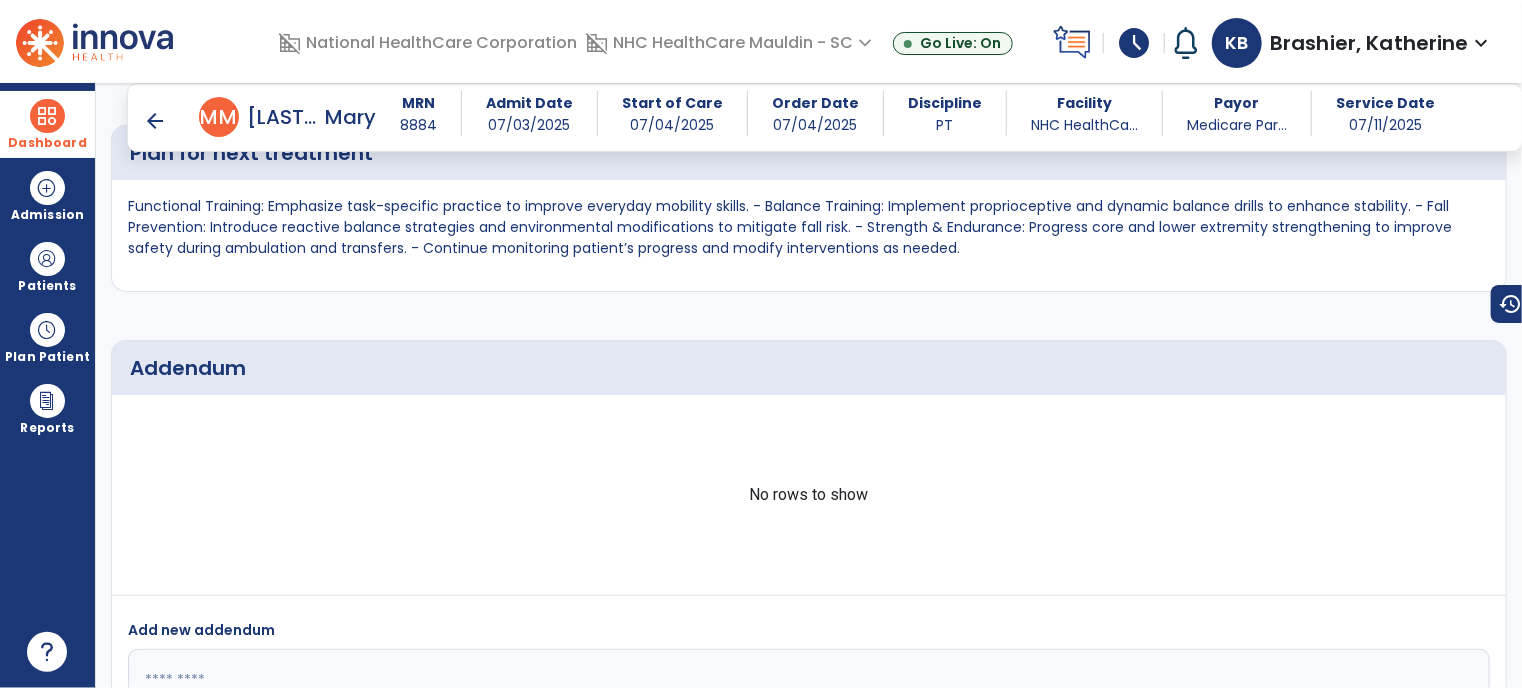 click at bounding box center (47, 116) 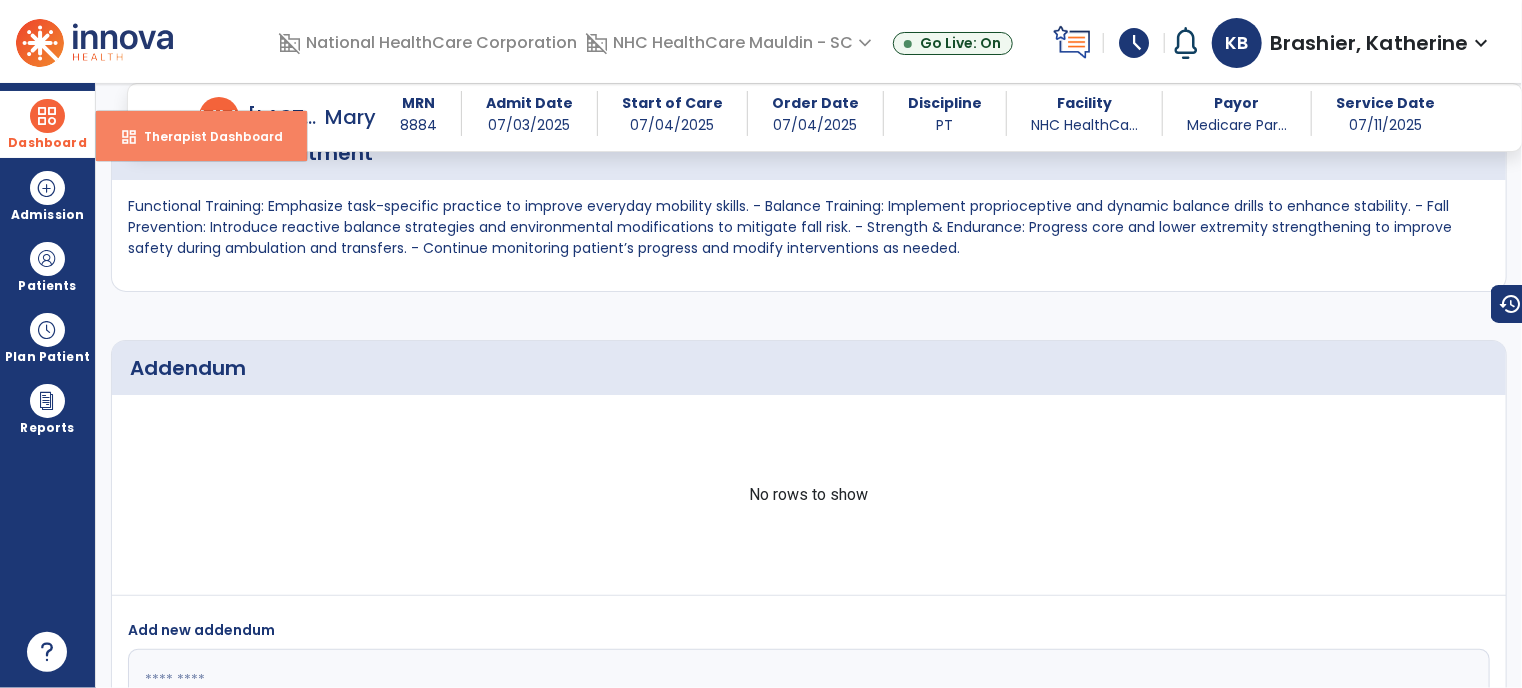 click on "Therapist Dashboard" at bounding box center (205, 136) 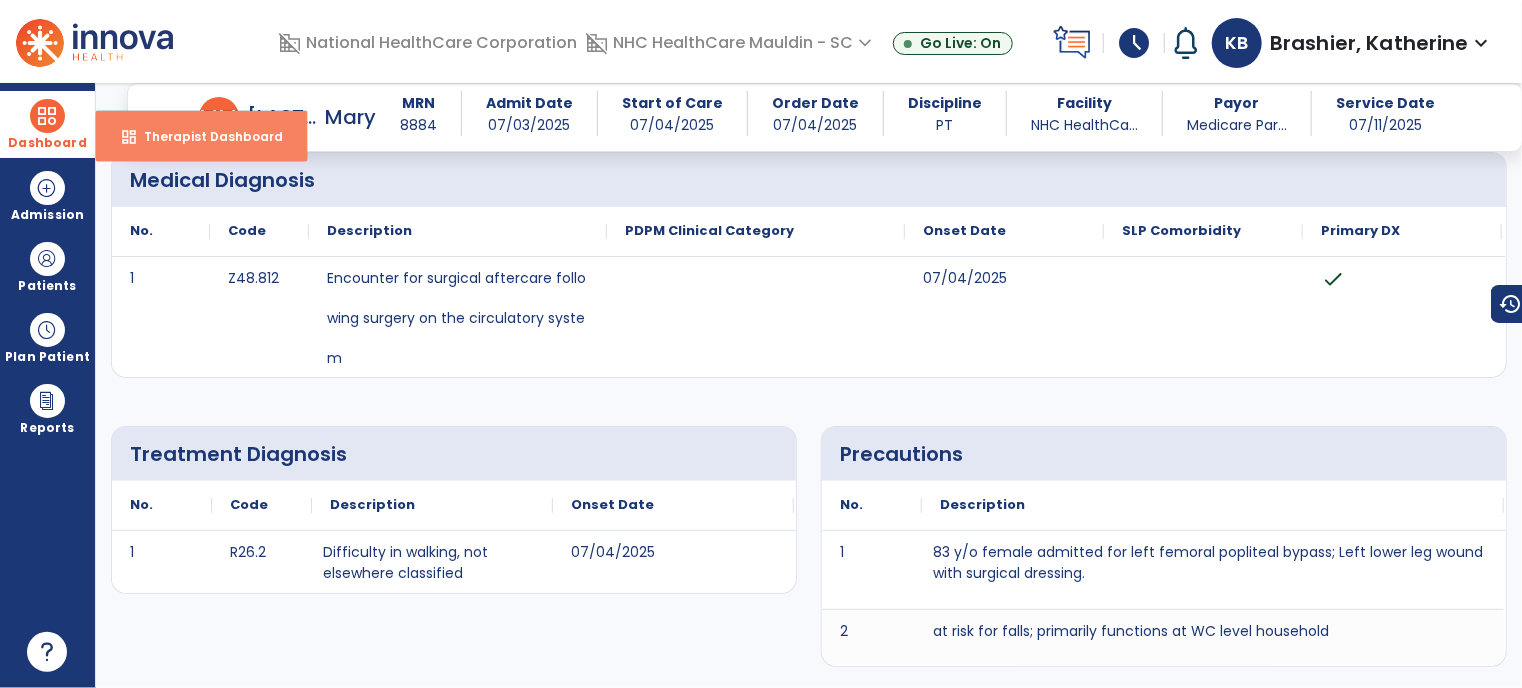 select on "****" 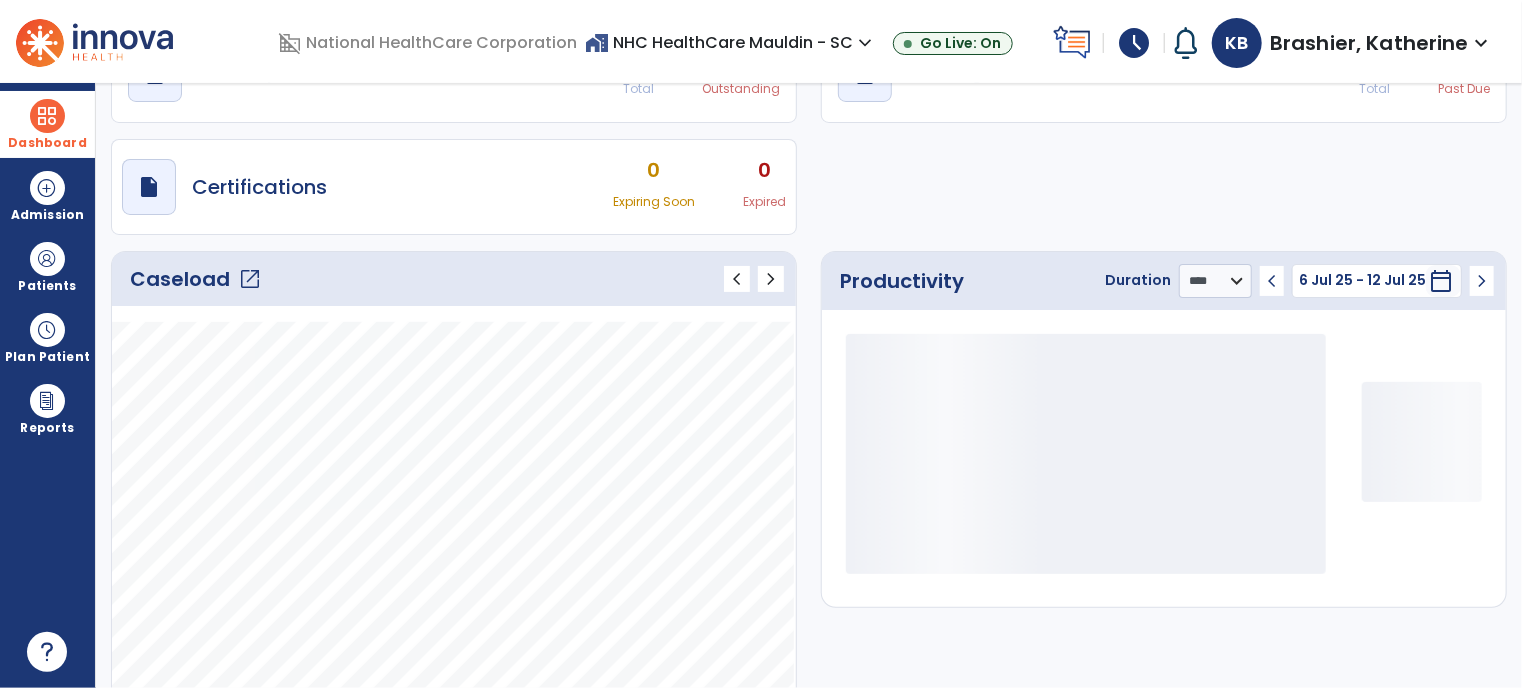 click on "Caseload   open_in_new" 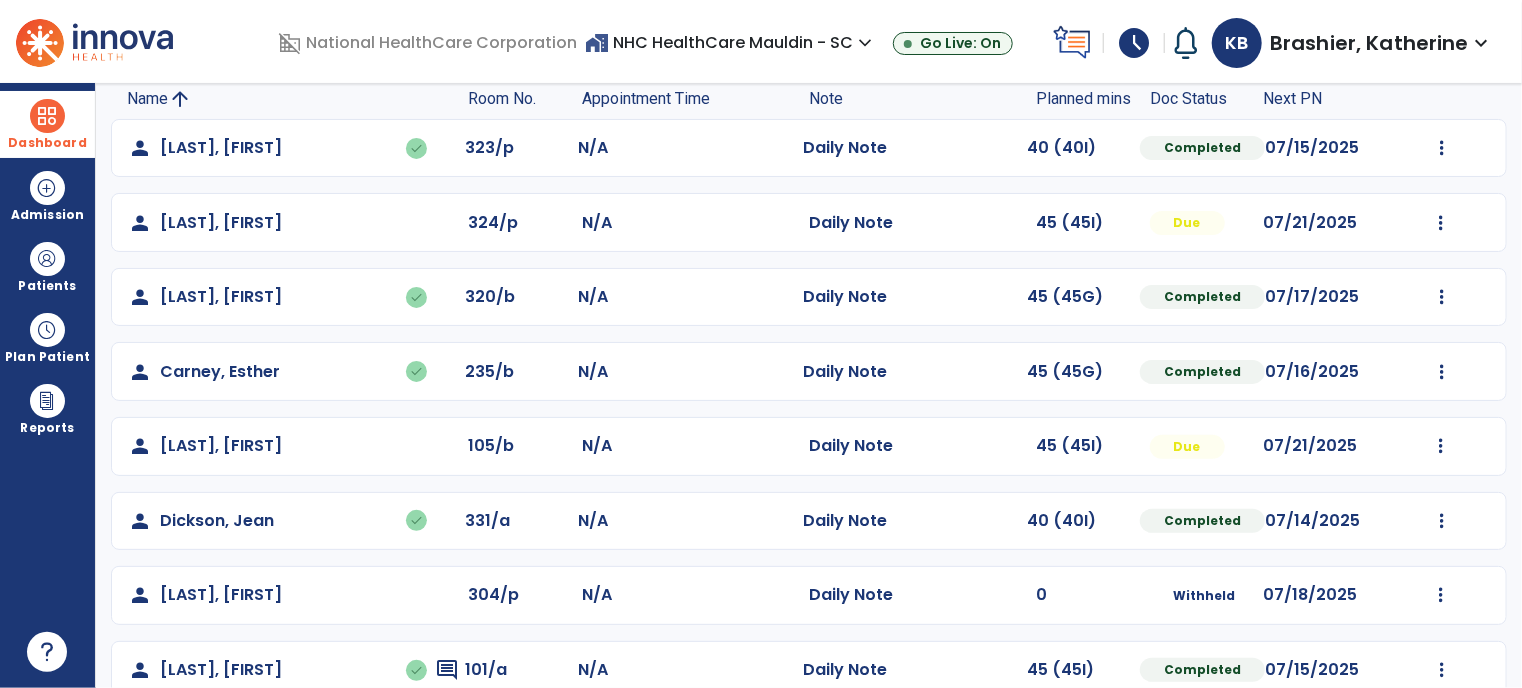 scroll, scrollTop: 155, scrollLeft: 0, axis: vertical 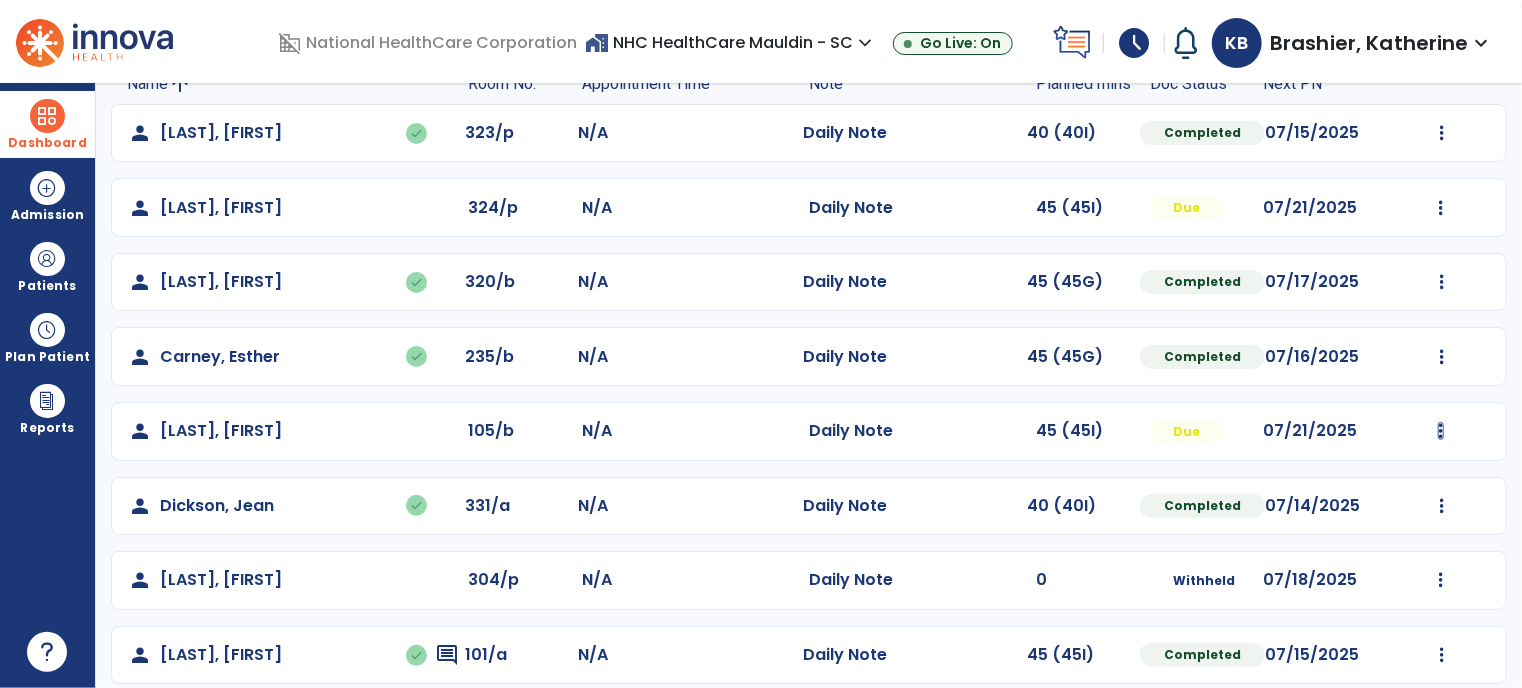 click at bounding box center (1442, 133) 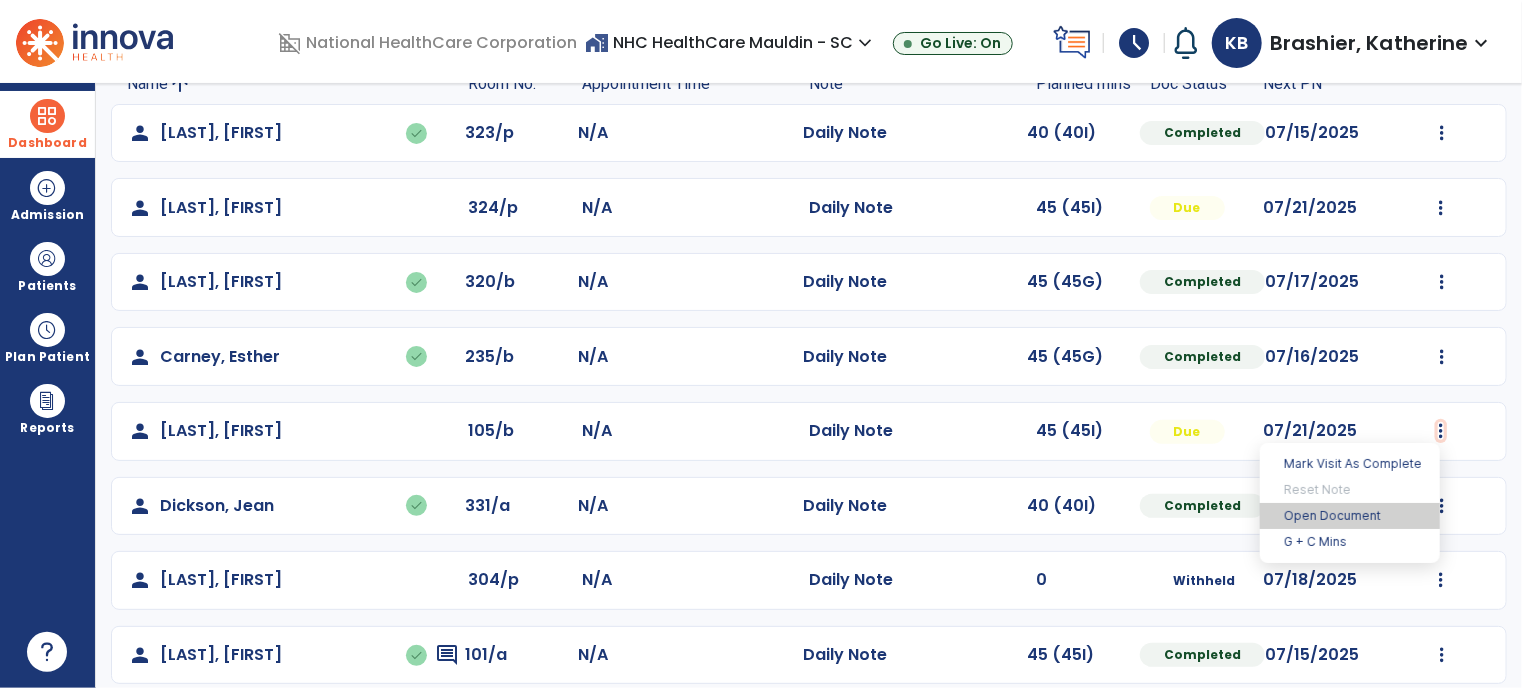 click on "Open Document" at bounding box center [1350, 516] 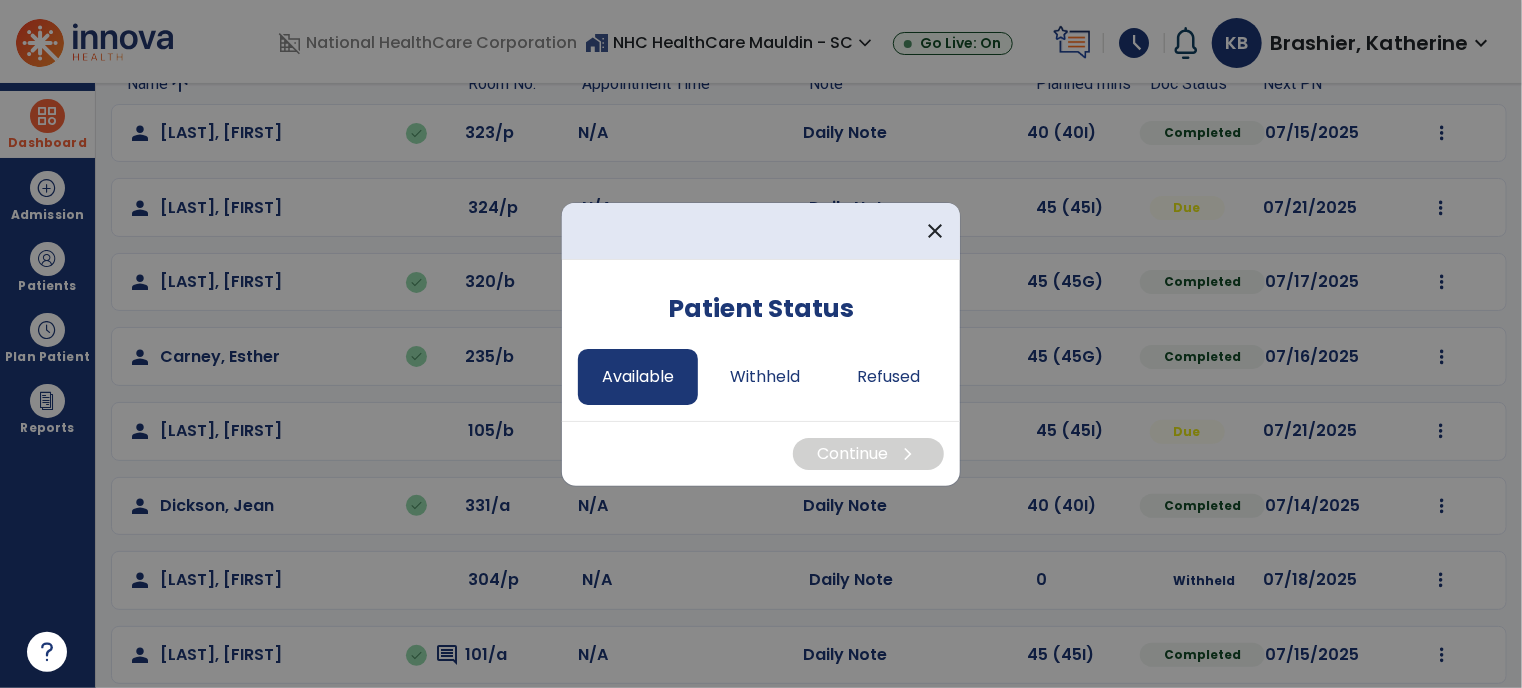 click on "Available" at bounding box center [638, 377] 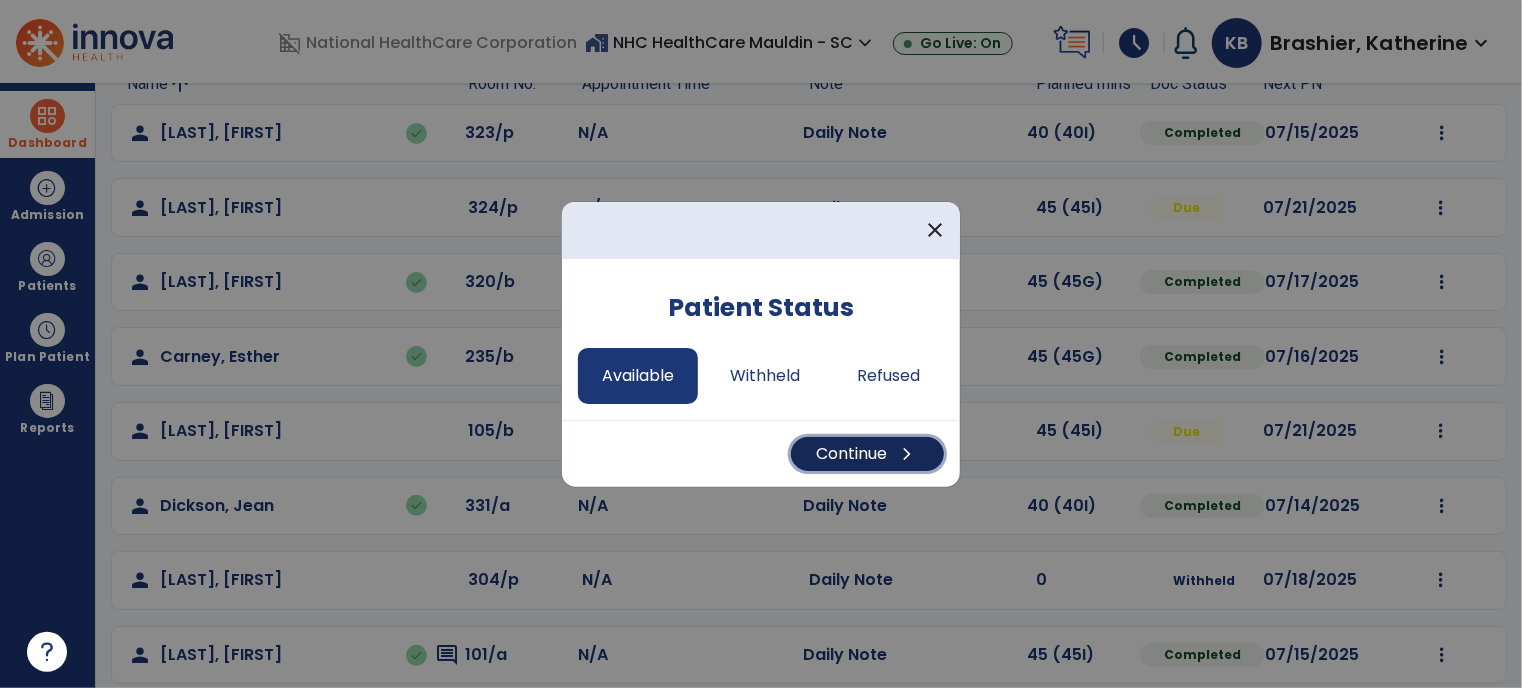 click on "Continue   chevron_right" at bounding box center (867, 454) 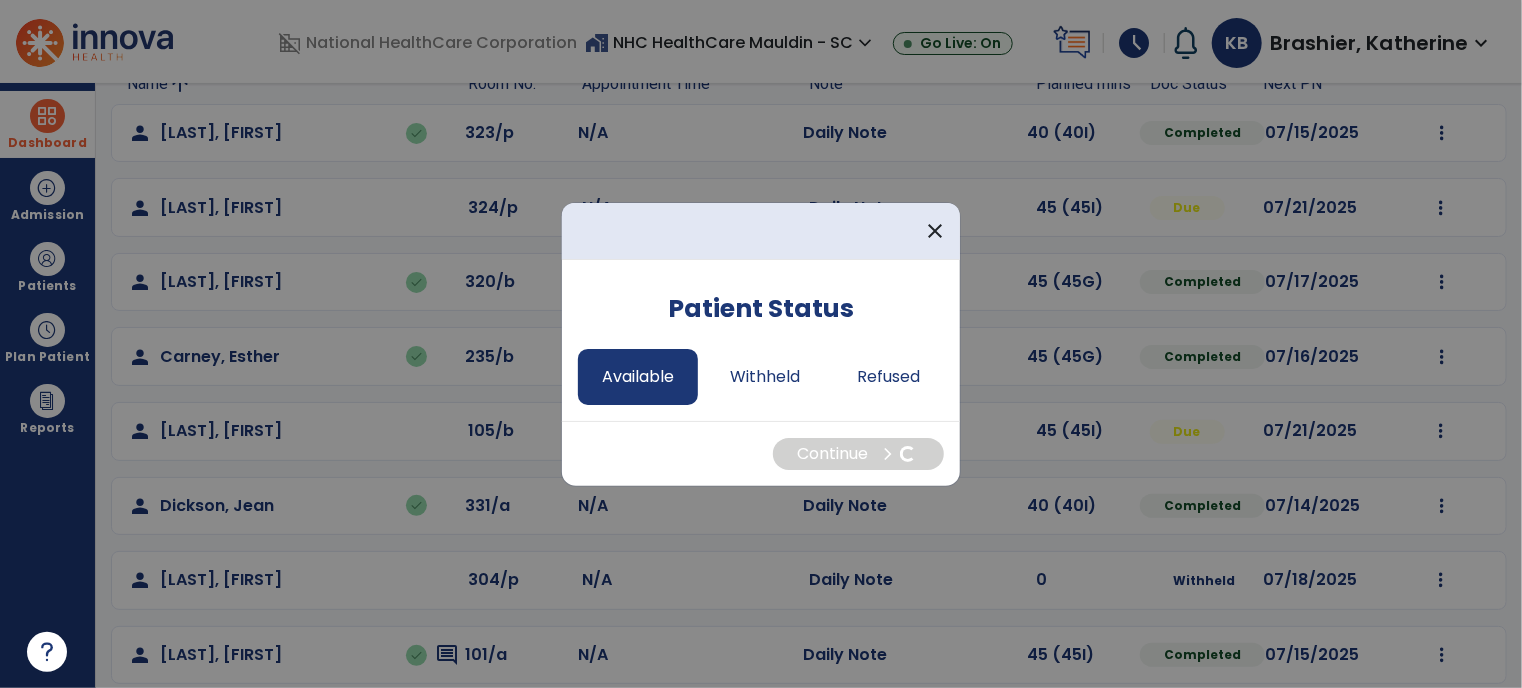 select on "*" 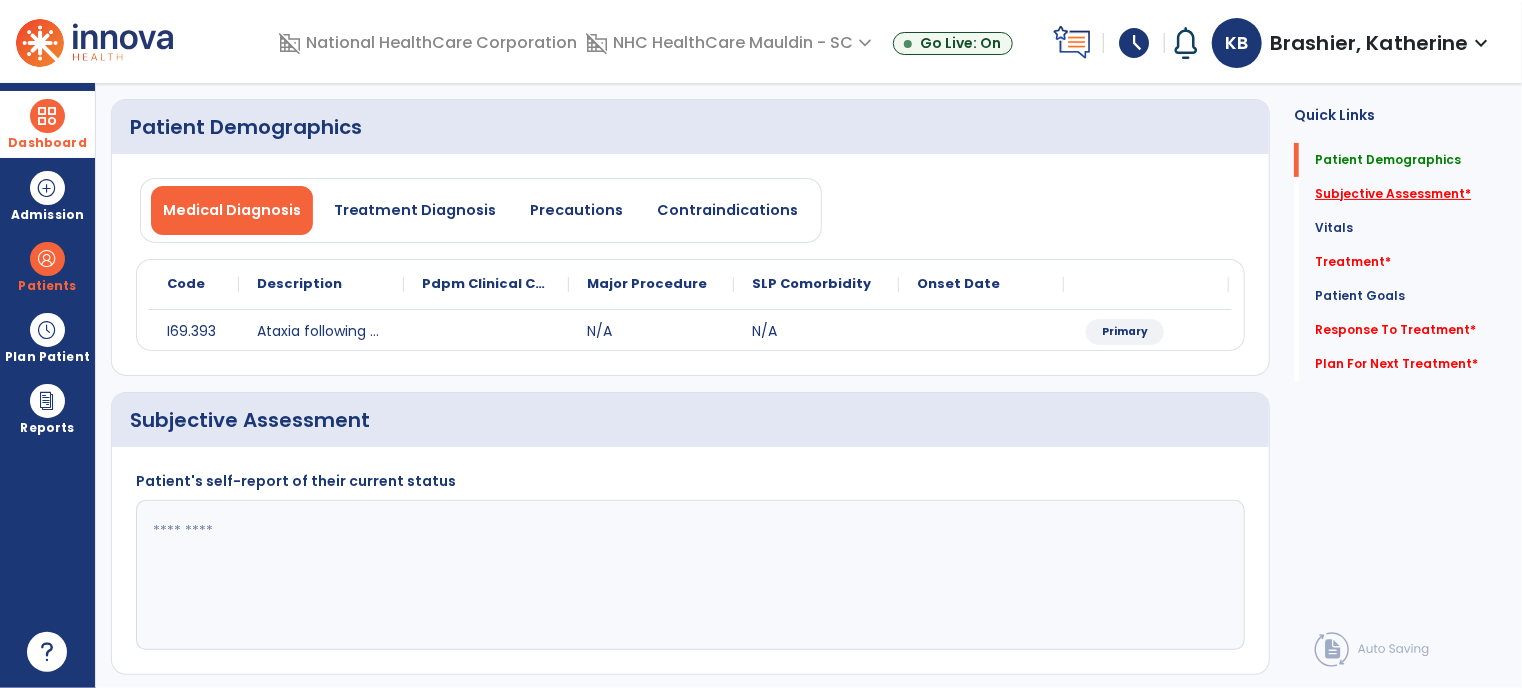 click on "Subjective Assessment   *" 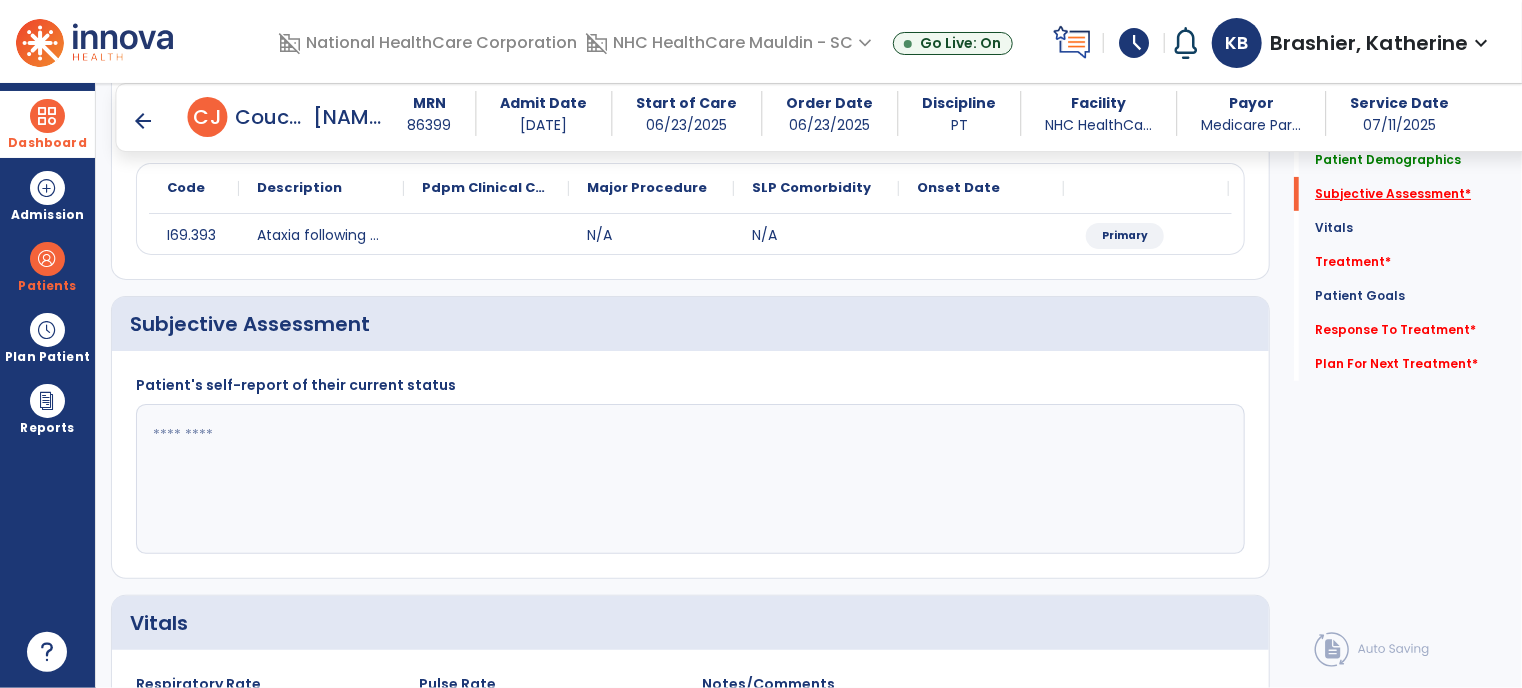 scroll, scrollTop: 301, scrollLeft: 0, axis: vertical 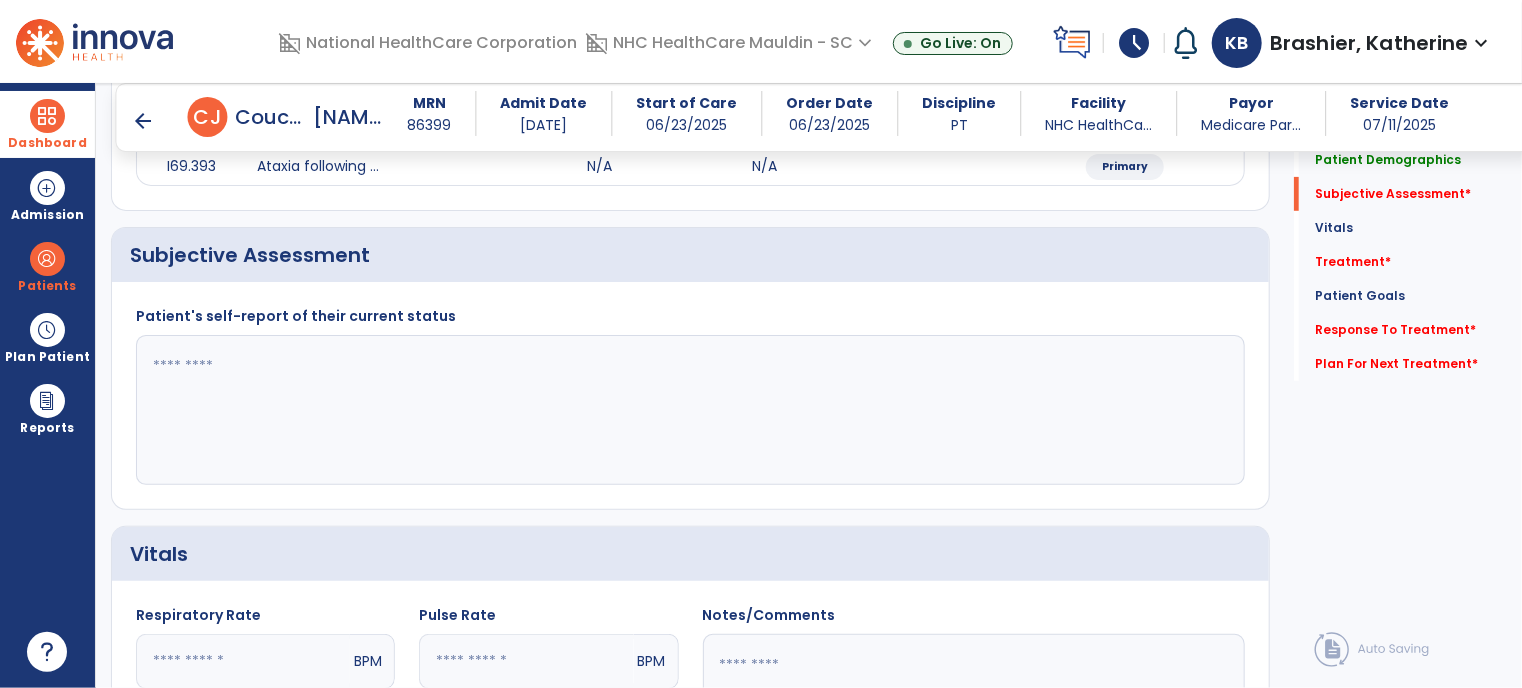 click 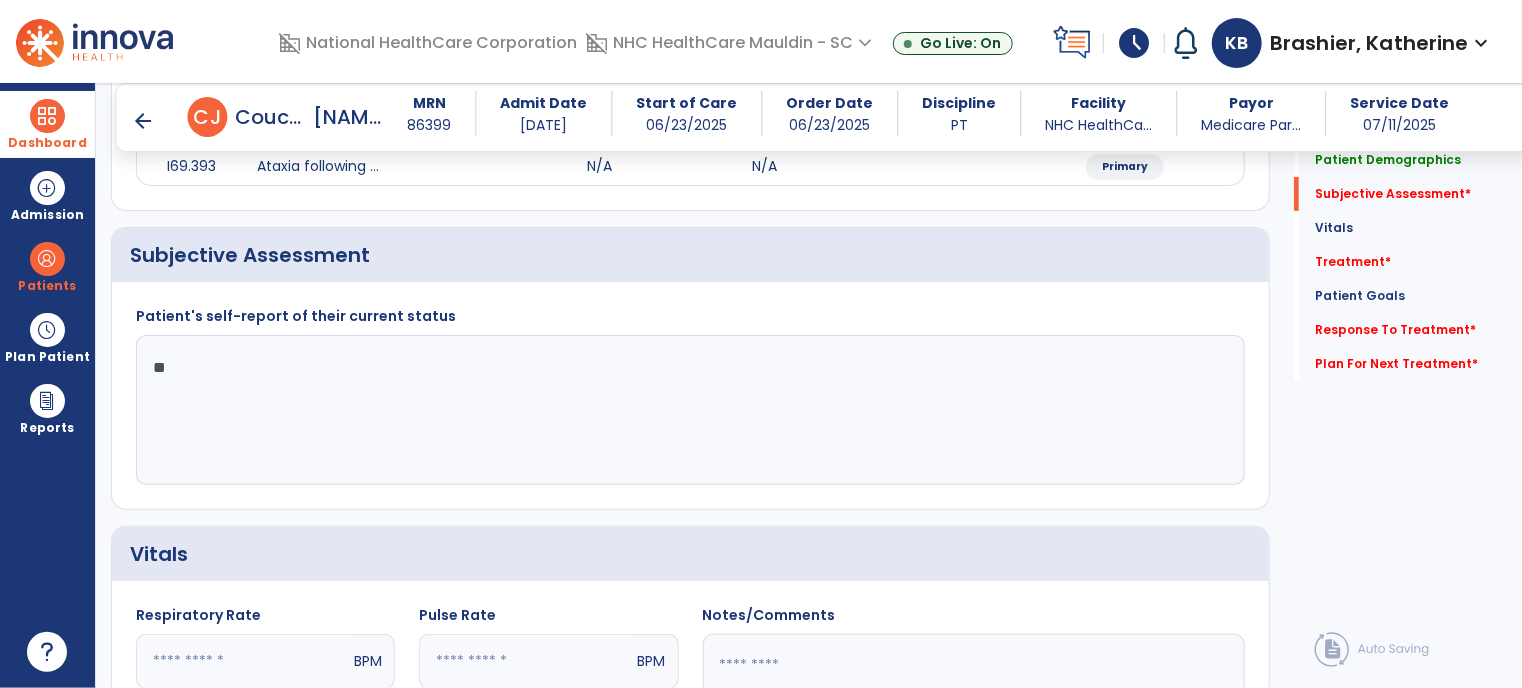 type on "*" 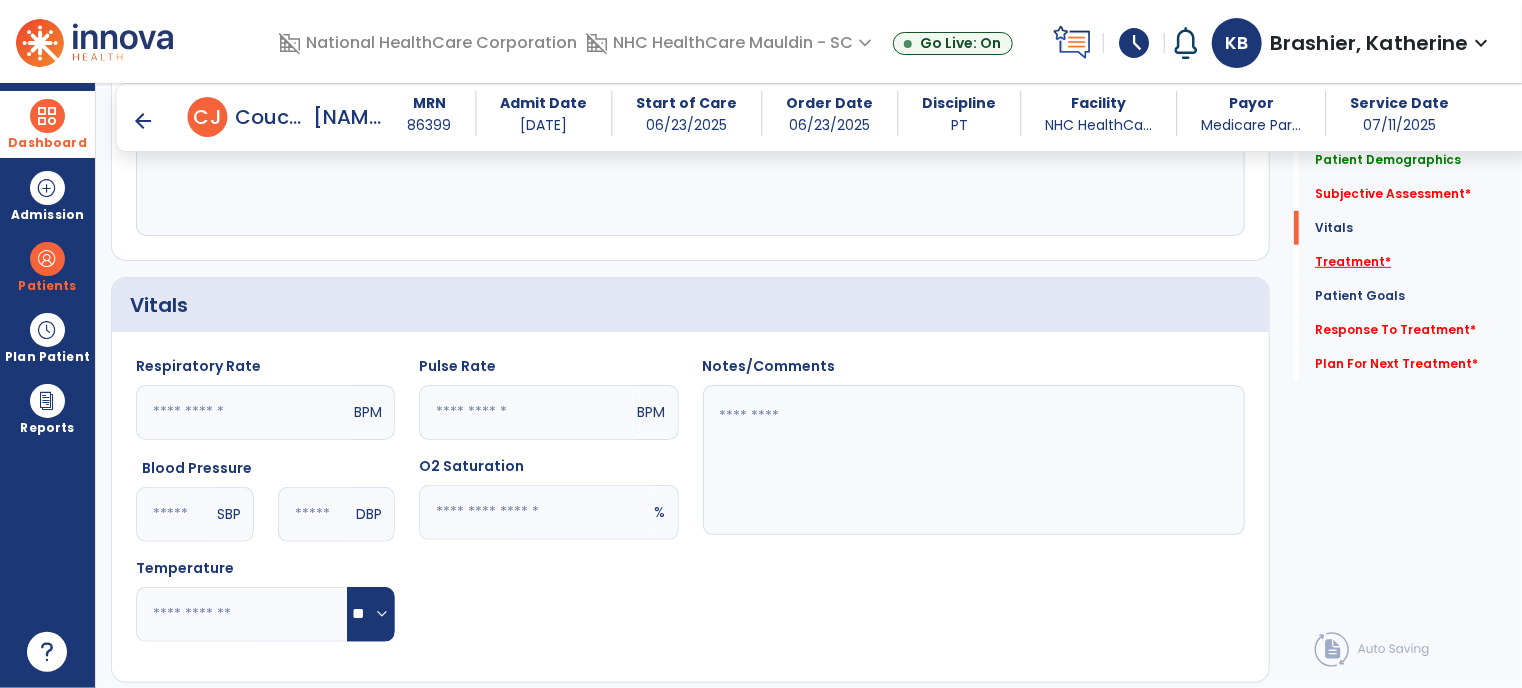 type on "**********" 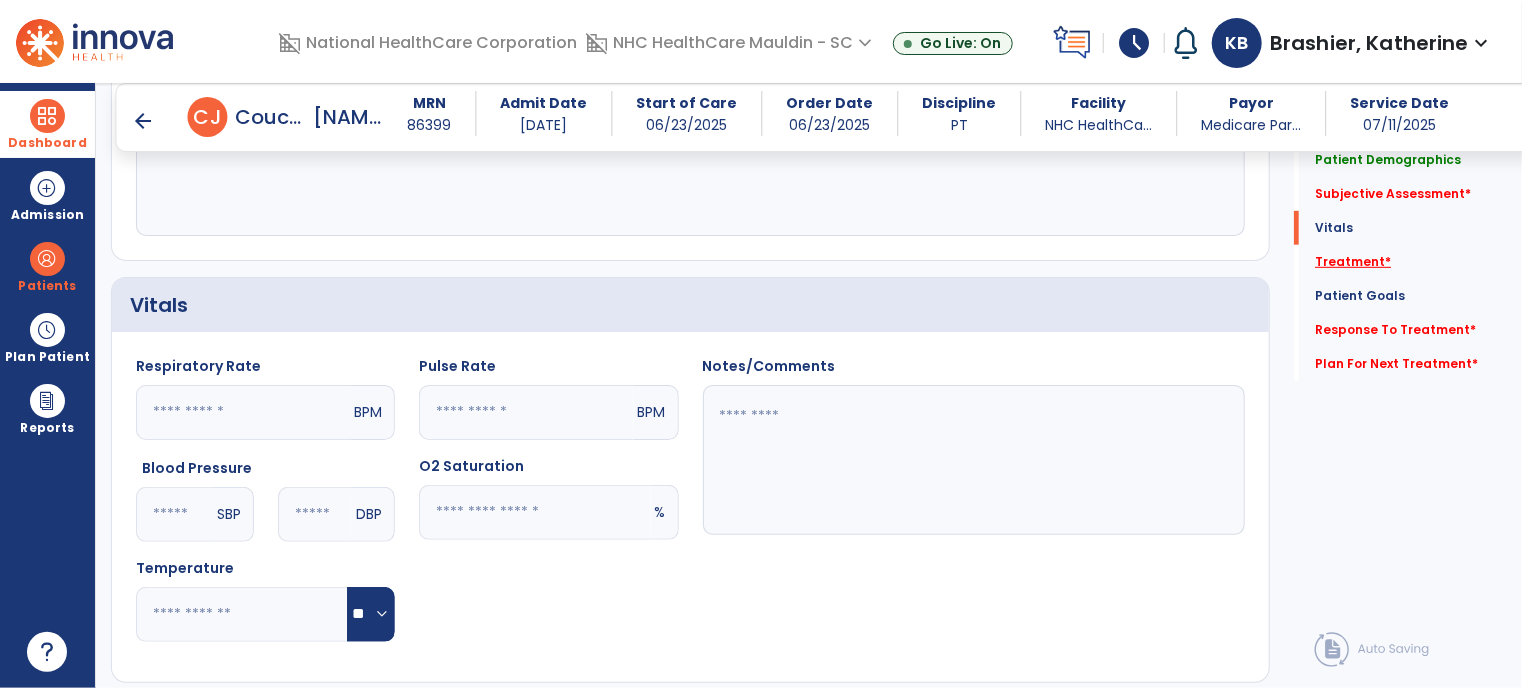 click on "Treatment   *" 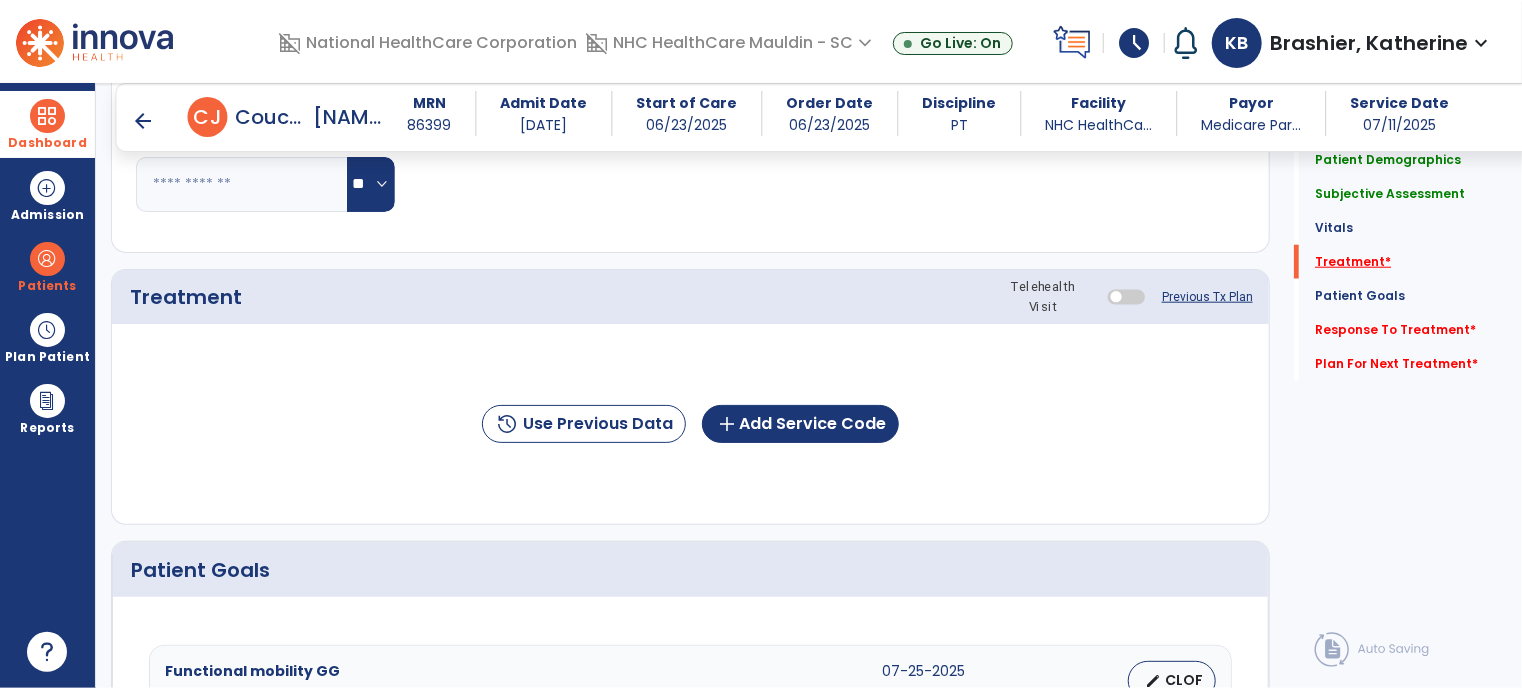 scroll, scrollTop: 990, scrollLeft: 0, axis: vertical 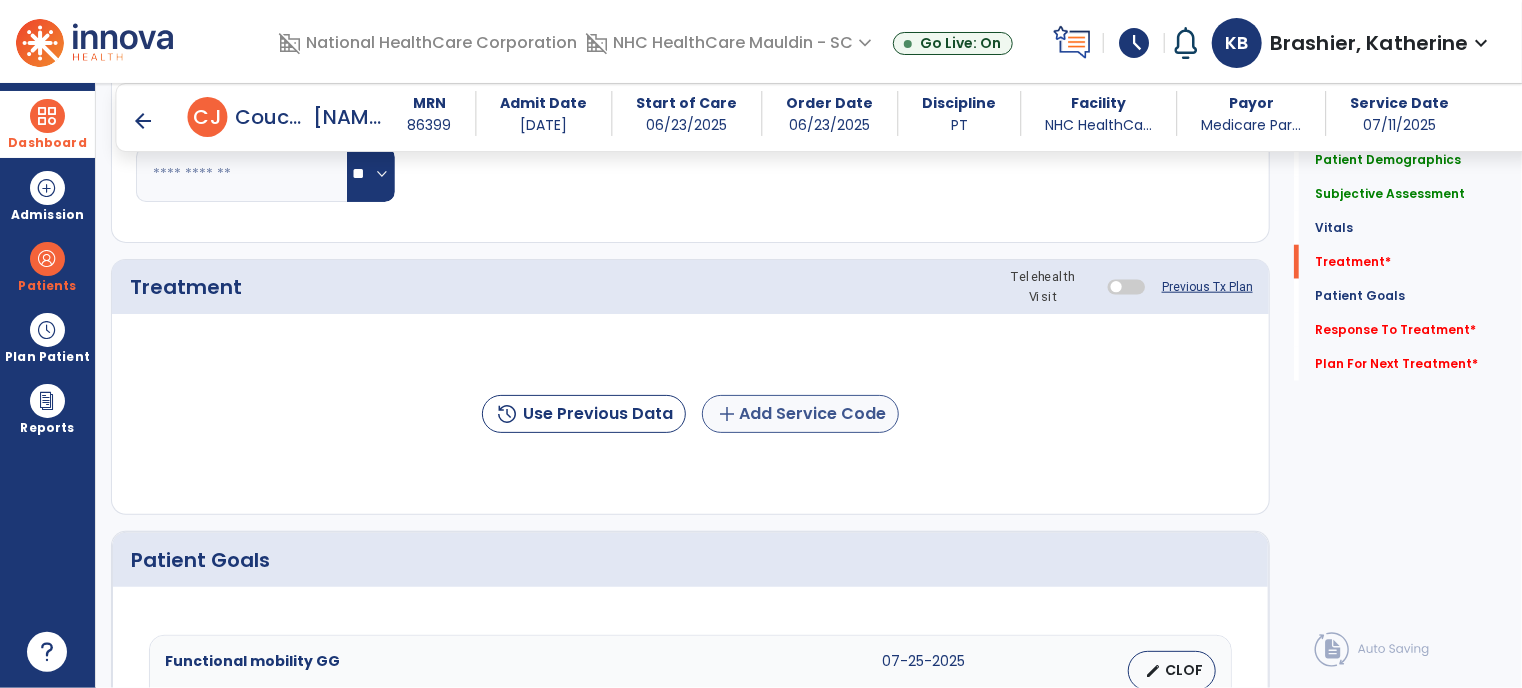 click on "add  Add Service Code" 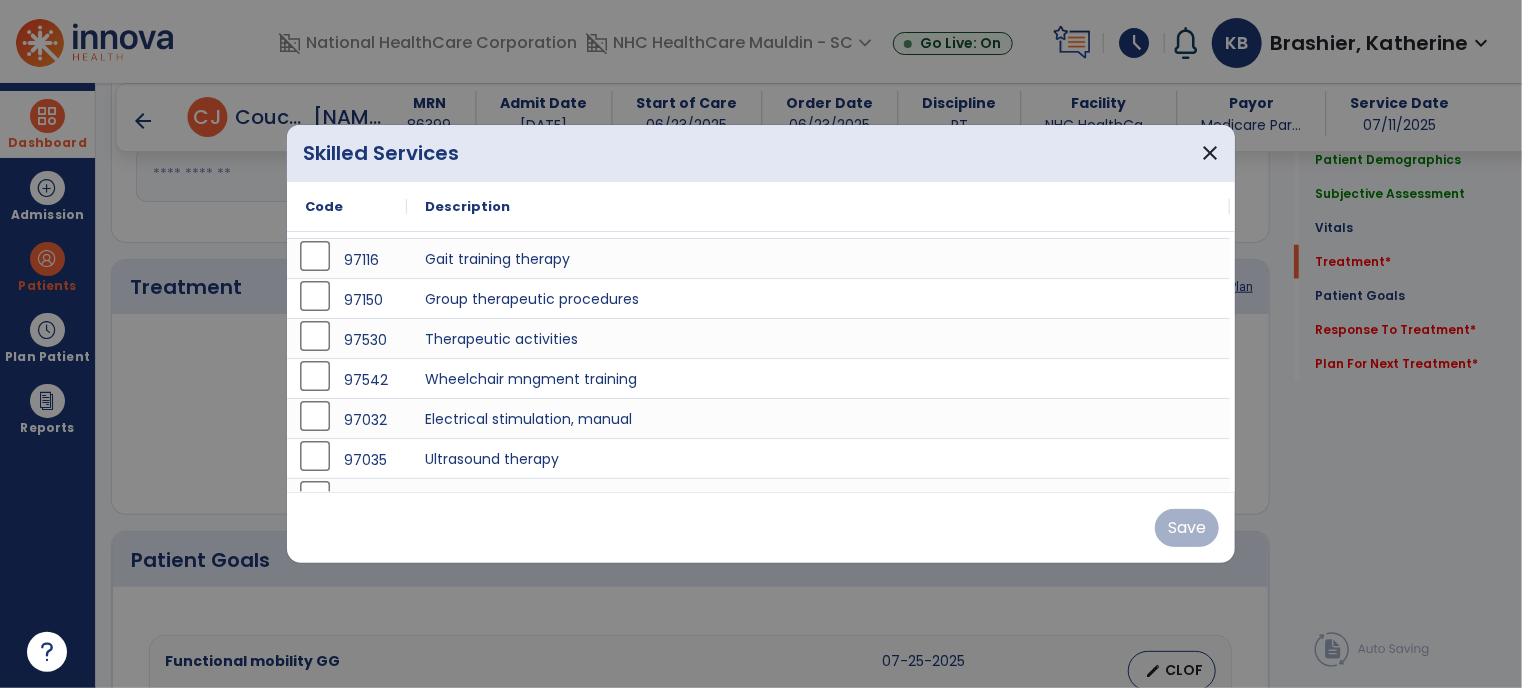 scroll, scrollTop: 115, scrollLeft: 0, axis: vertical 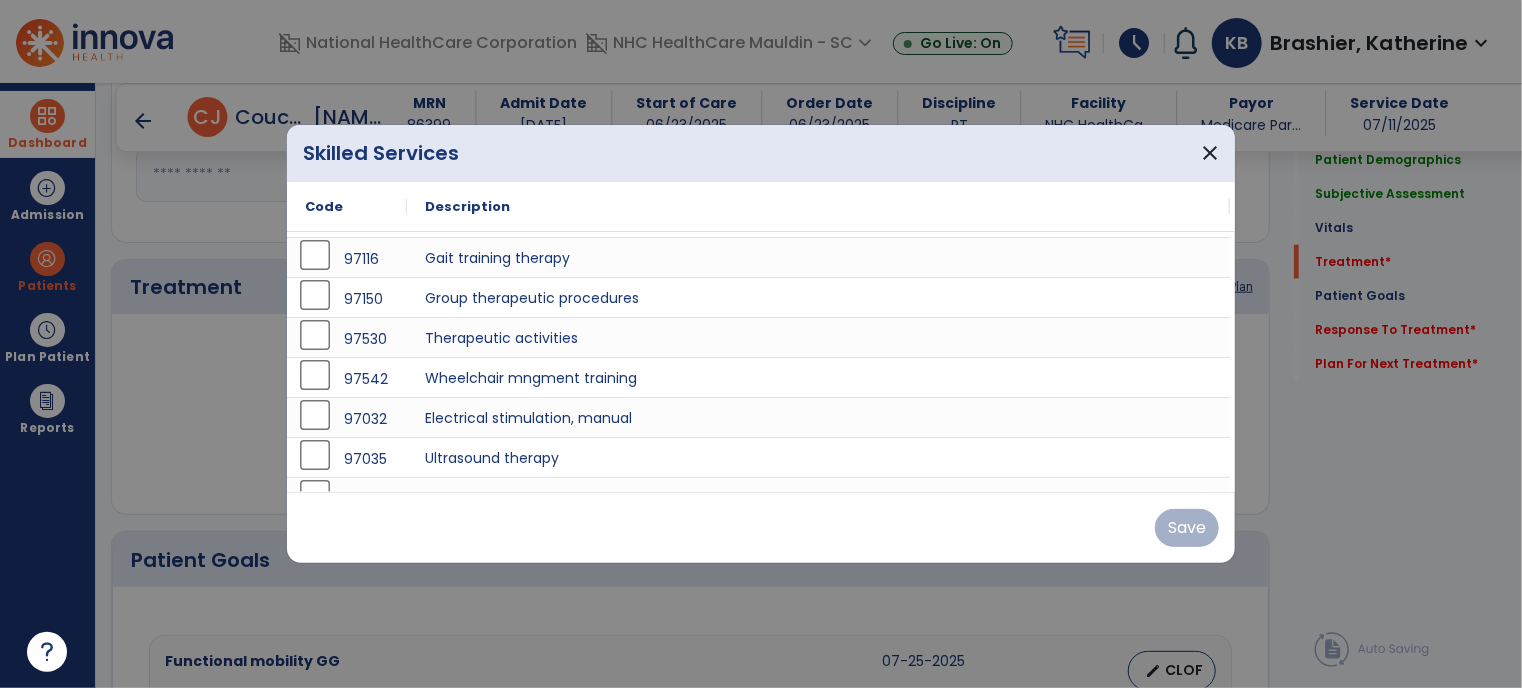 click on "97530" at bounding box center (347, 339) 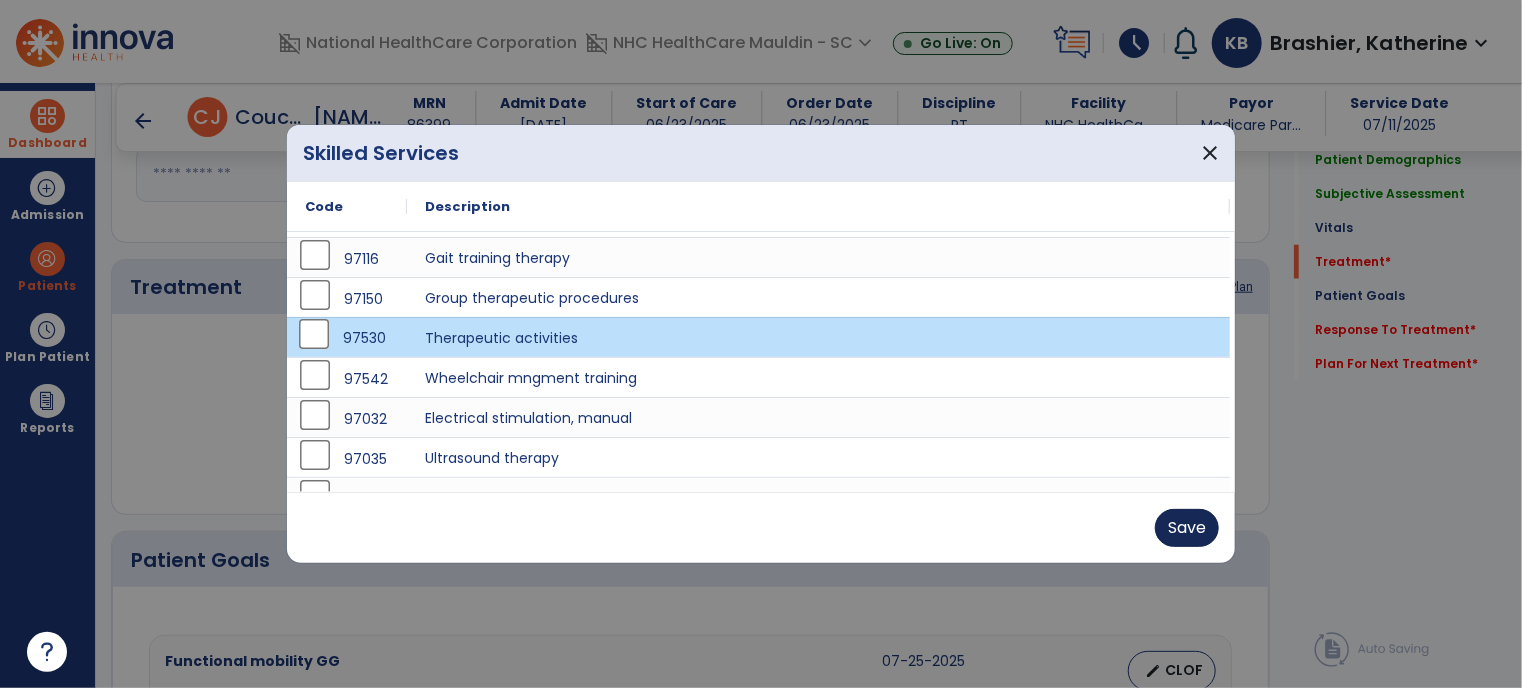 click on "Save" at bounding box center [1187, 528] 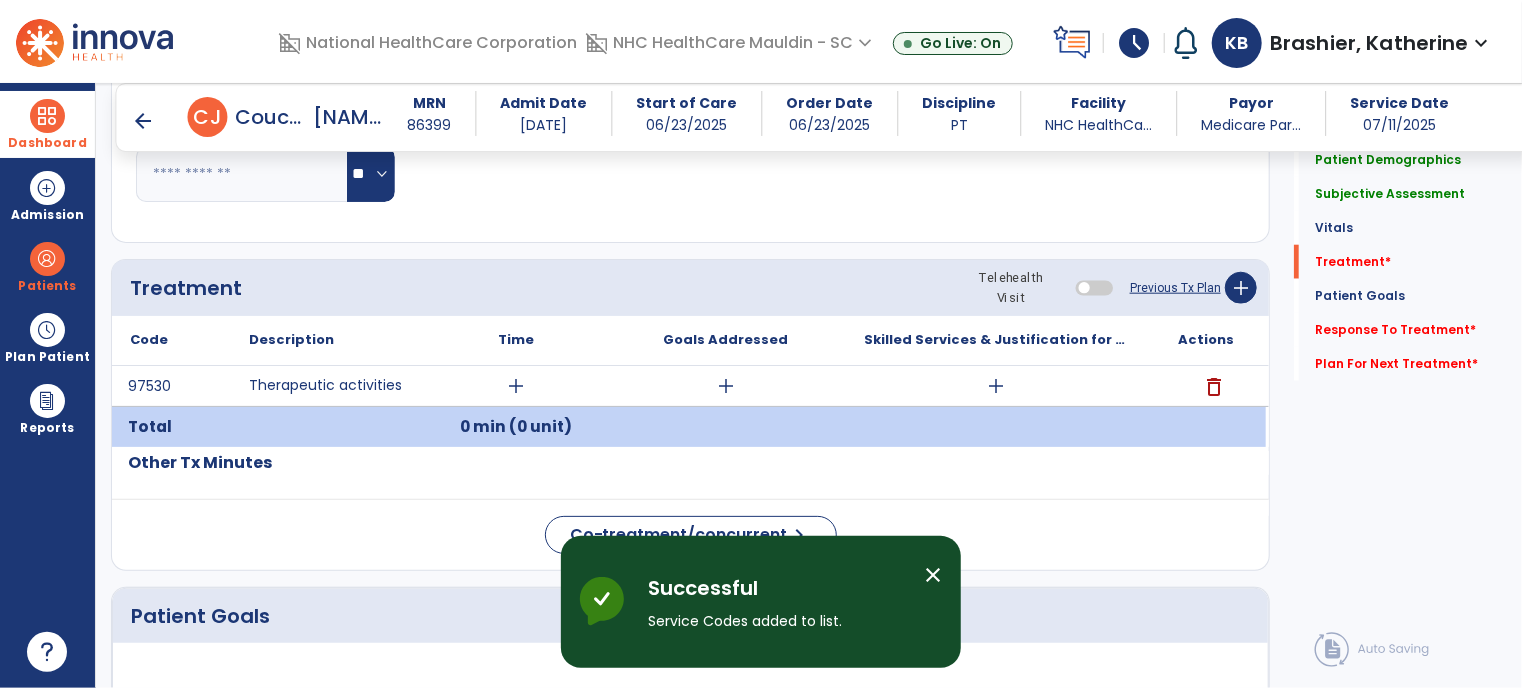 click on "add" at bounding box center (516, 386) 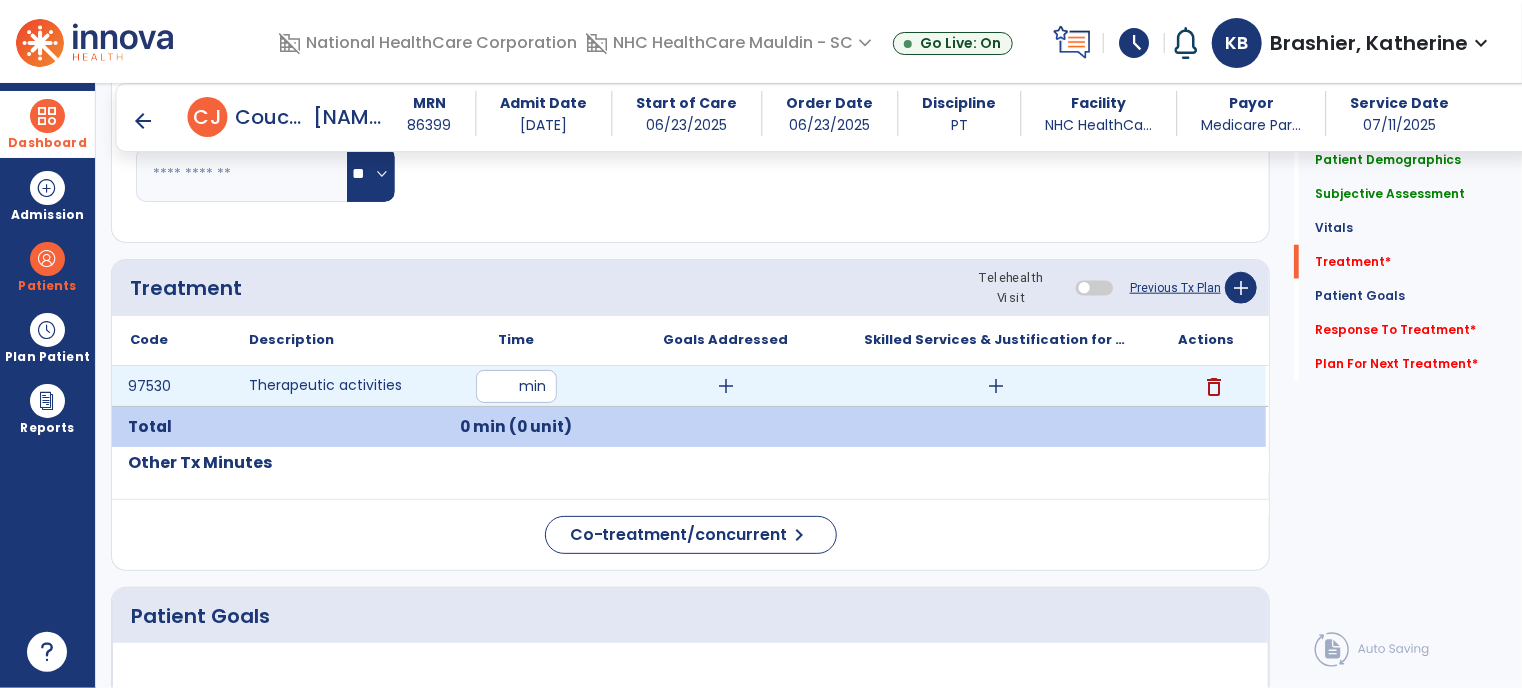type on "**" 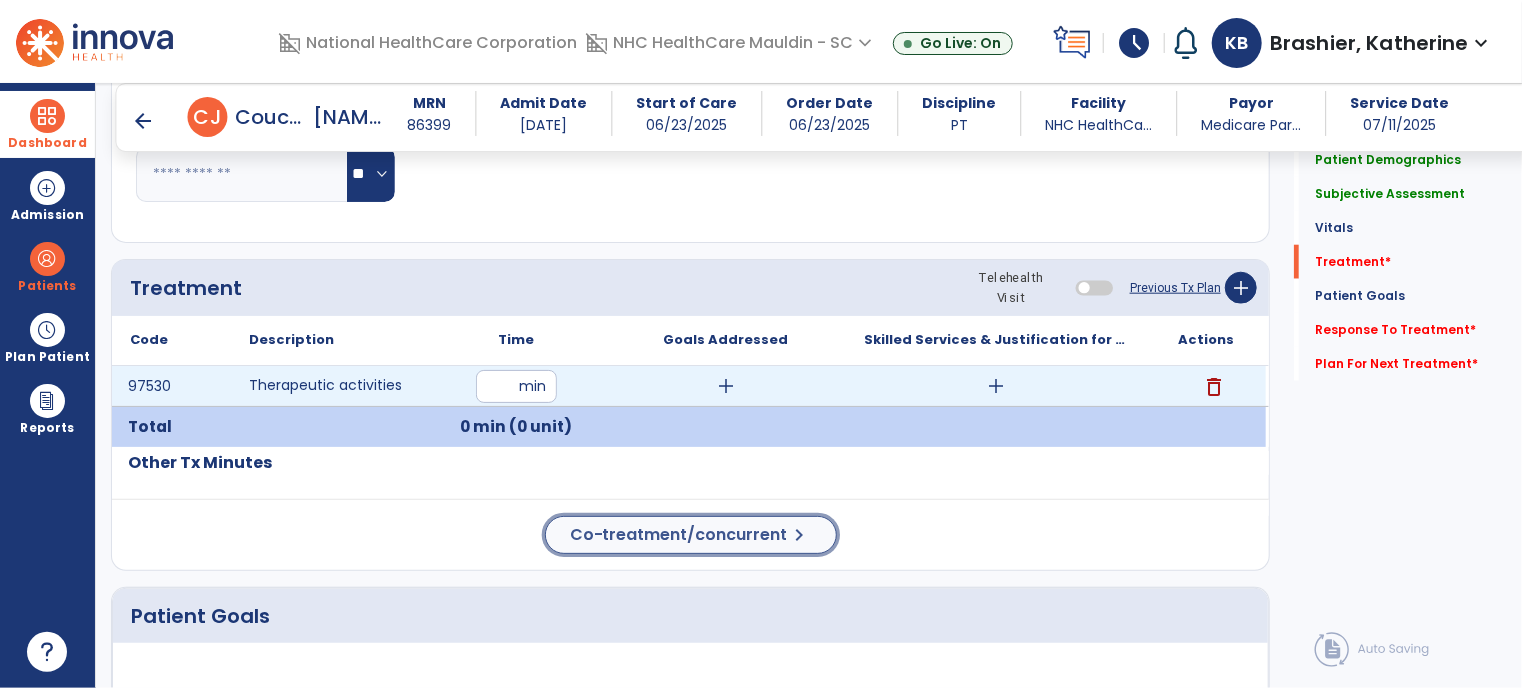 click on "Co-treatment/concurrent" 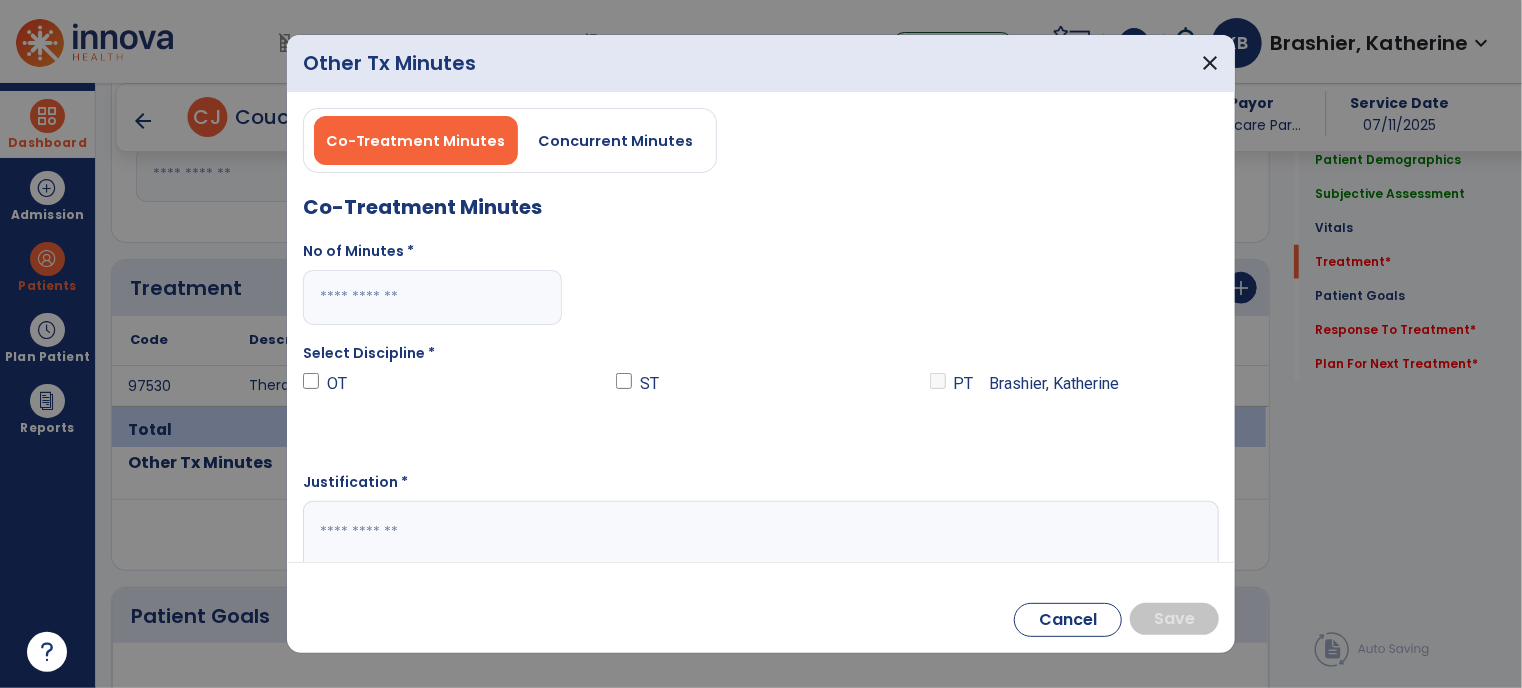 click at bounding box center [432, 297] 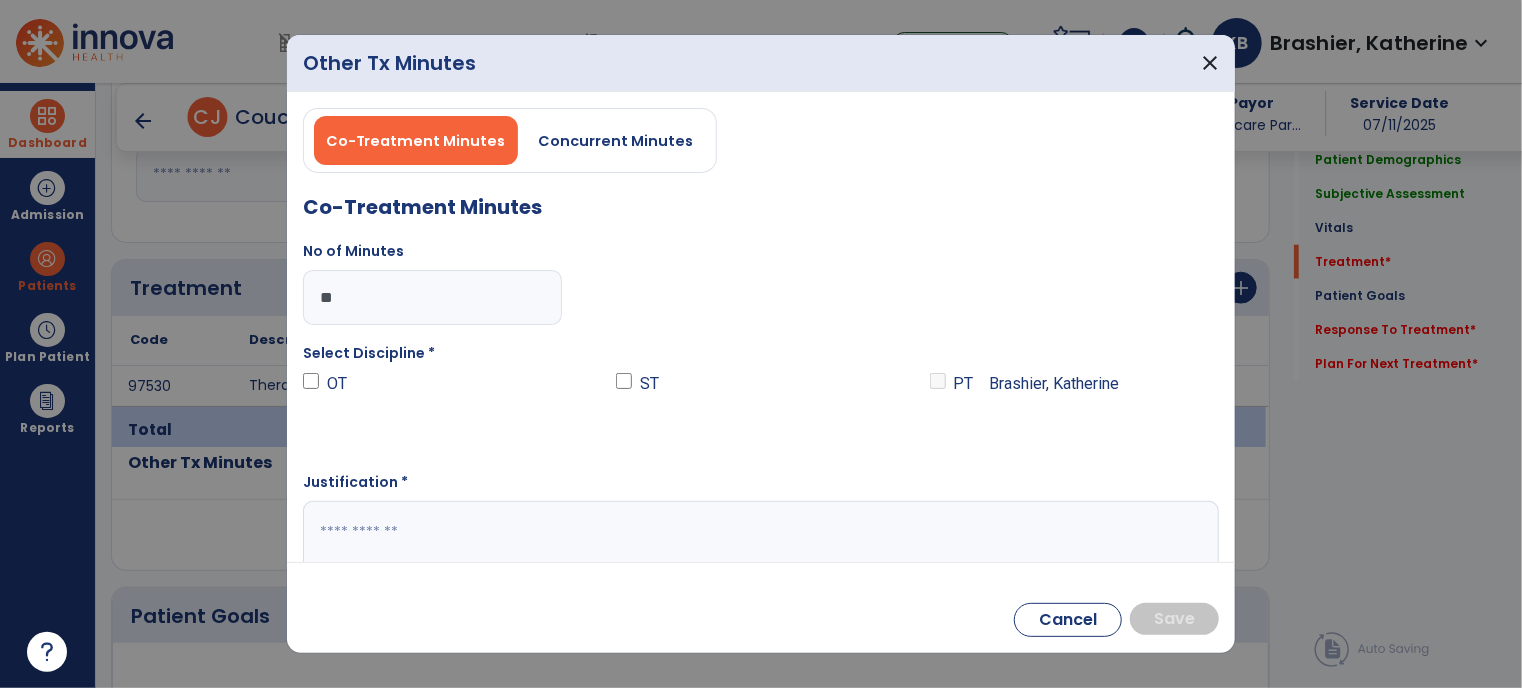 type on "**" 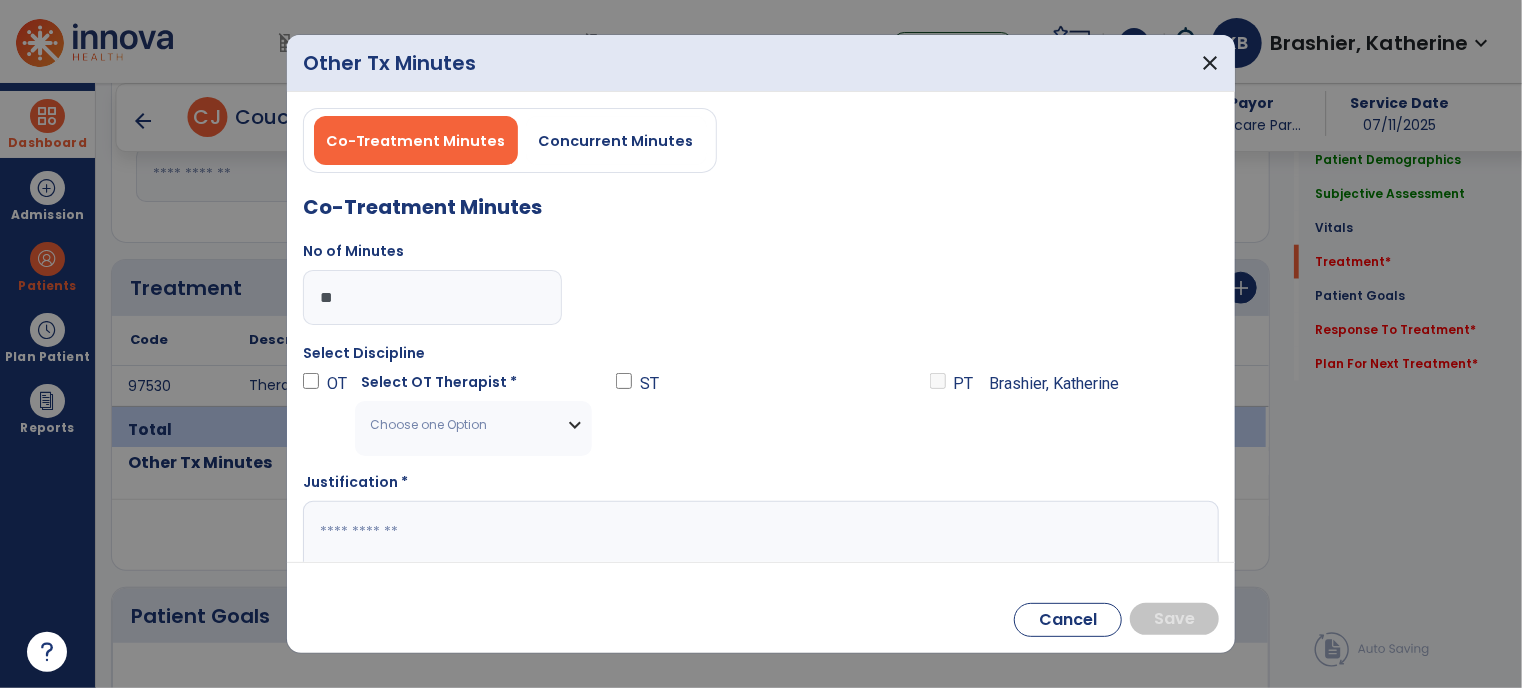 click on "Choose one Option" at bounding box center [473, 425] 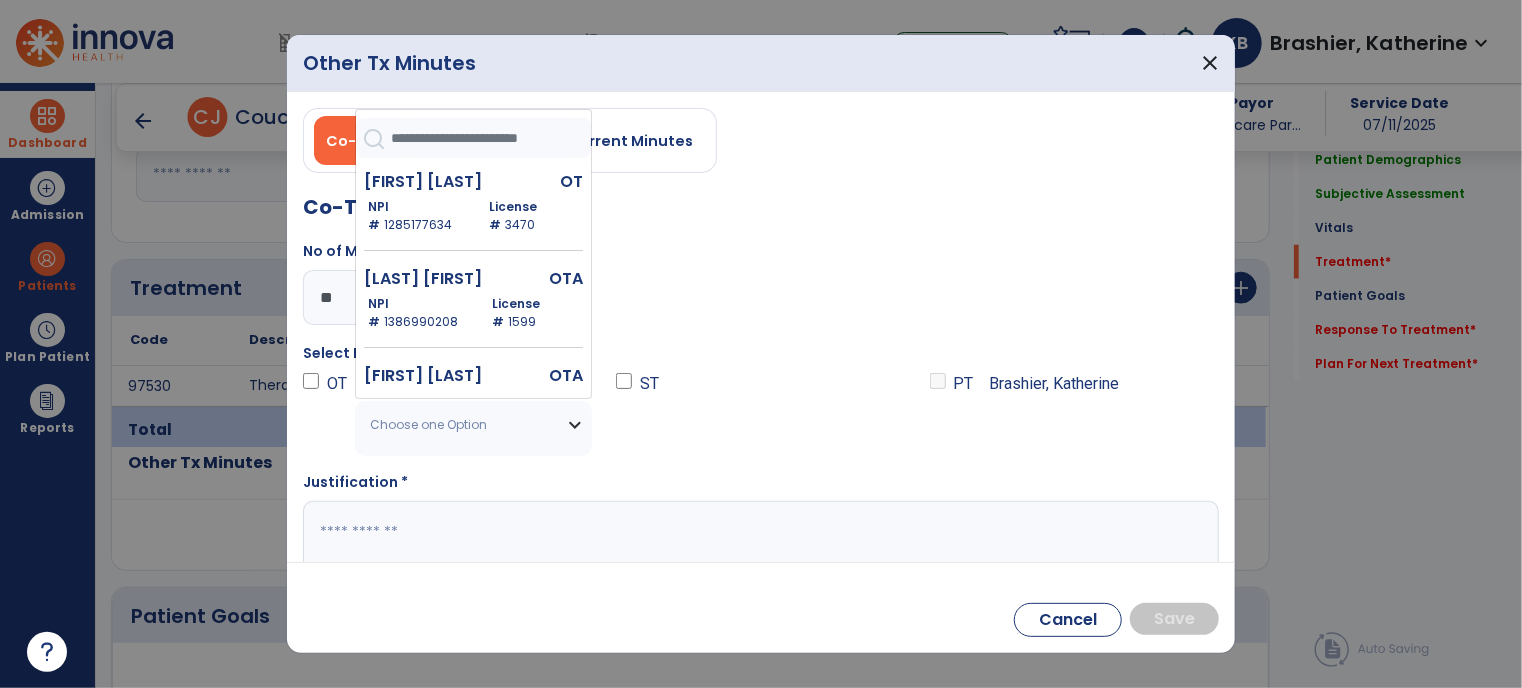 click at bounding box center (491, 138) 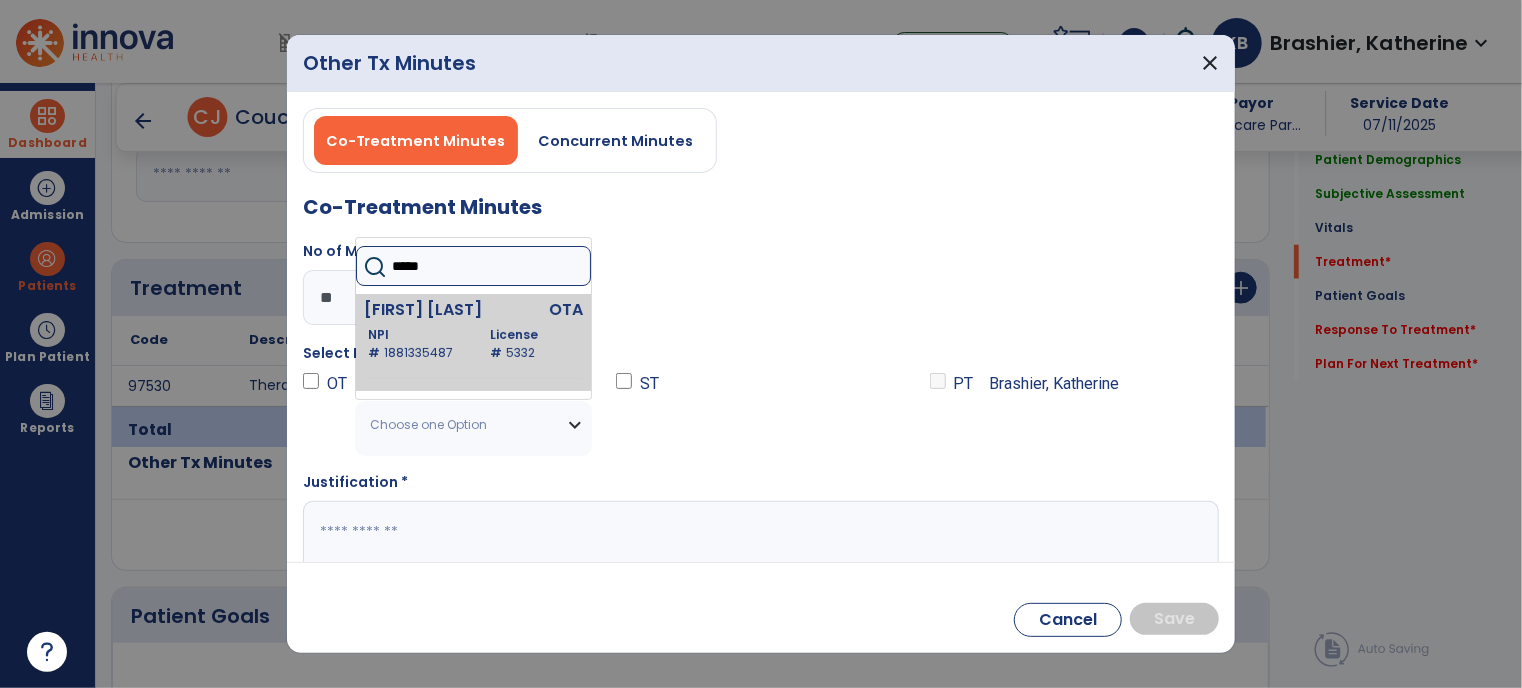 type on "*****" 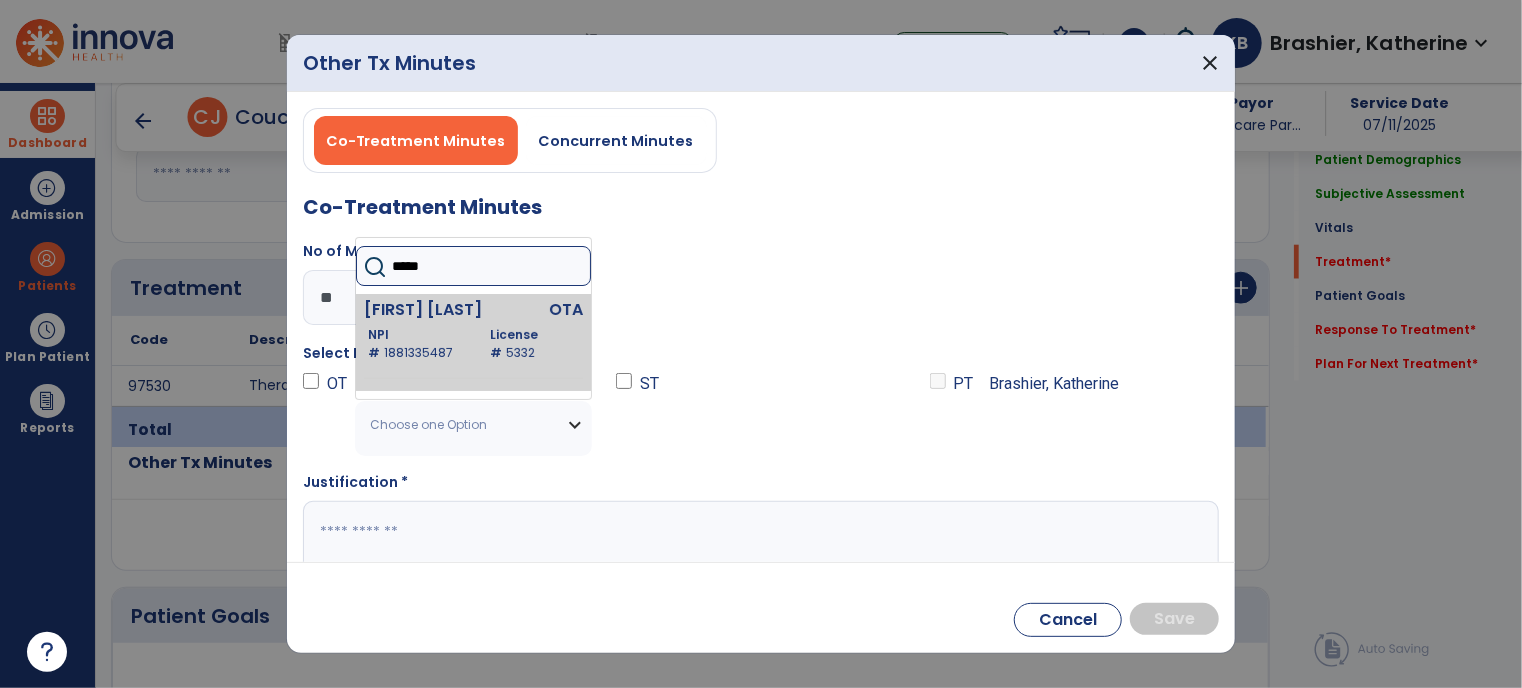 click on "License # 5332" at bounding box center (533, 344) 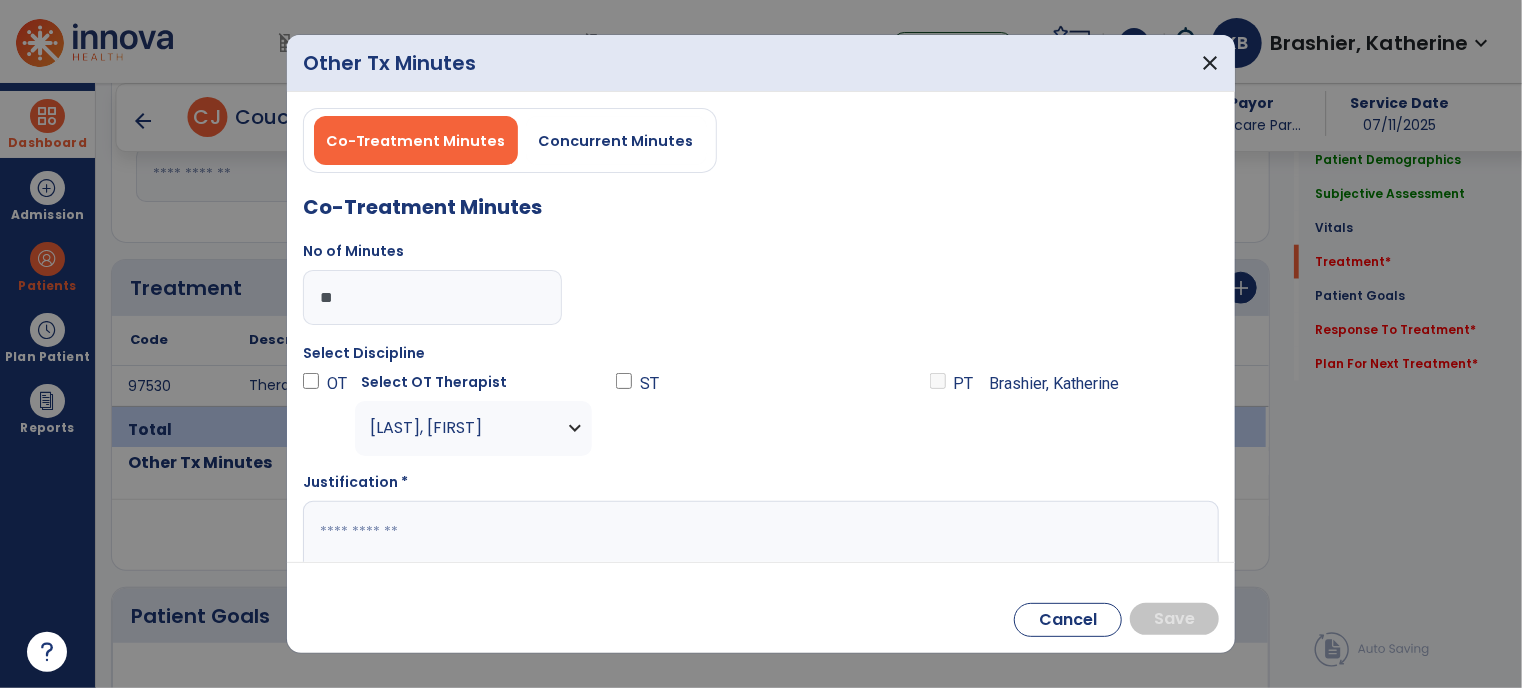 click at bounding box center (759, 540) 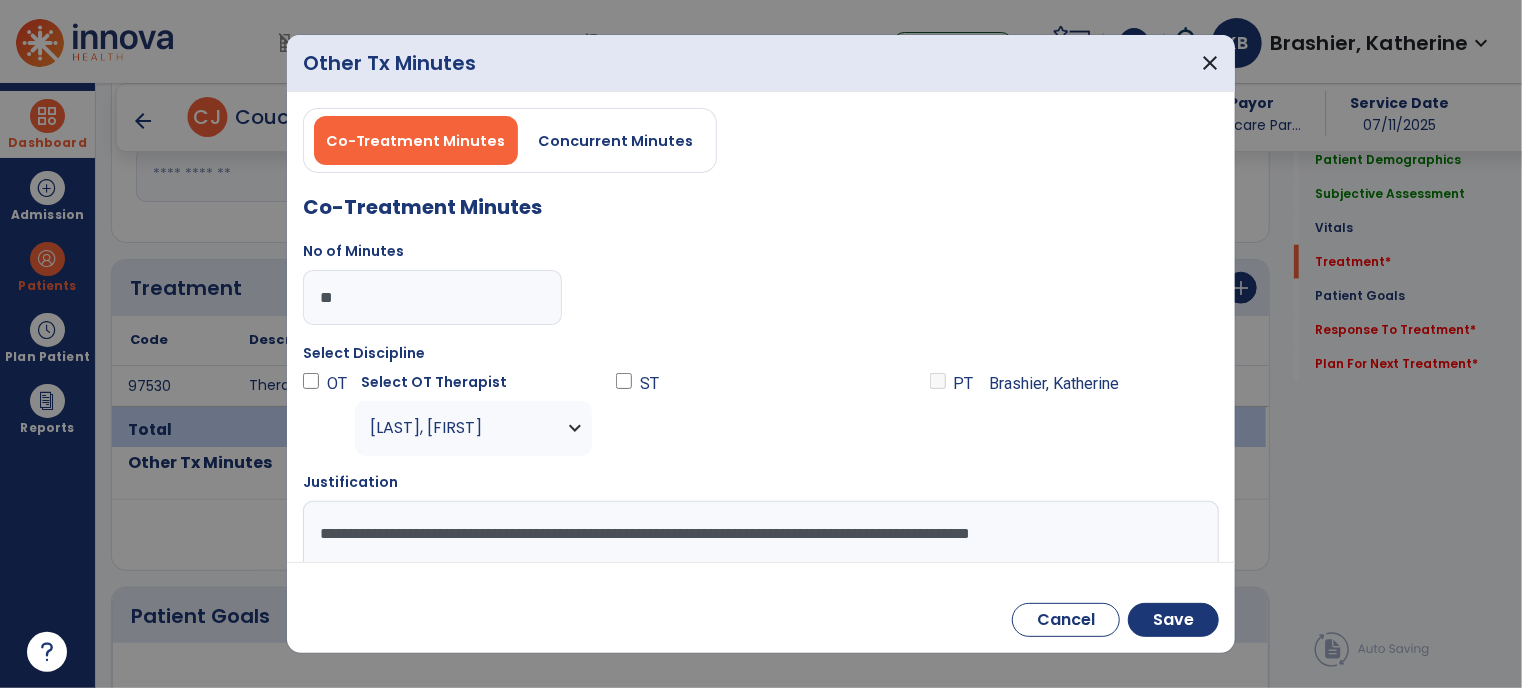 scroll, scrollTop: 8, scrollLeft: 0, axis: vertical 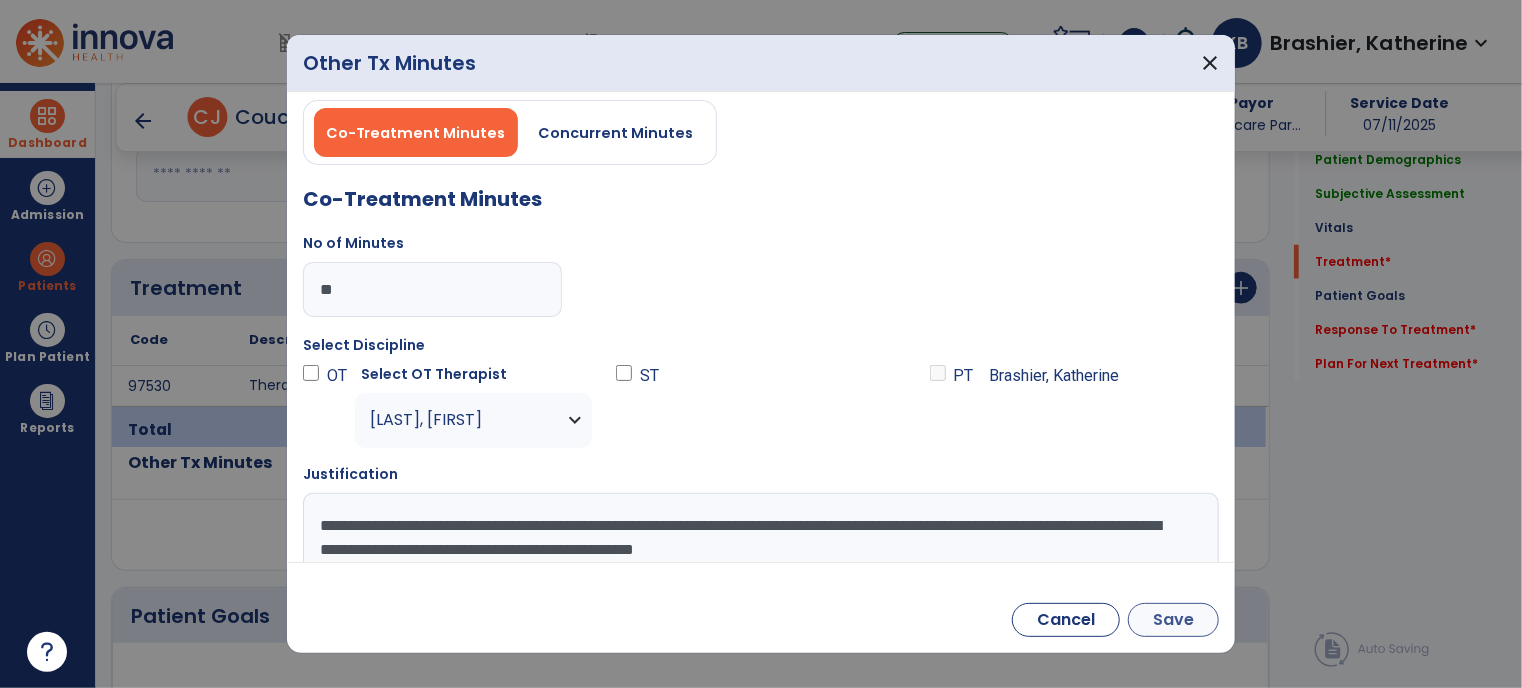 type on "**********" 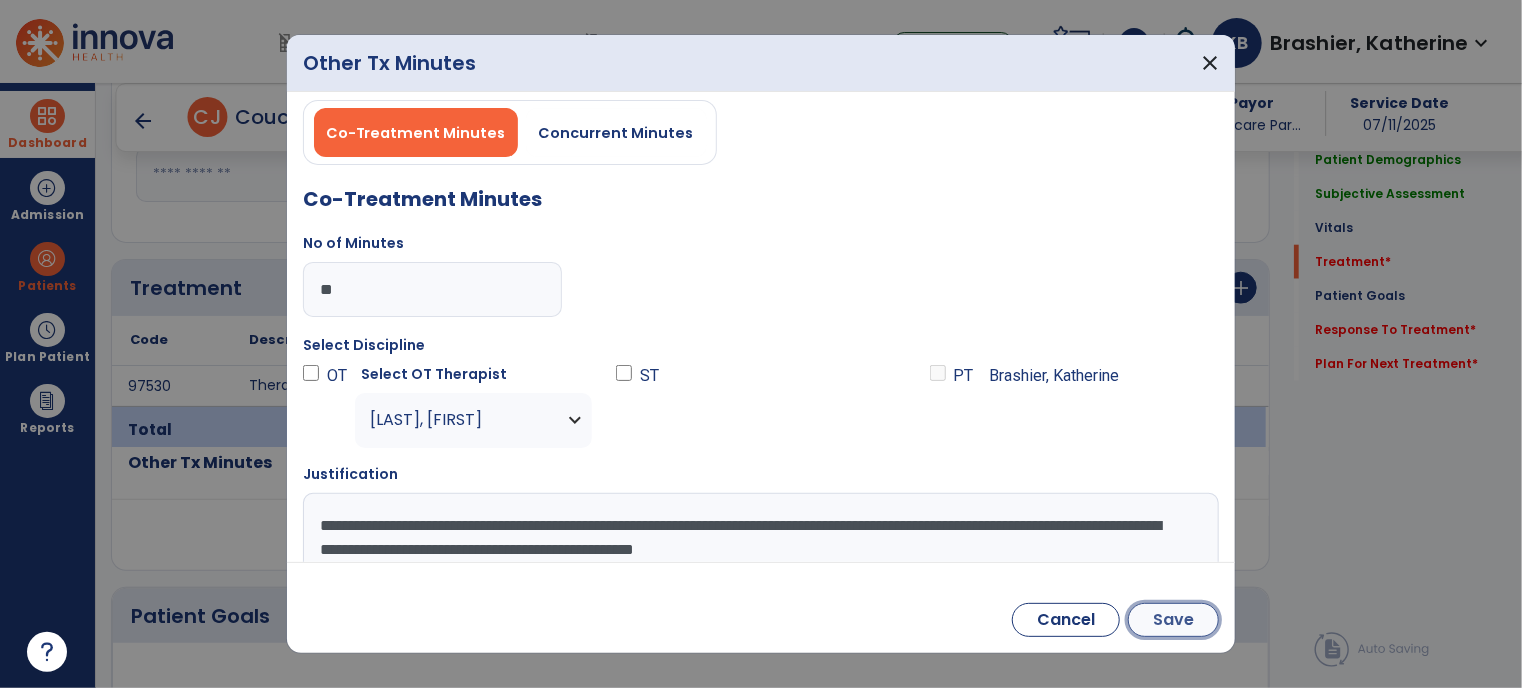 click on "Save" at bounding box center [1173, 620] 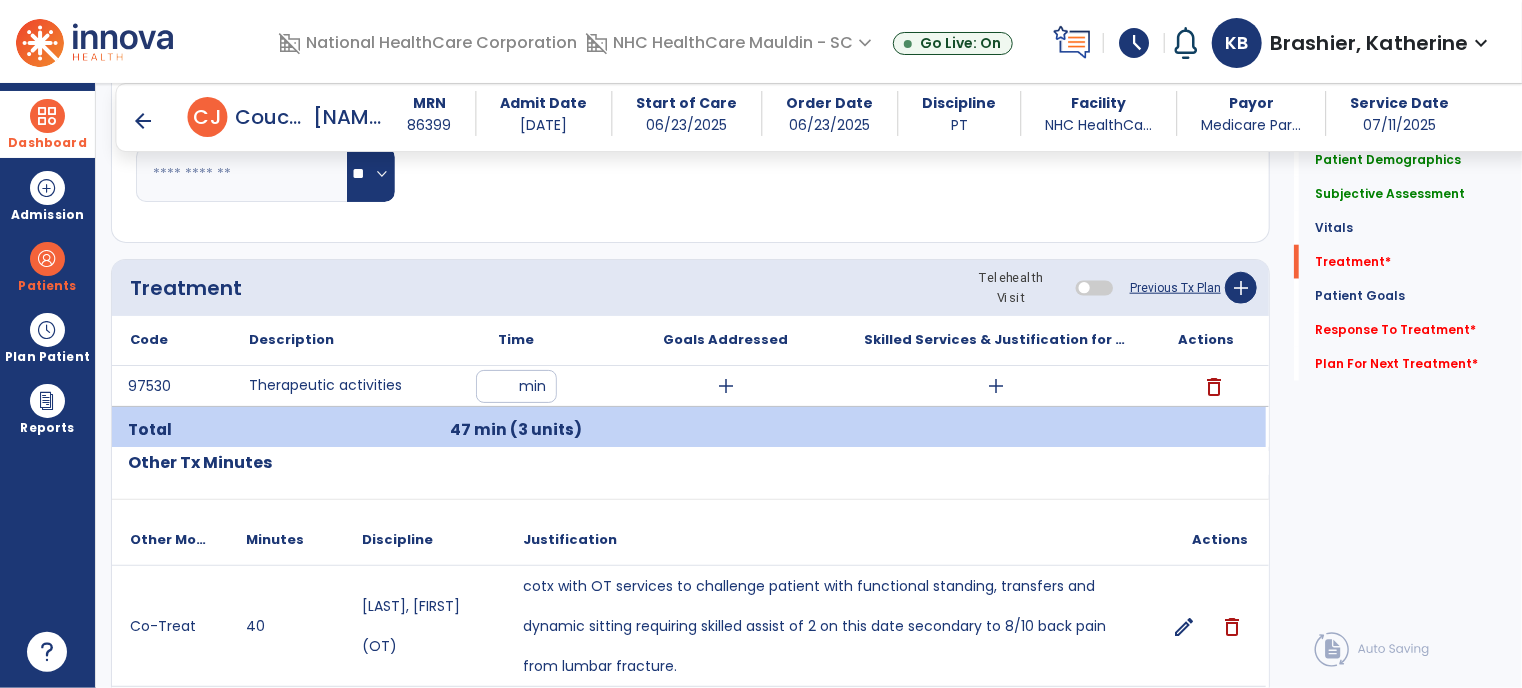 click on "add" at bounding box center [726, 386] 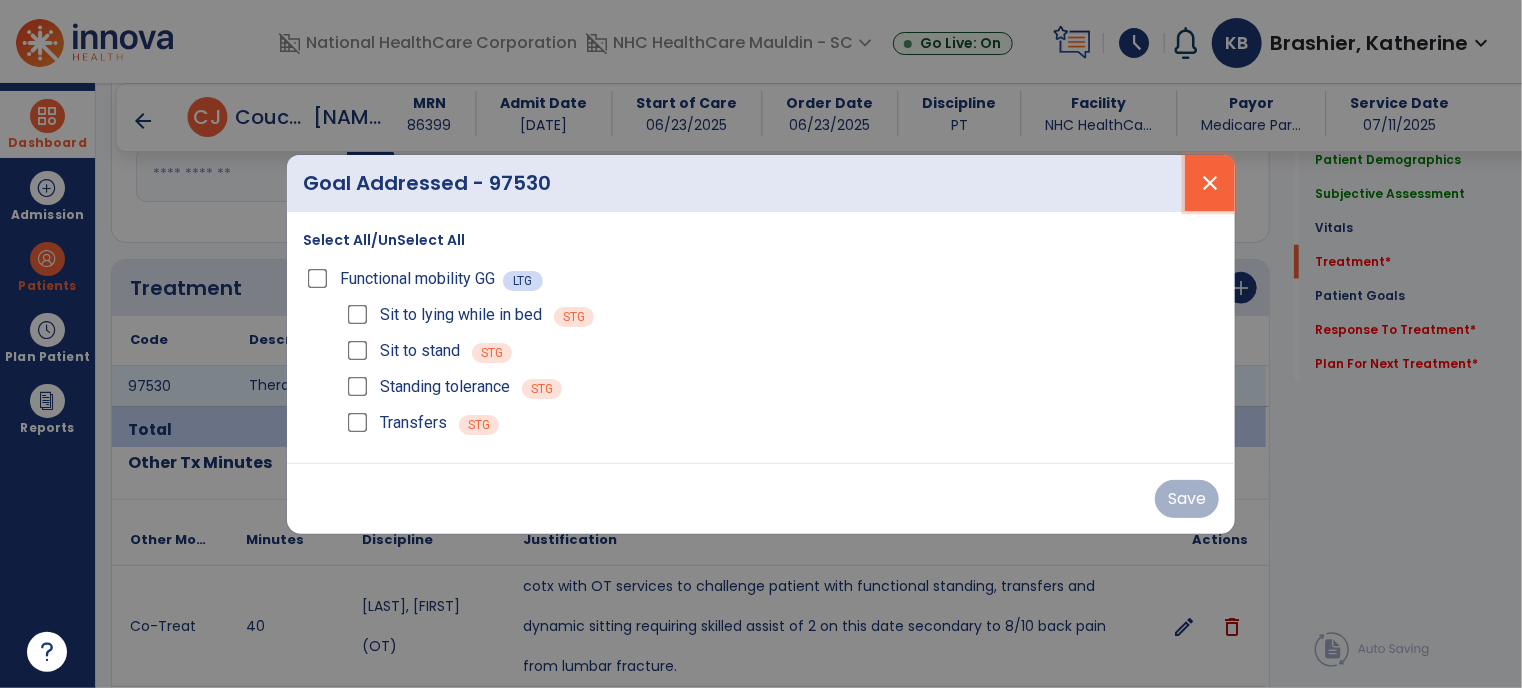 click on "close" at bounding box center [1210, 183] 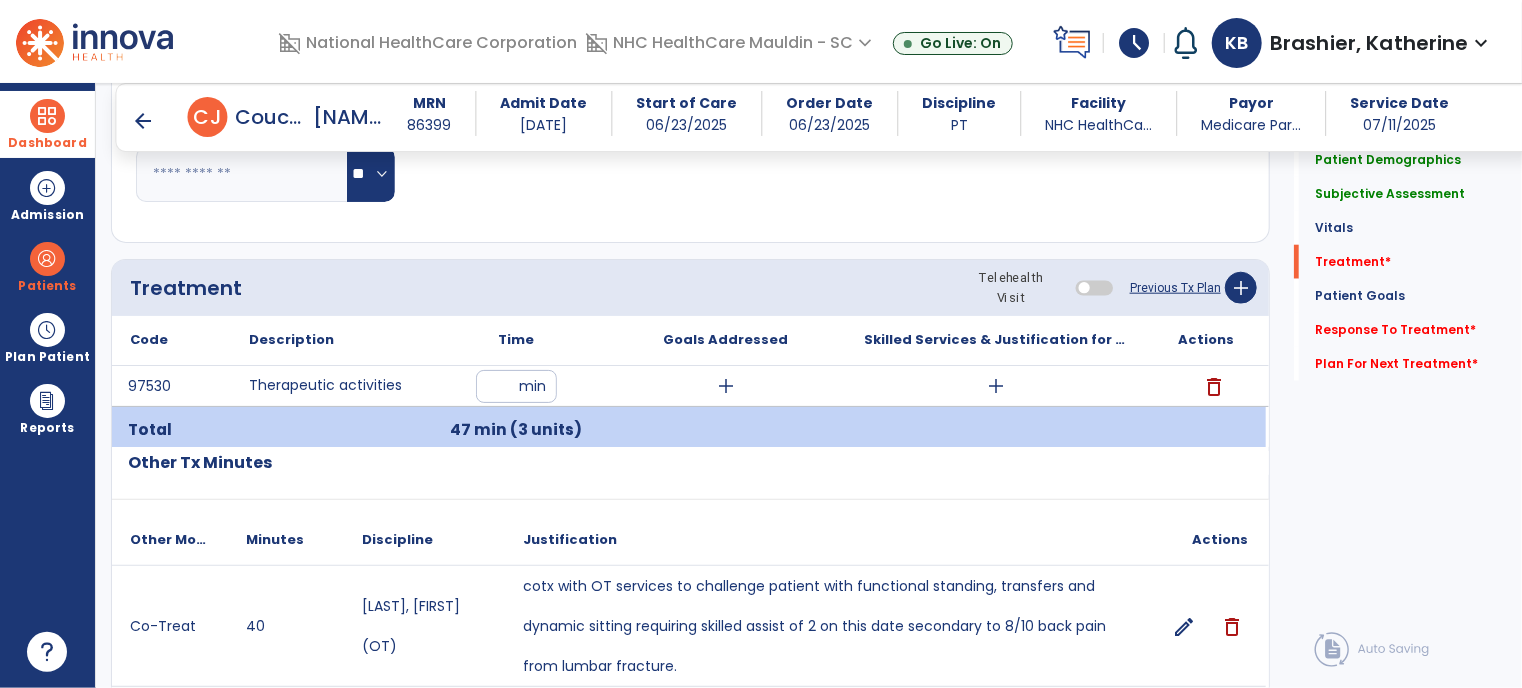 click on "add" at bounding box center [996, 386] 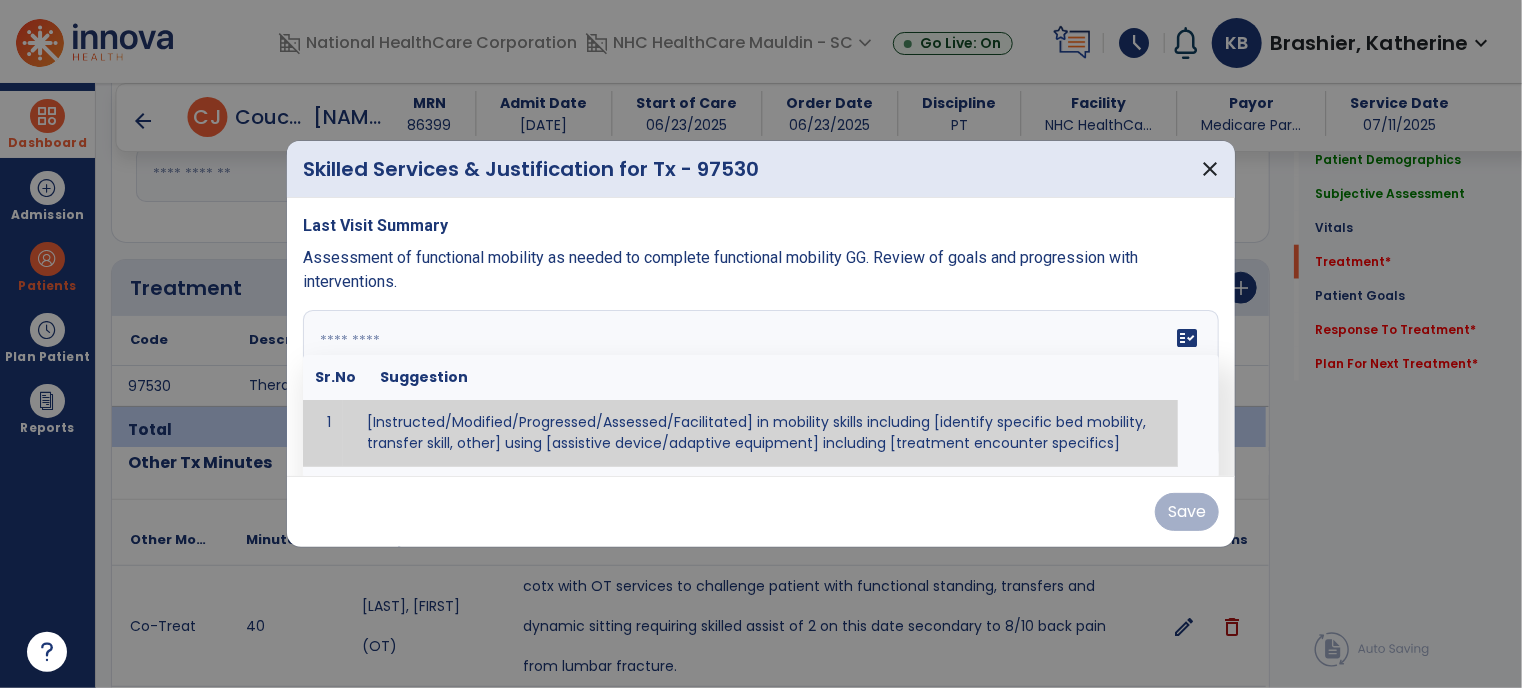 click at bounding box center [759, 385] 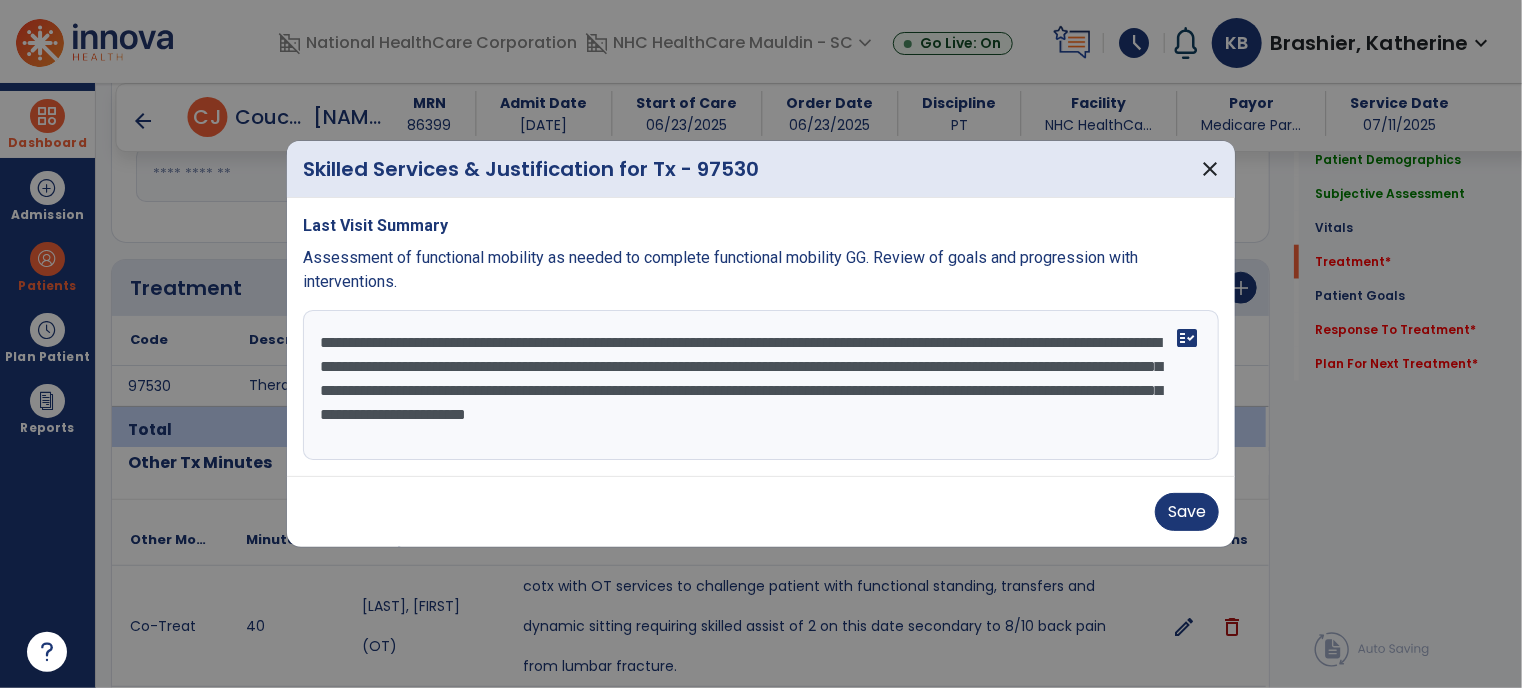 type on "**********" 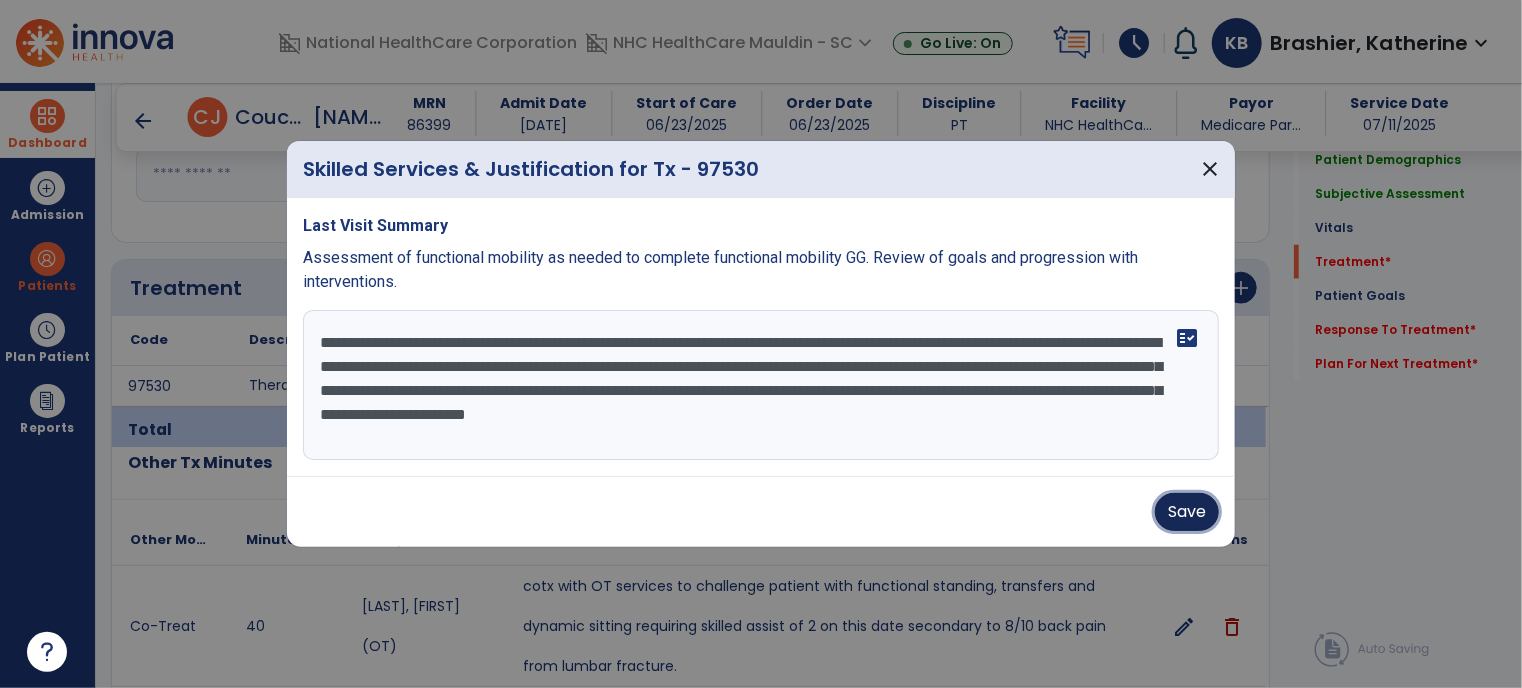 click on "Save" at bounding box center [1187, 512] 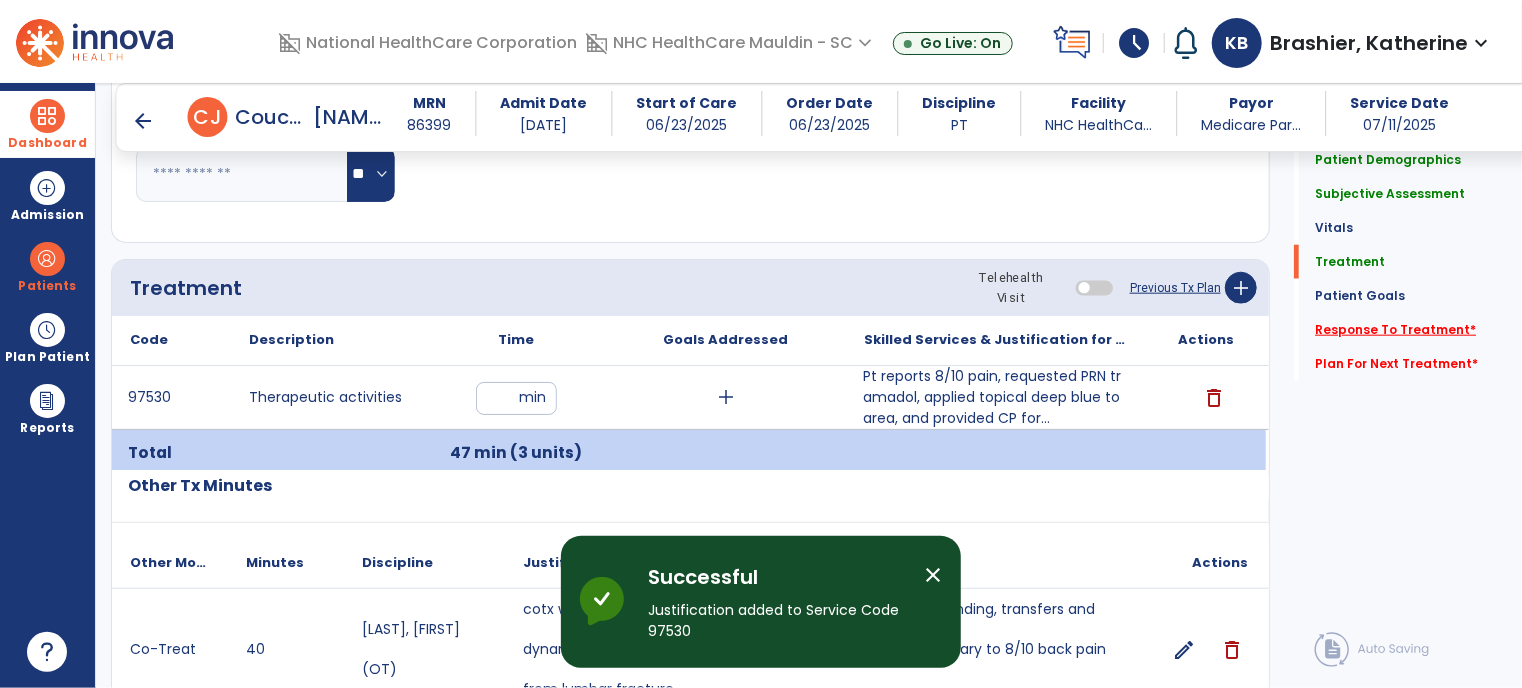 click on "Response To Treatment   *" 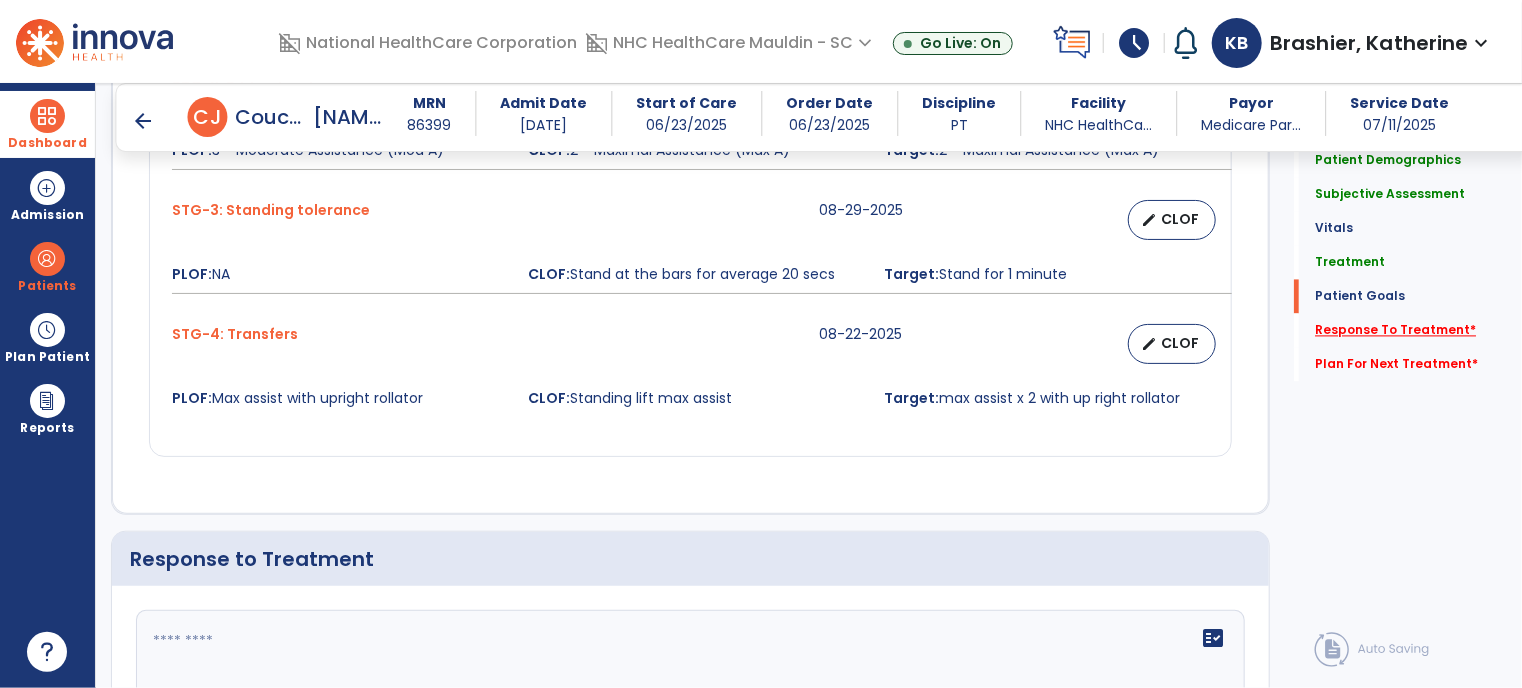 scroll, scrollTop: 2308, scrollLeft: 0, axis: vertical 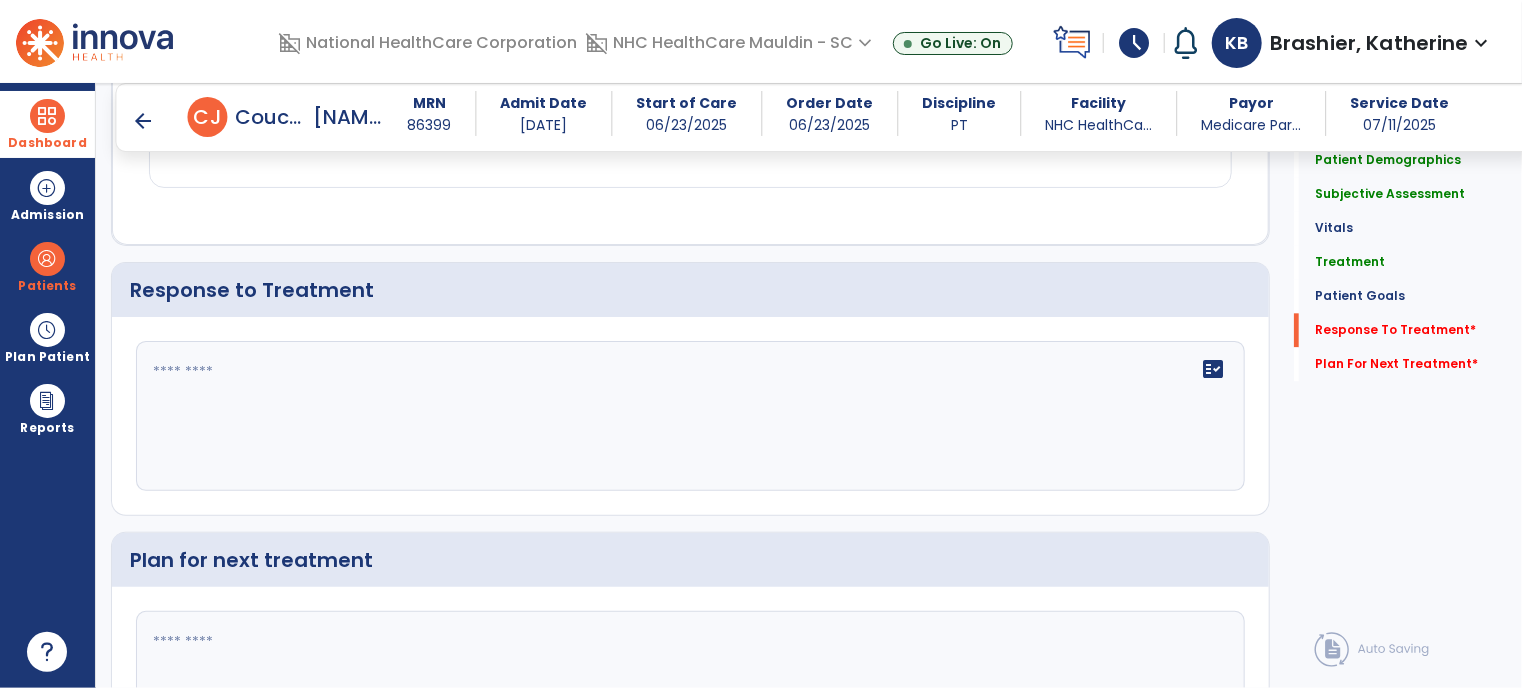 click 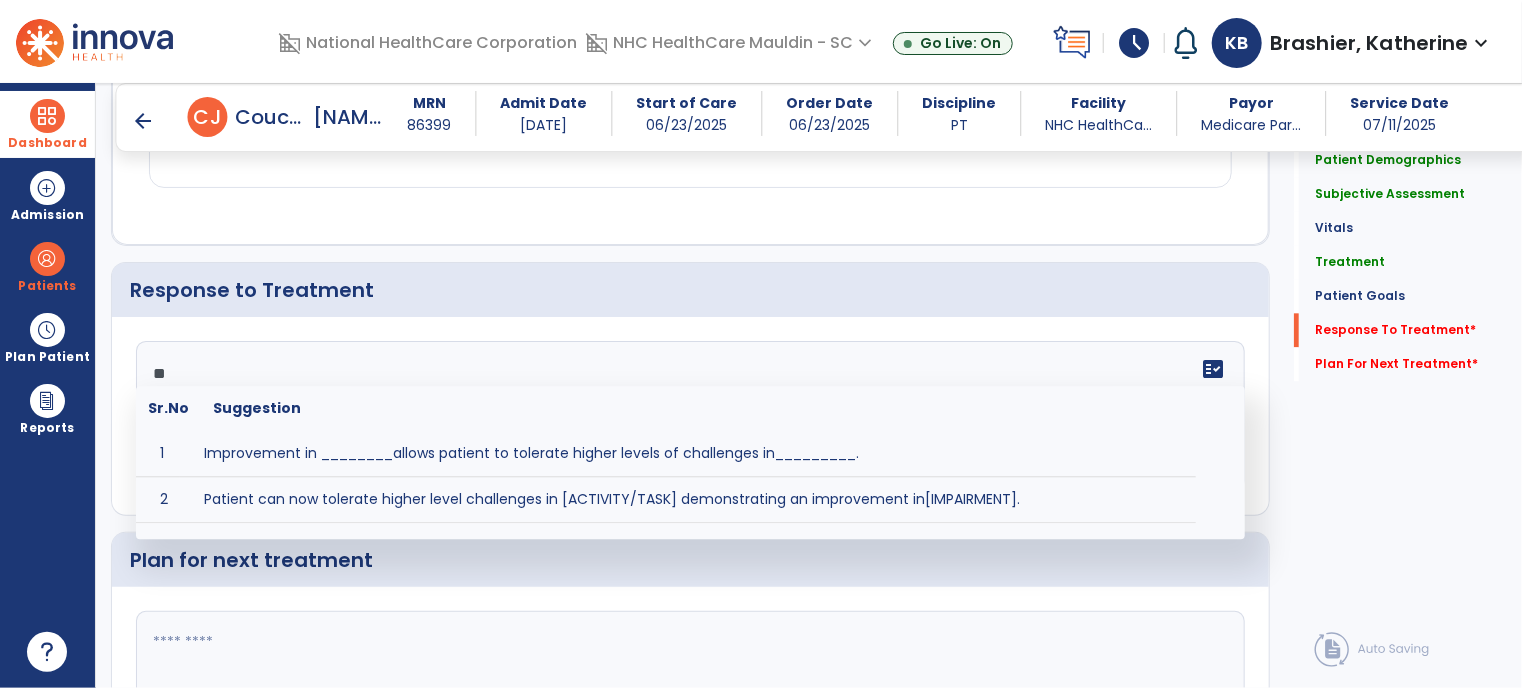 type on "*" 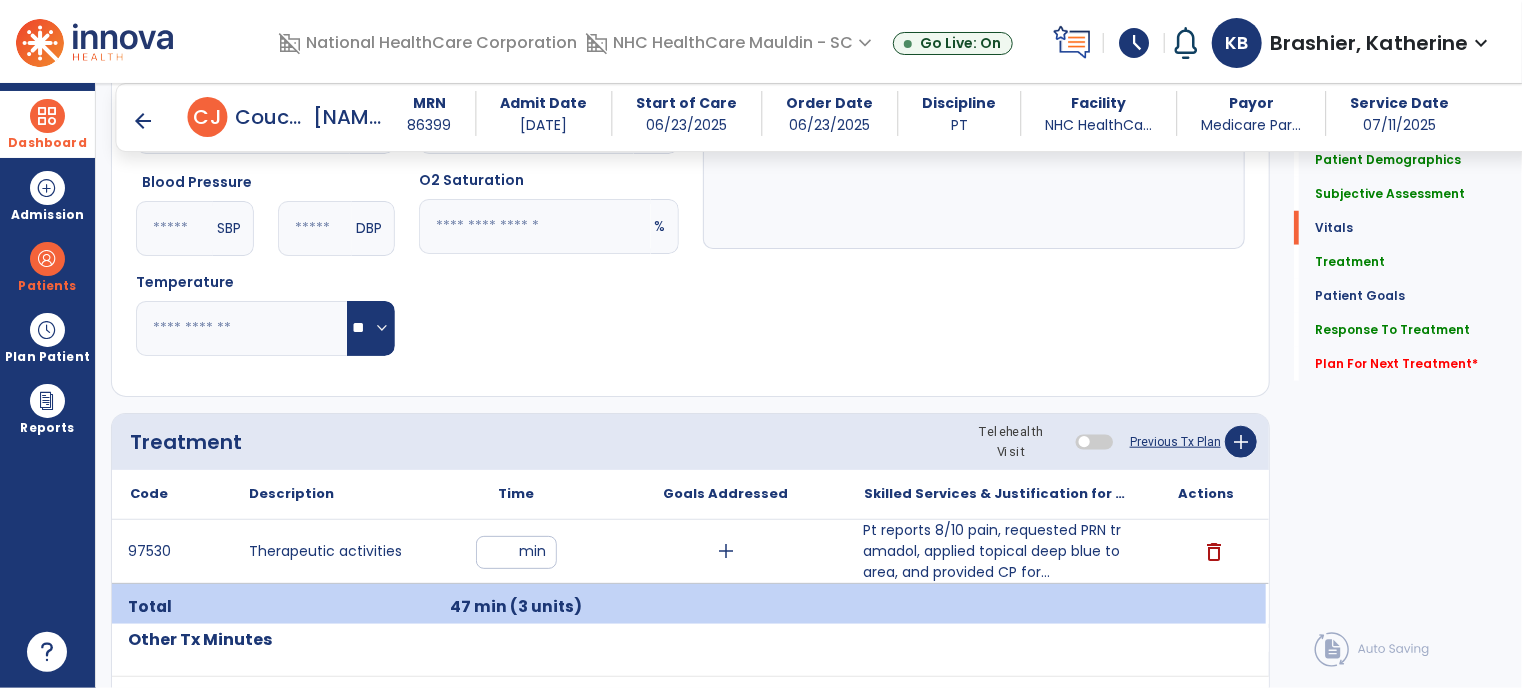 scroll, scrollTop: 836, scrollLeft: 0, axis: vertical 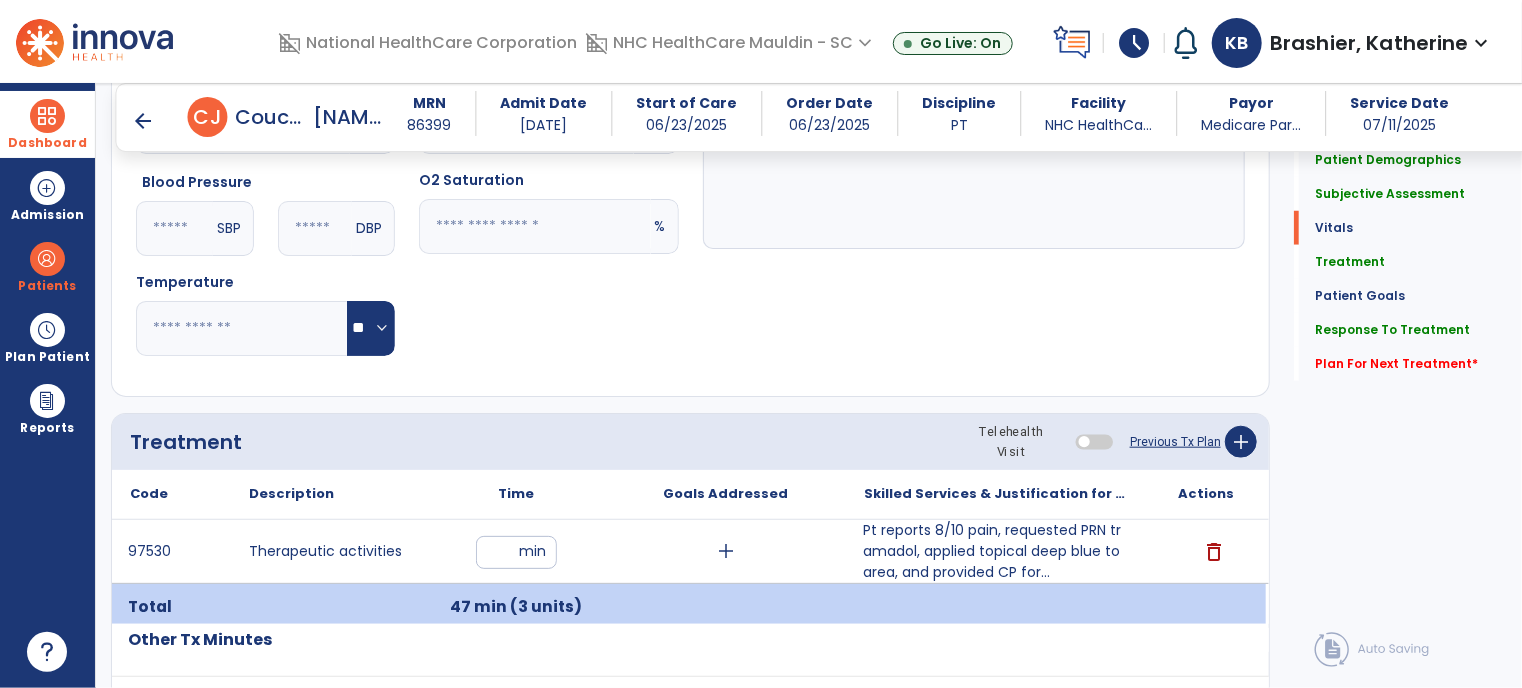 type on "**********" 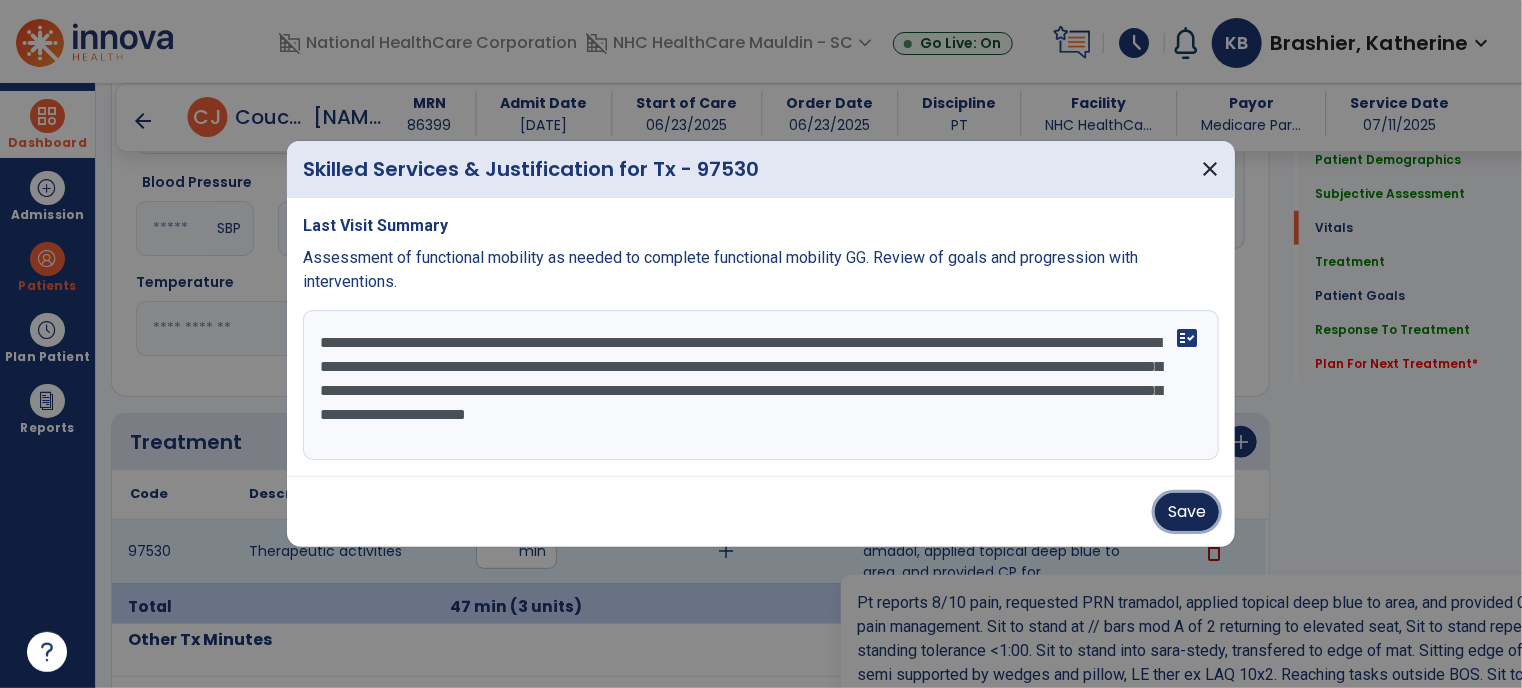 click on "Save" at bounding box center [1187, 512] 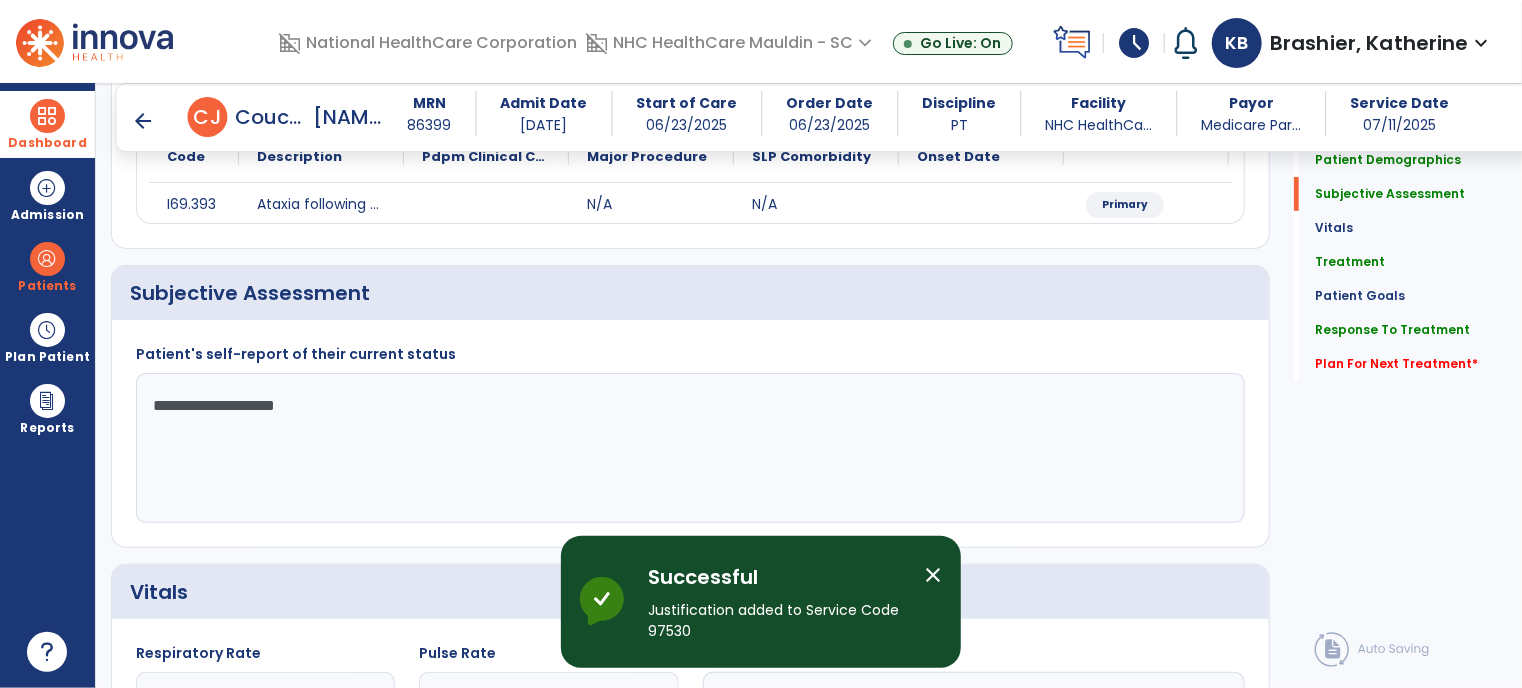scroll, scrollTop: 240, scrollLeft: 0, axis: vertical 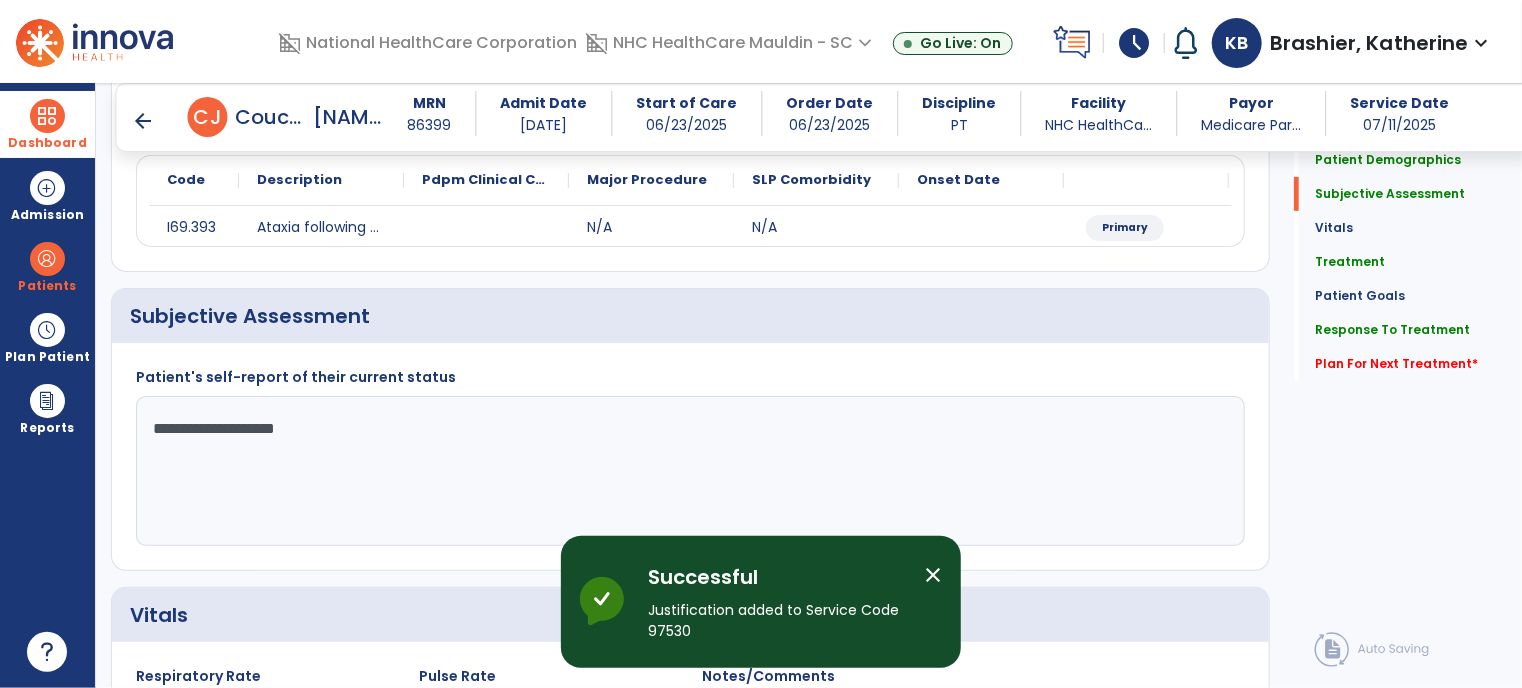 click on "**********" 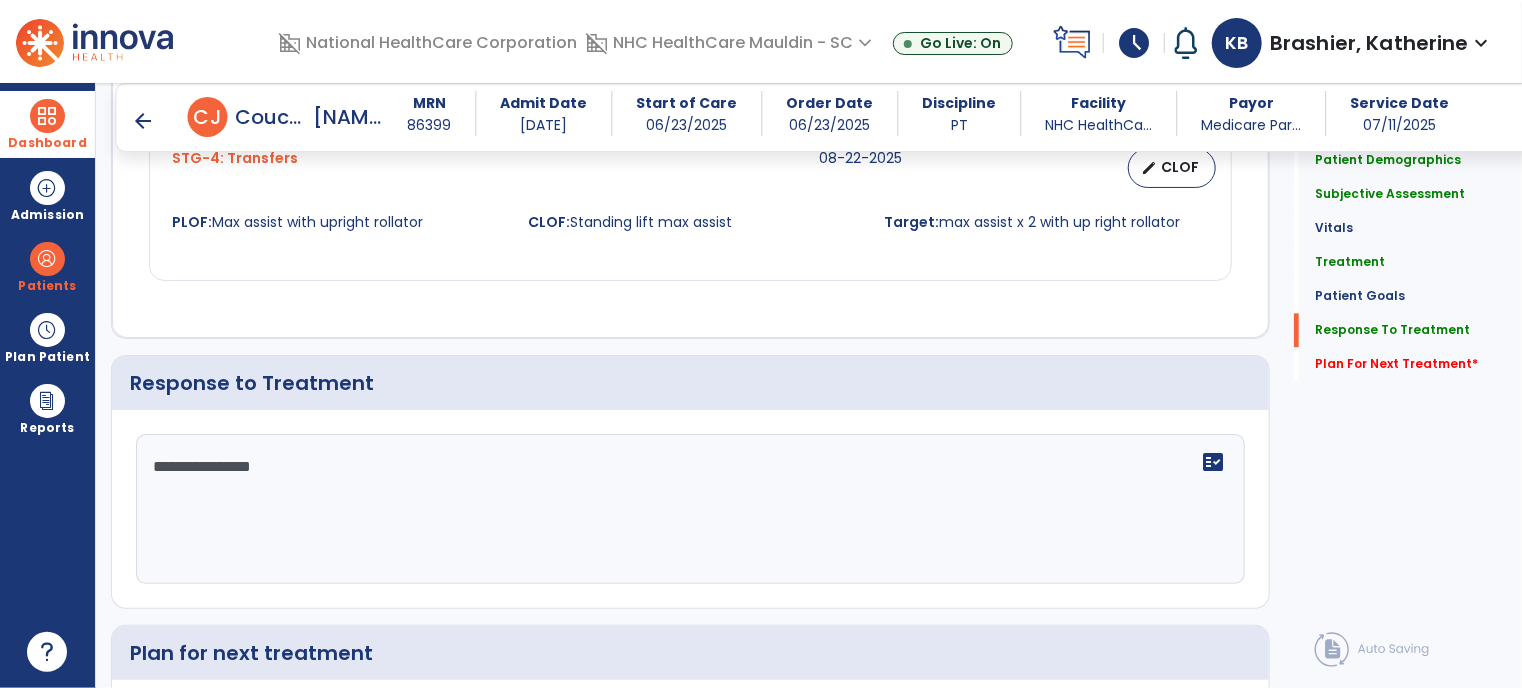 scroll, scrollTop: 2466, scrollLeft: 0, axis: vertical 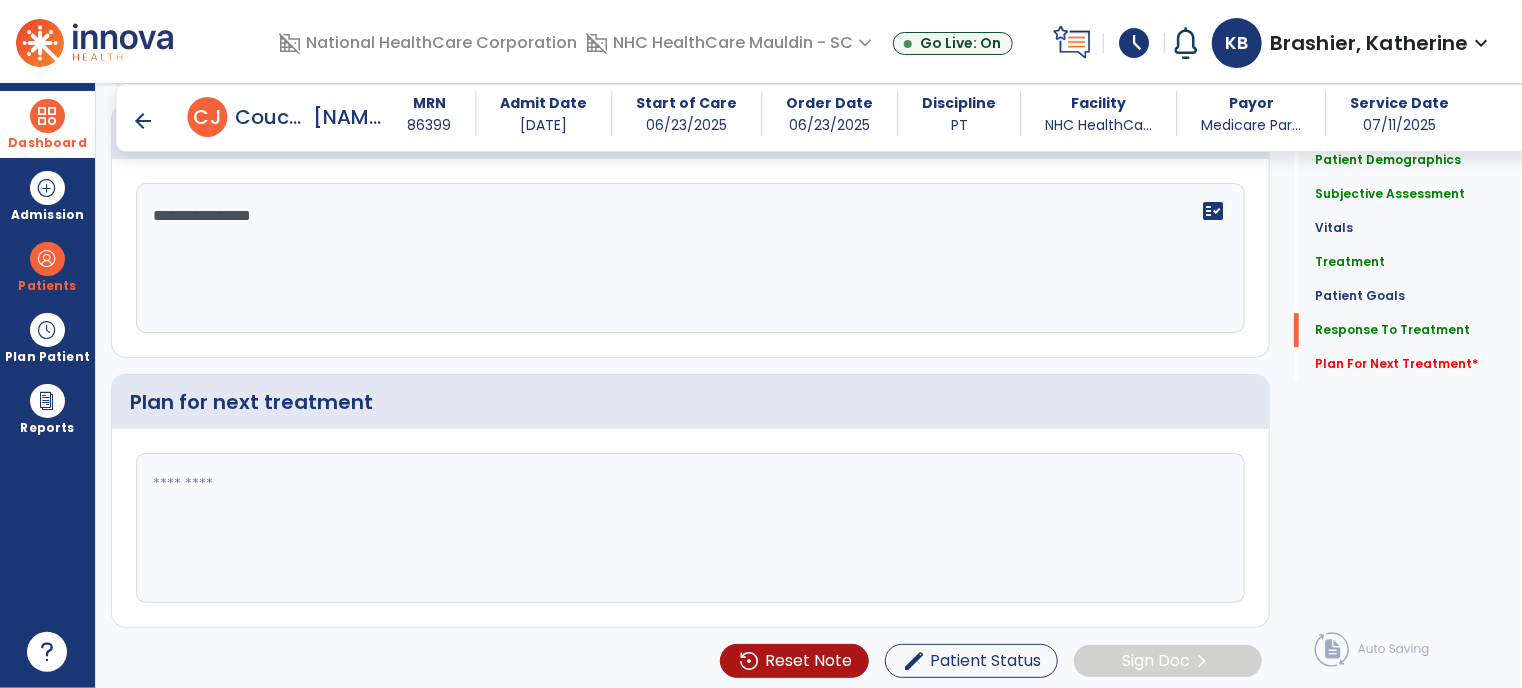type on "**********" 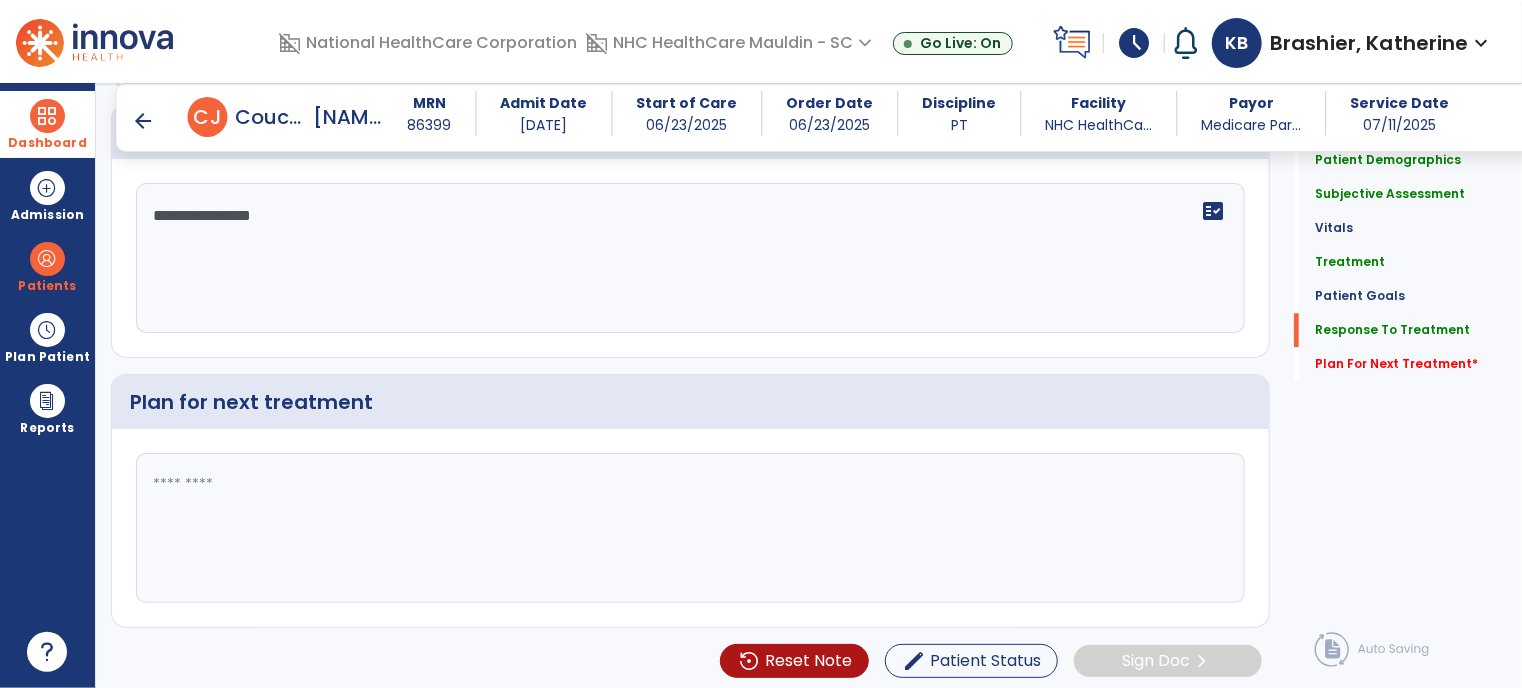 paste on "**********" 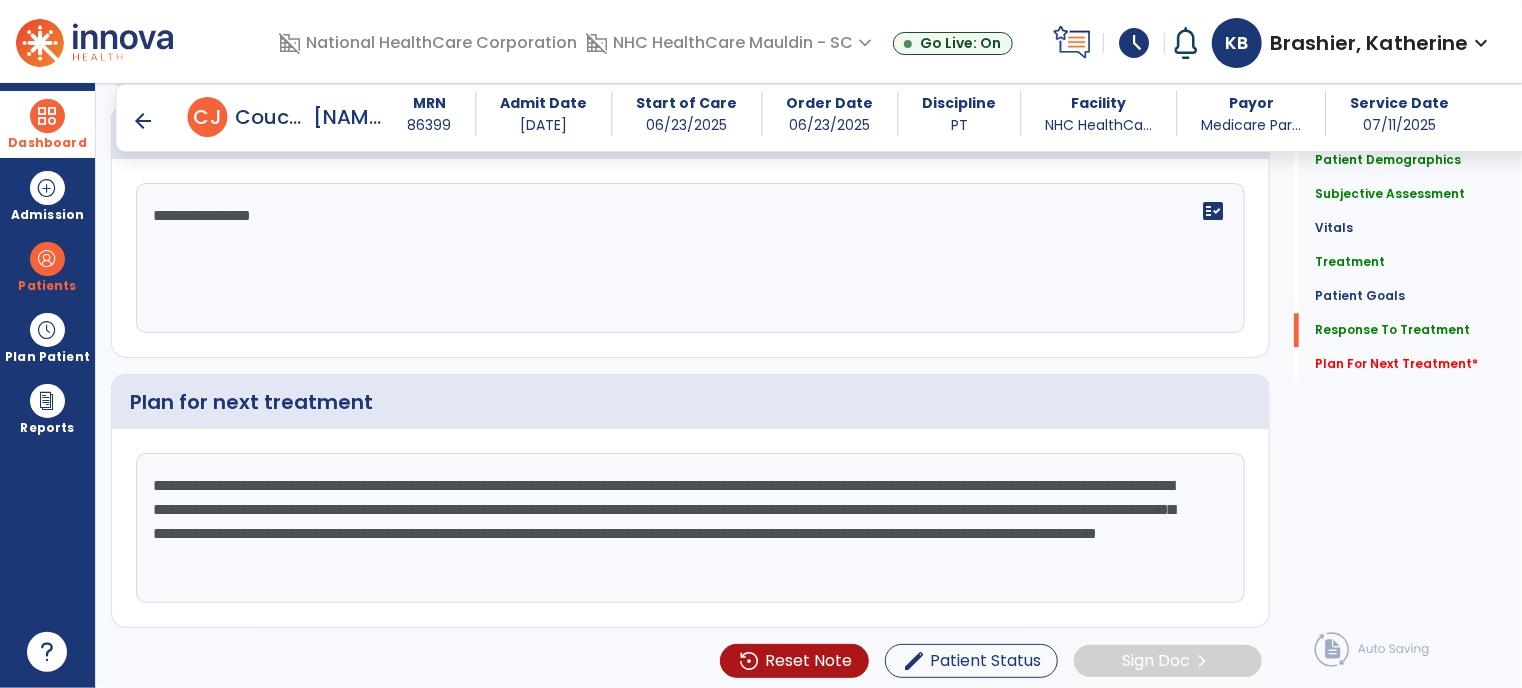 click on "**********" 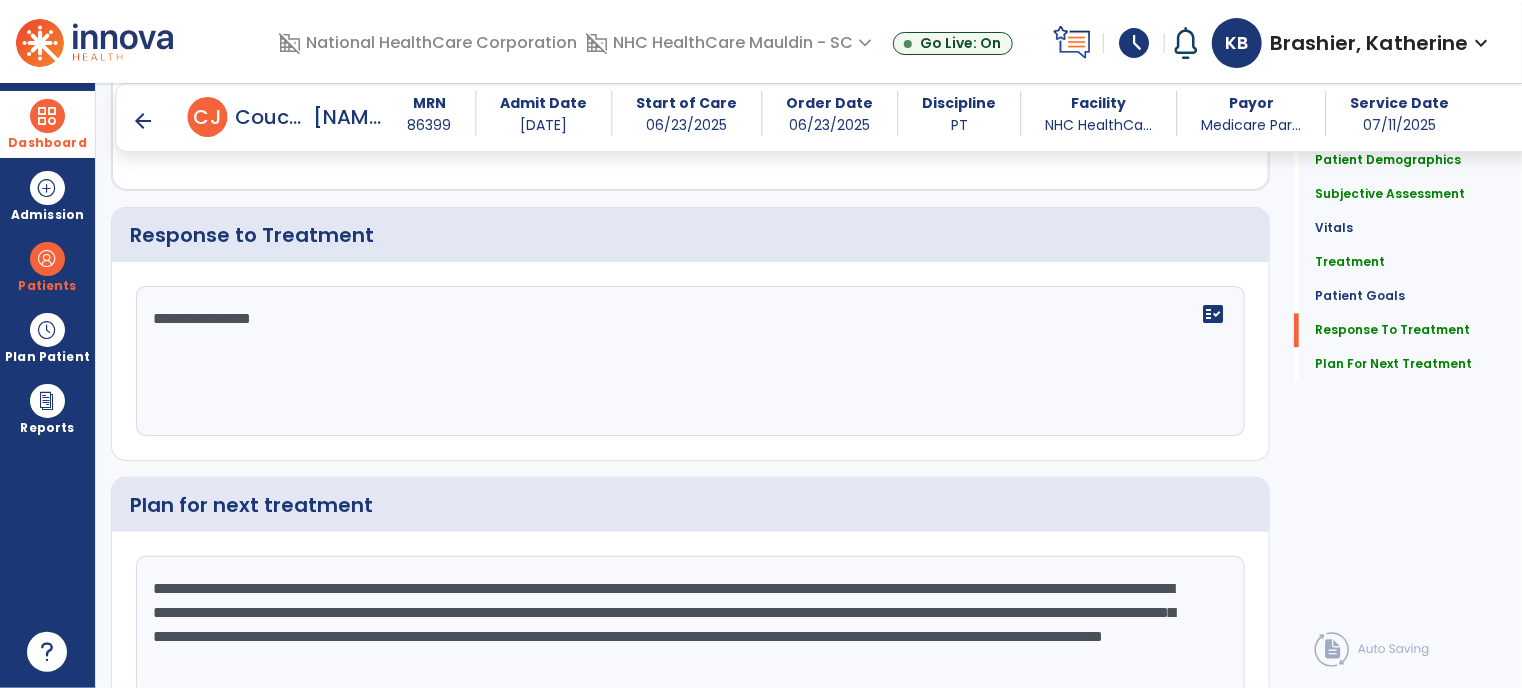 scroll, scrollTop: 2466, scrollLeft: 0, axis: vertical 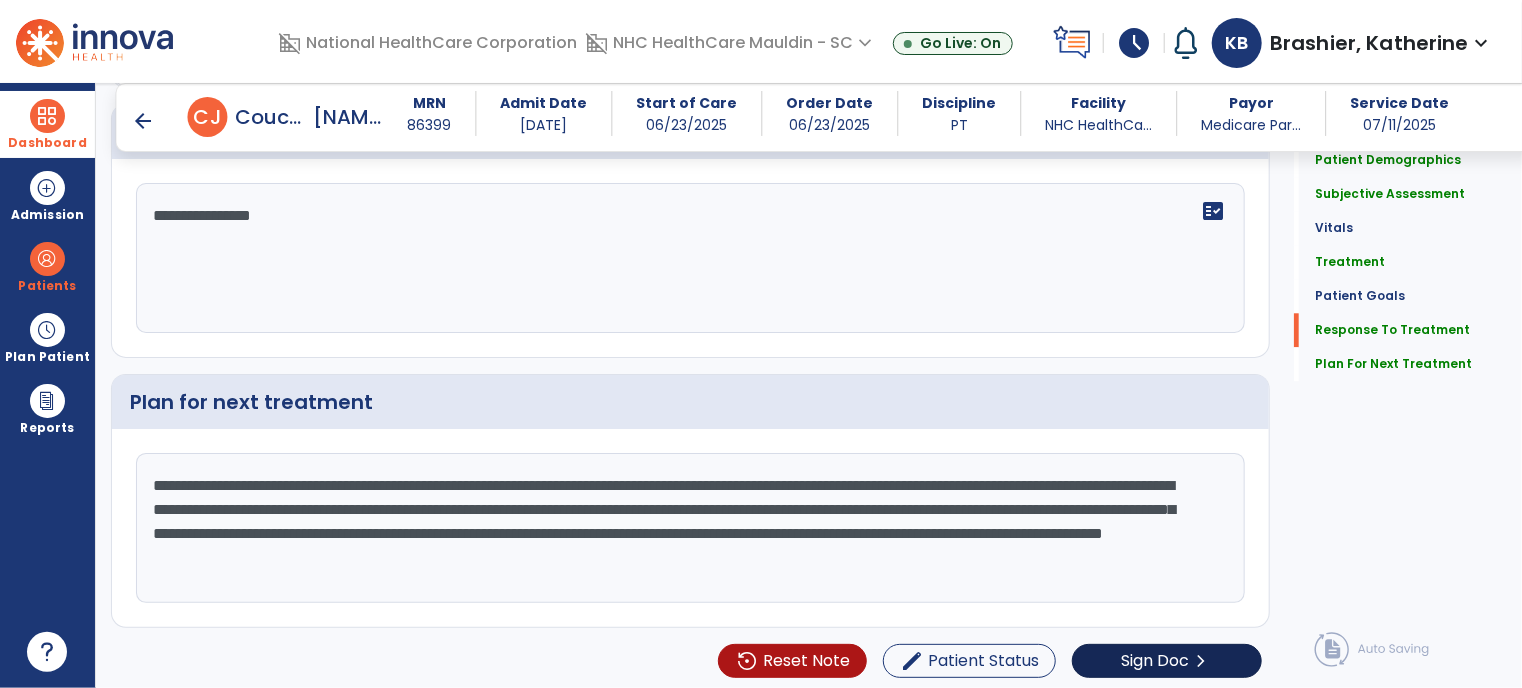 type on "**********" 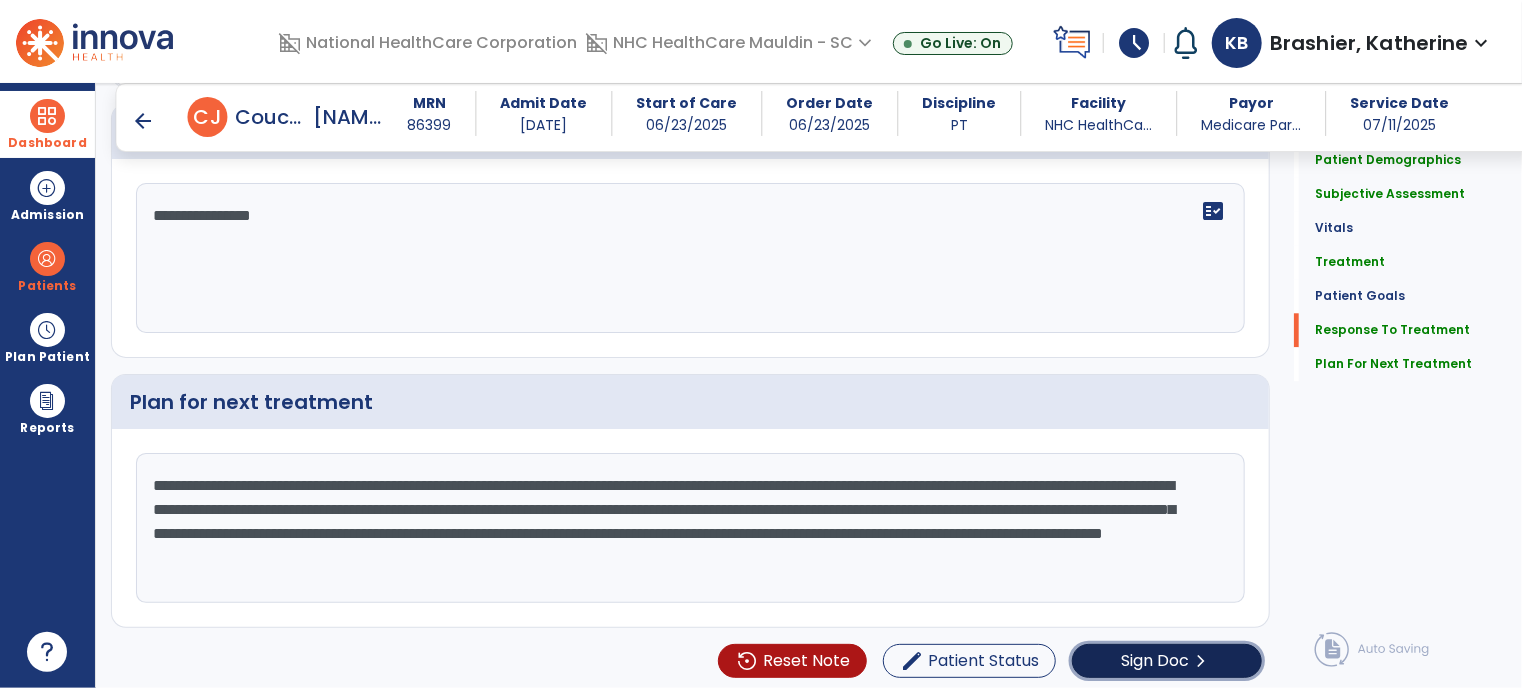 click on "Sign Doc" 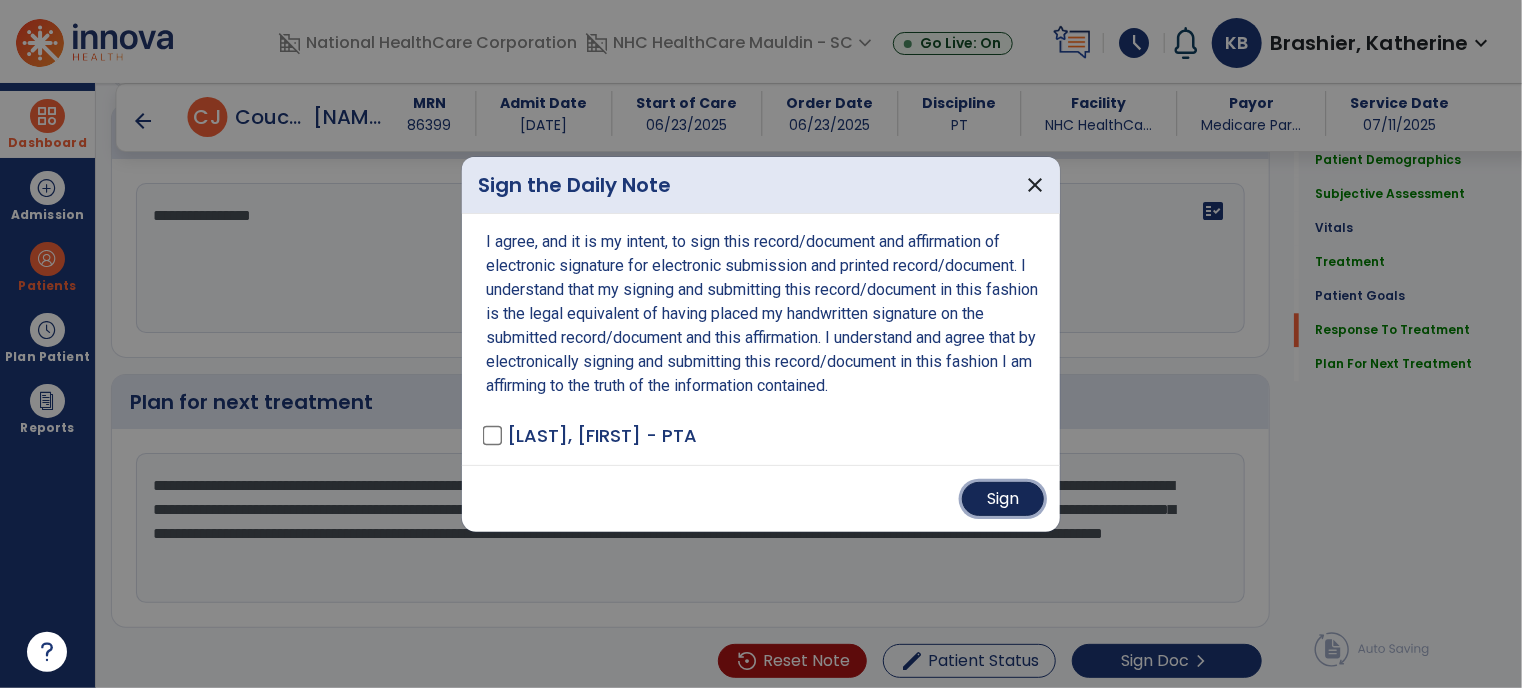 click on "Sign" at bounding box center (1003, 499) 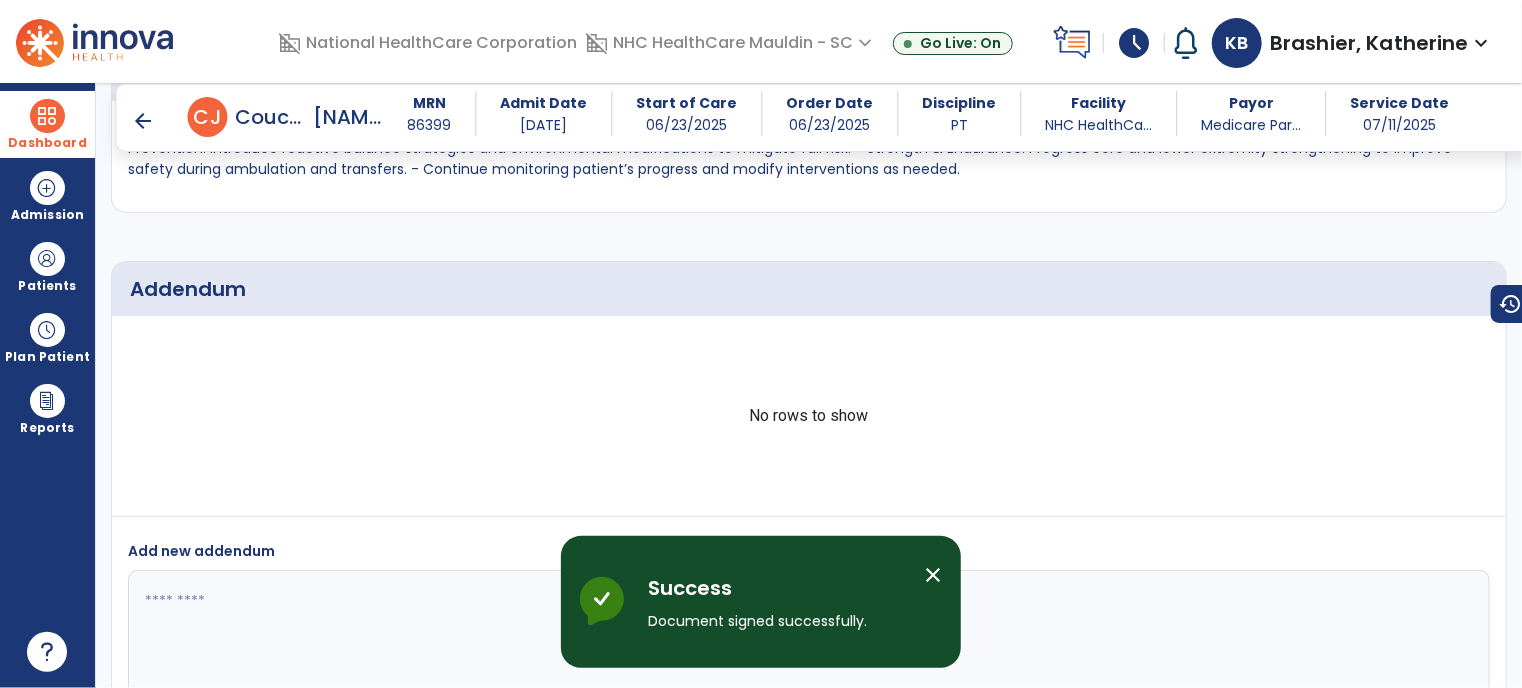 scroll, scrollTop: 3257, scrollLeft: 0, axis: vertical 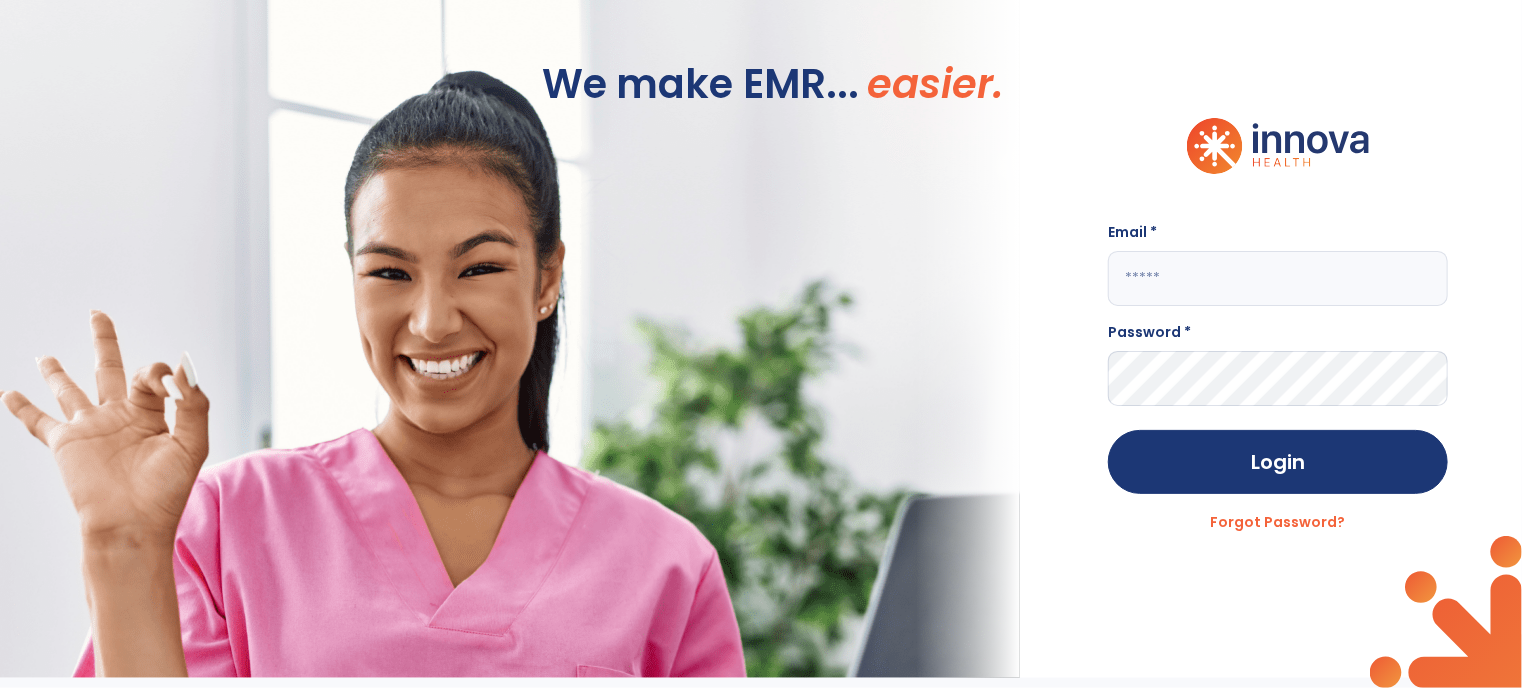 type on "**********" 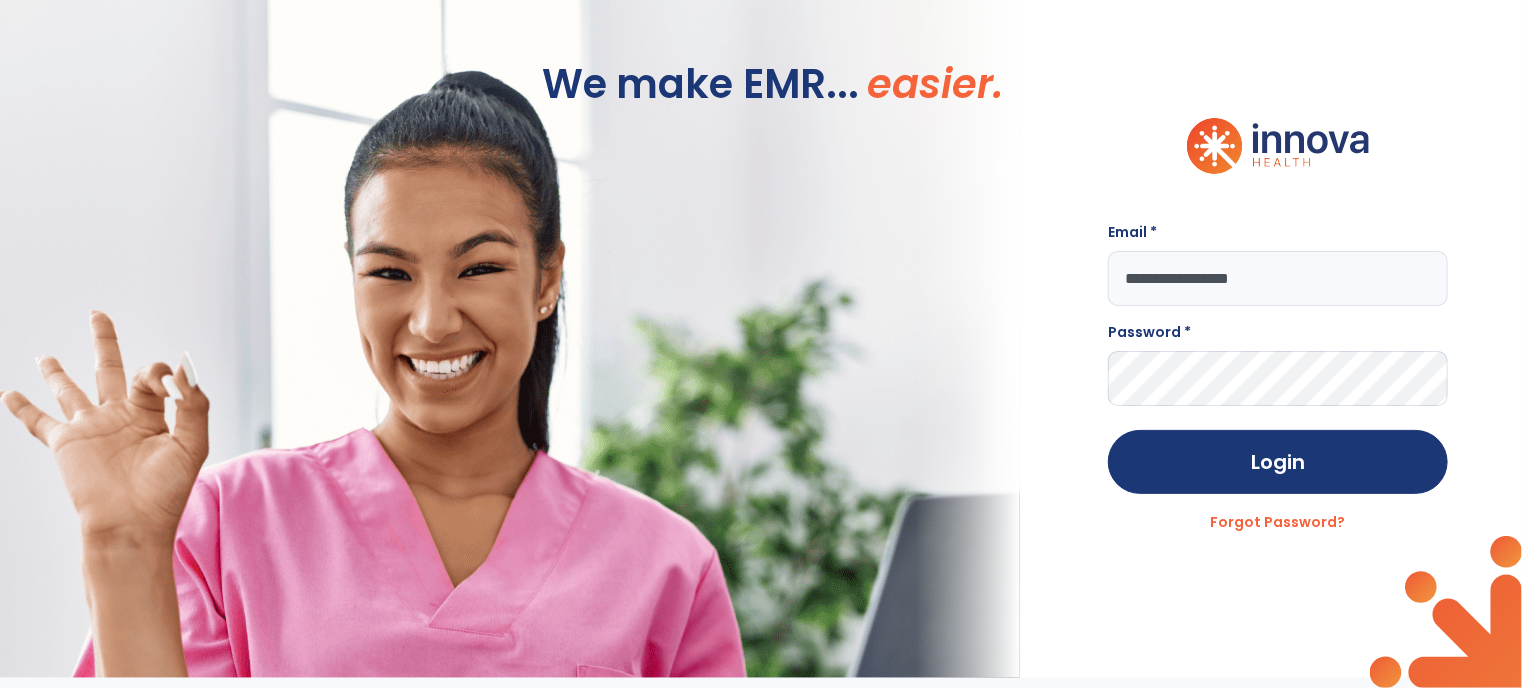 scroll, scrollTop: 0, scrollLeft: 0, axis: both 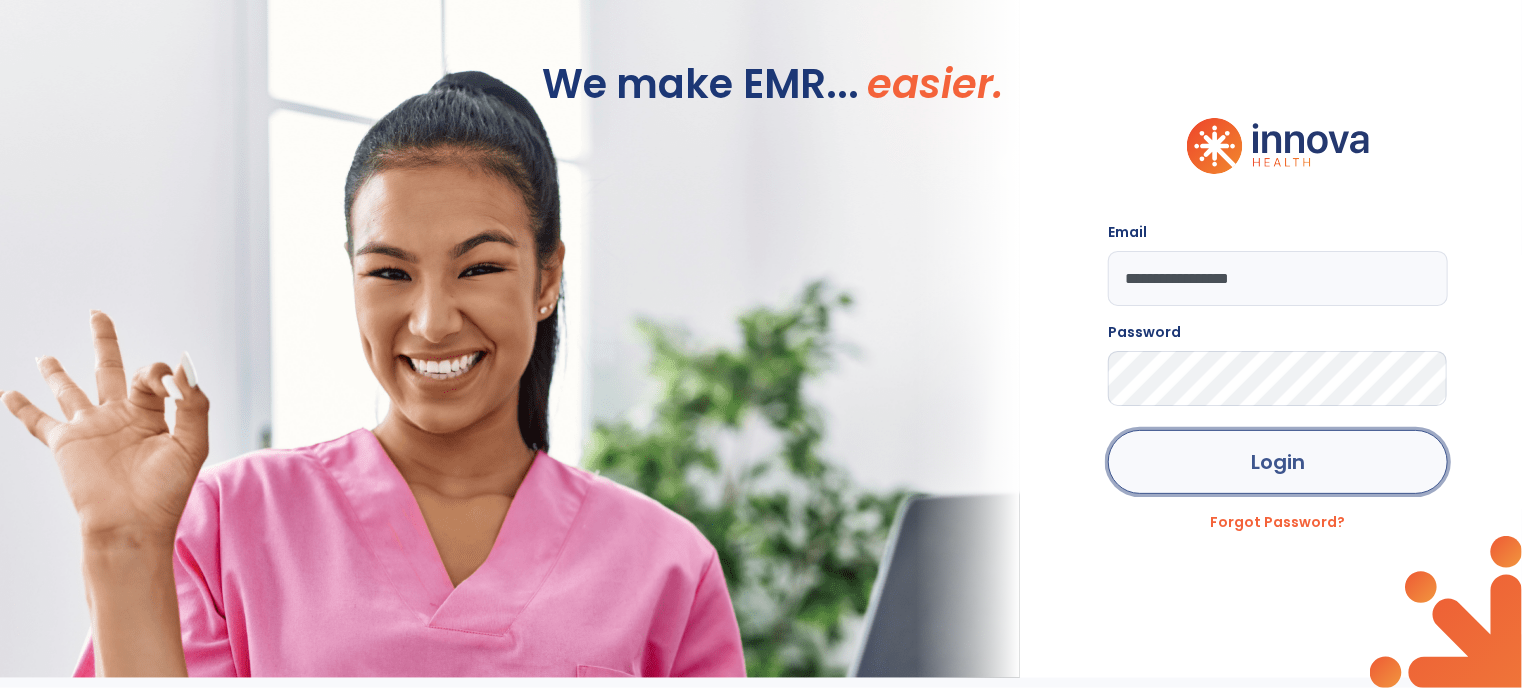 click on "Login" 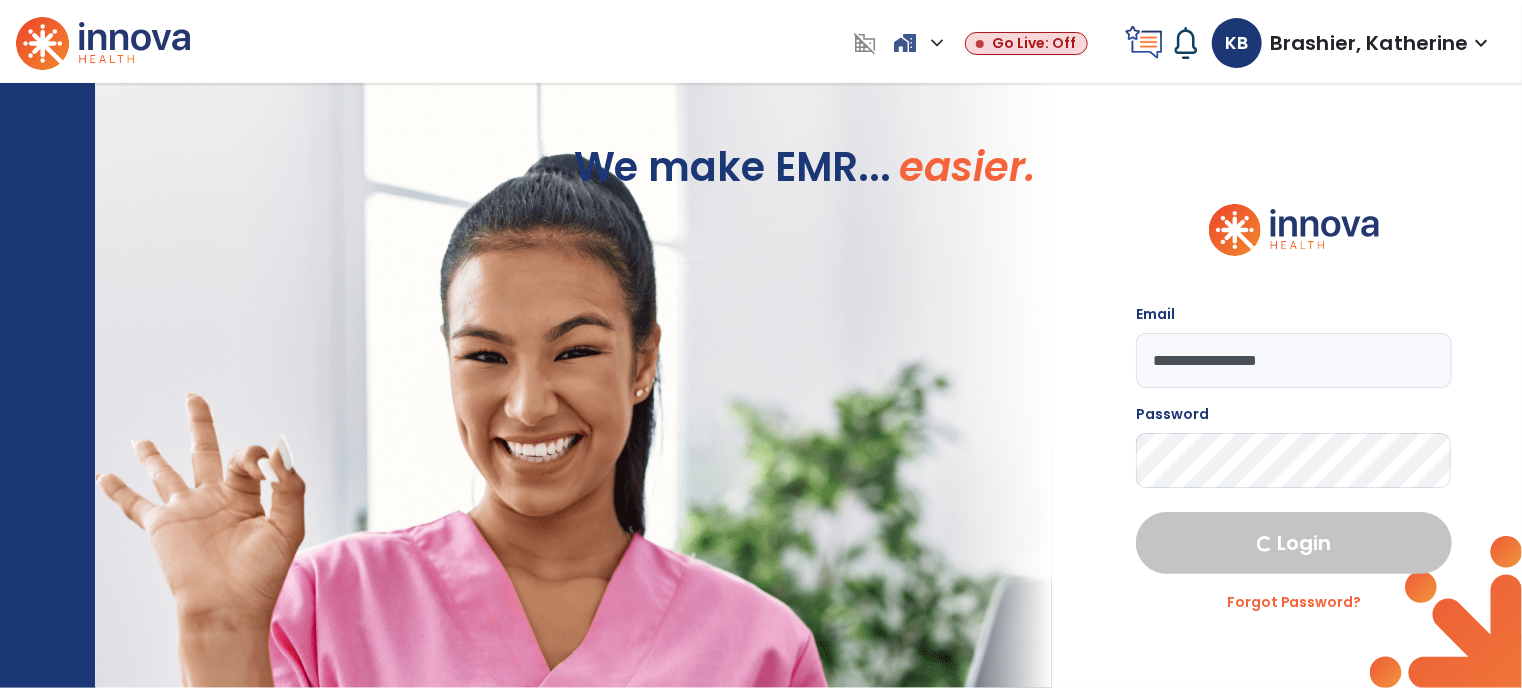 select on "****" 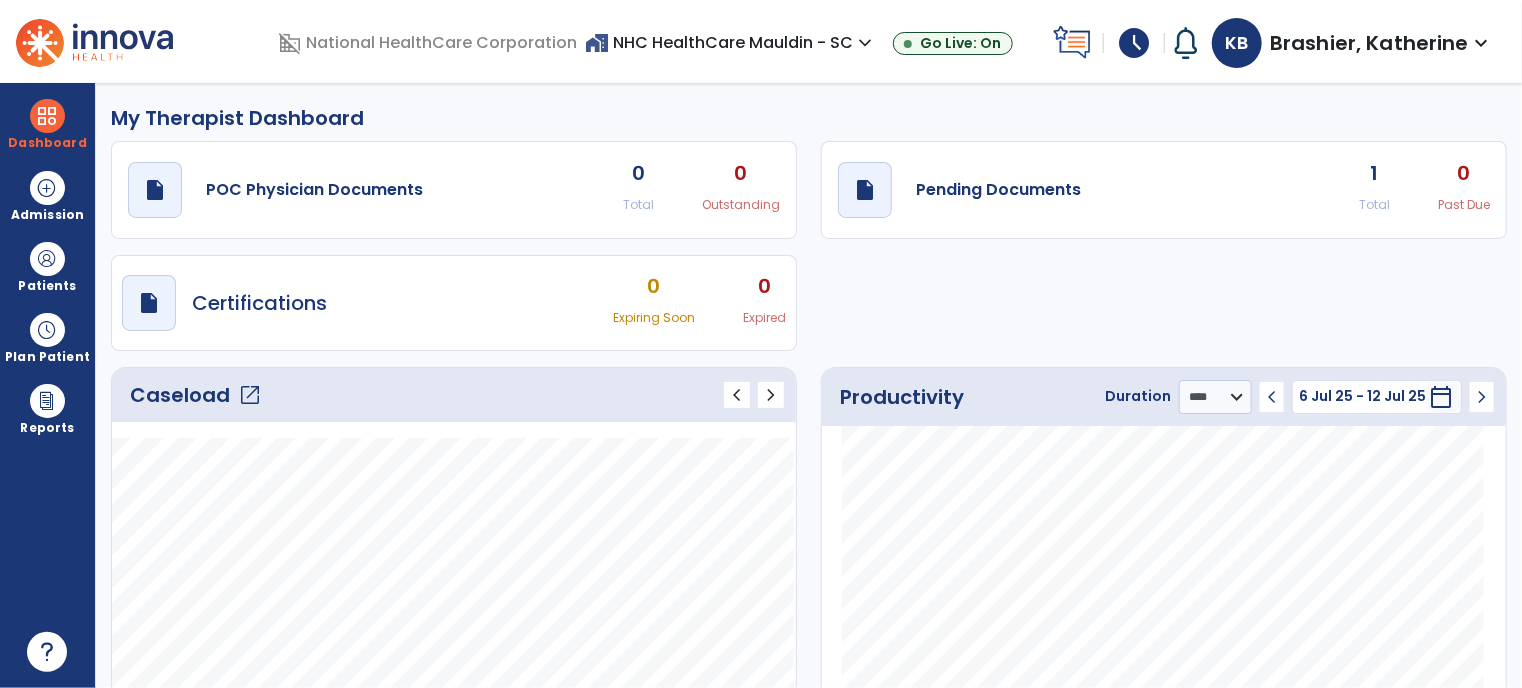 click on "Caseload   open_in_new" 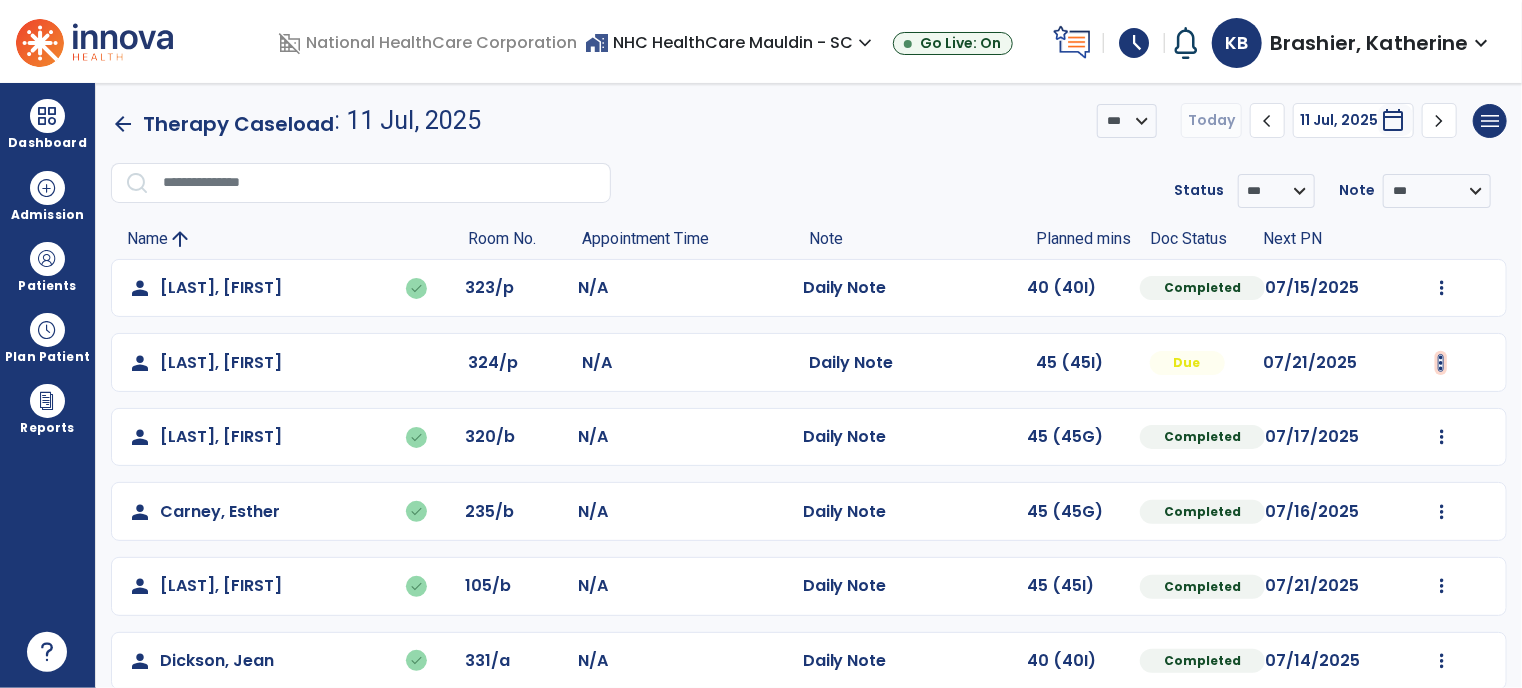 click at bounding box center [1442, 288] 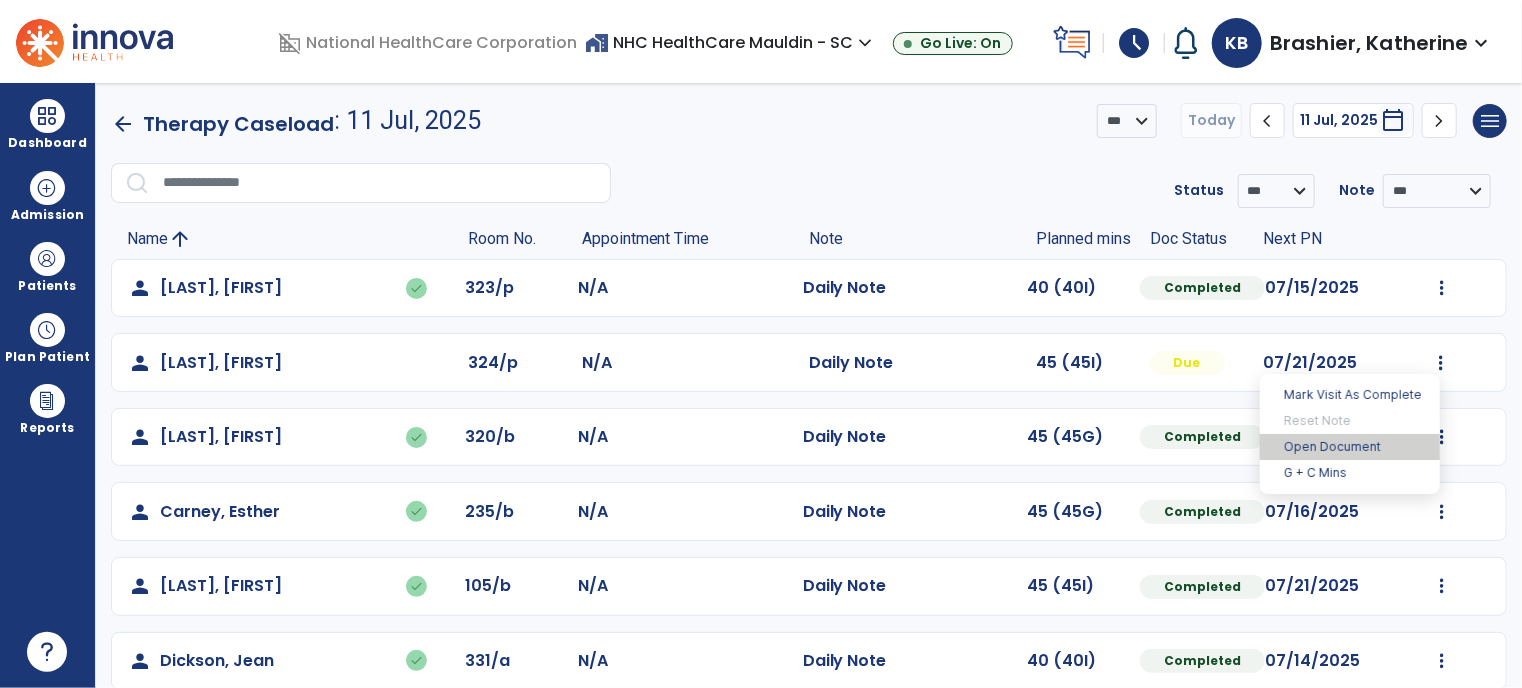 click on "Open Document" at bounding box center [1350, 447] 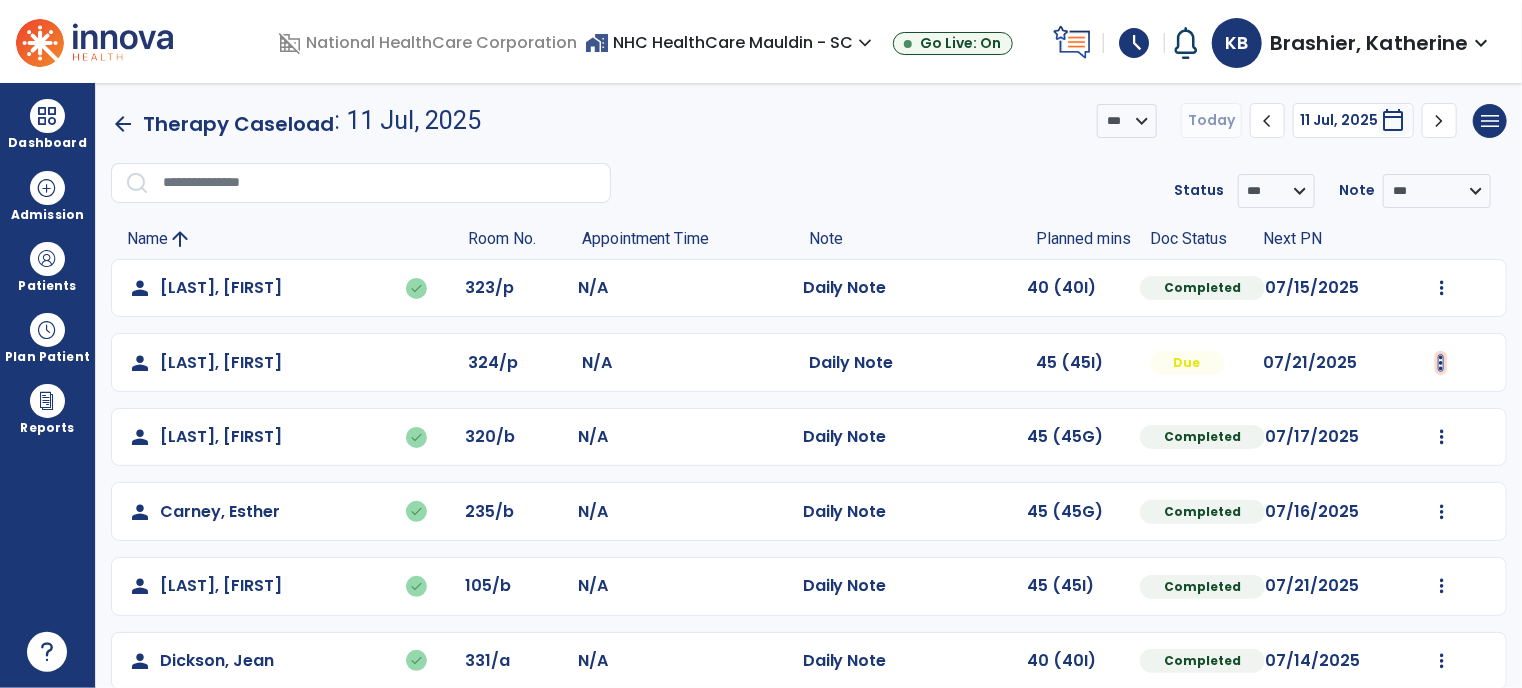click on "**********" at bounding box center (761, 344) 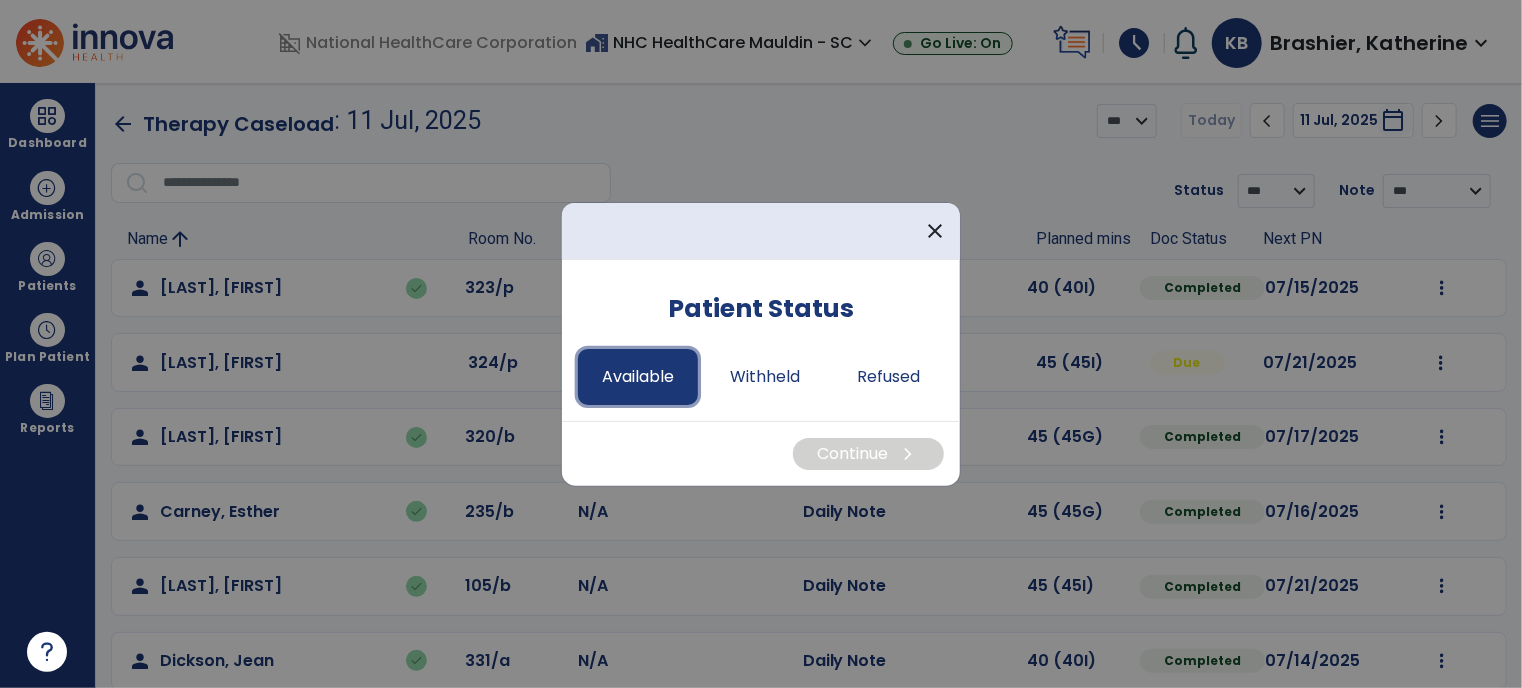 click on "Available" at bounding box center (638, 377) 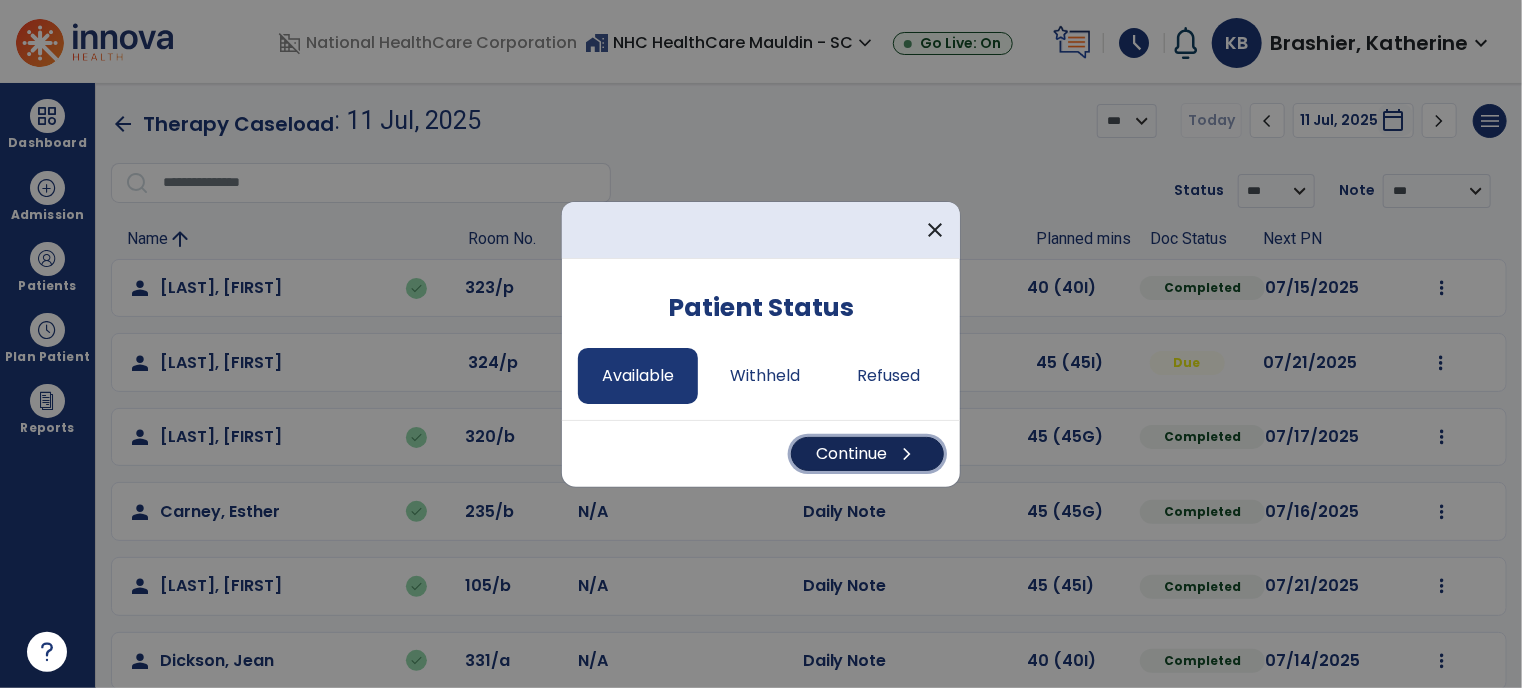 click on "Continue   chevron_right" at bounding box center (867, 454) 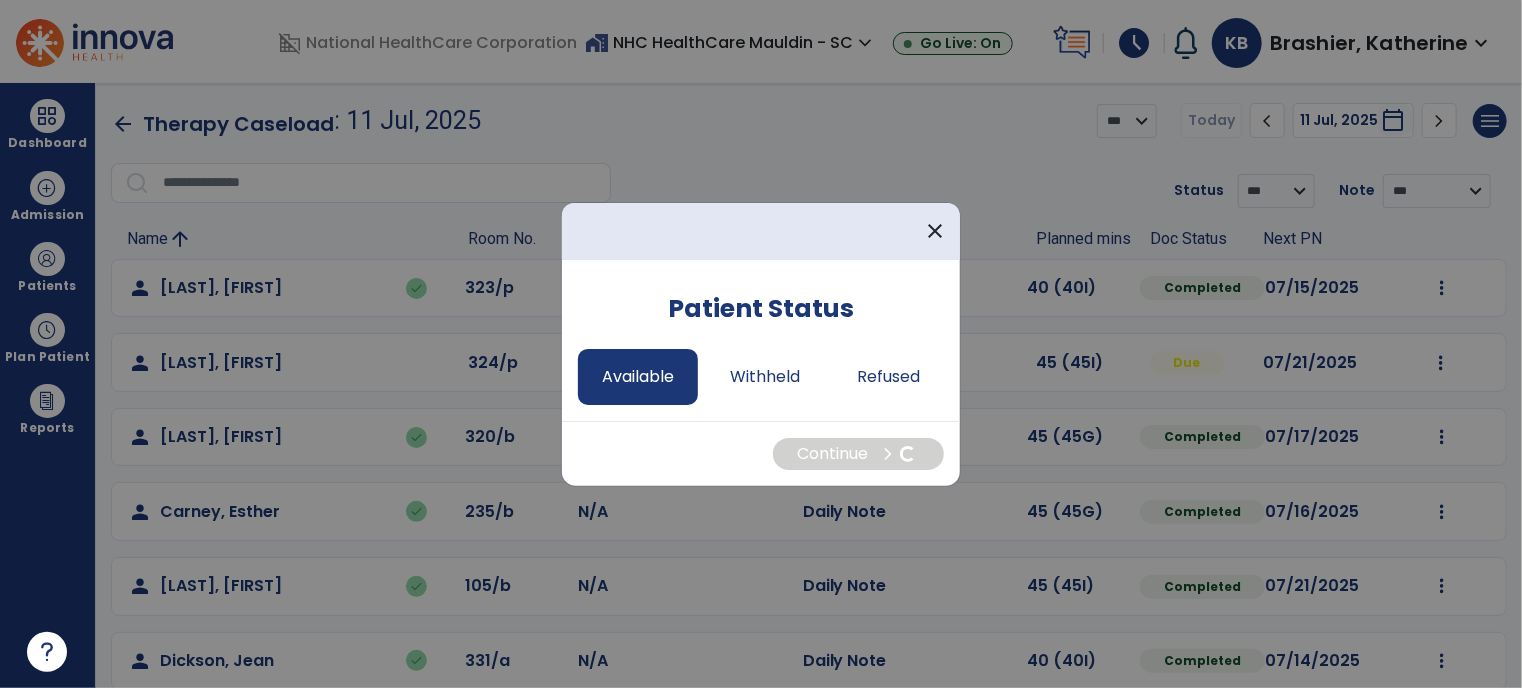 select on "*" 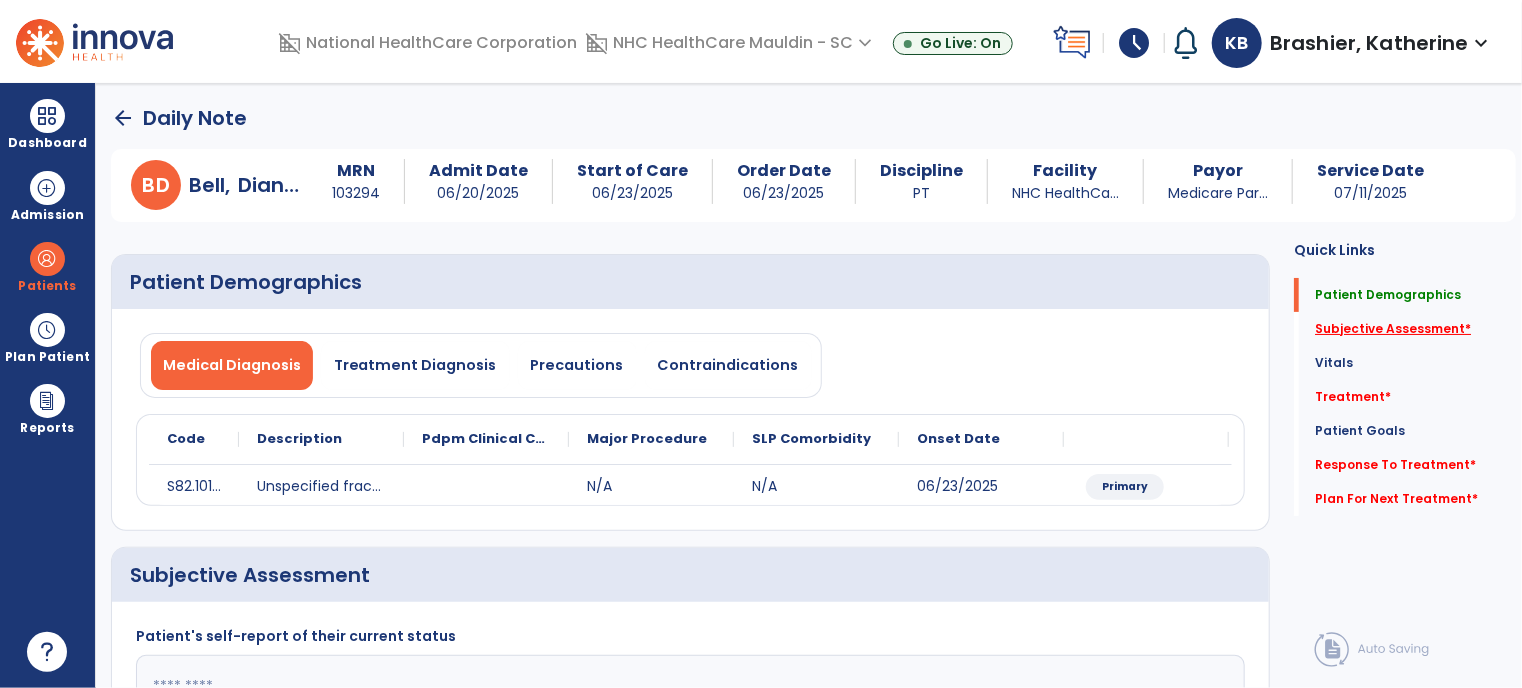 click on "Subjective Assessment   *" 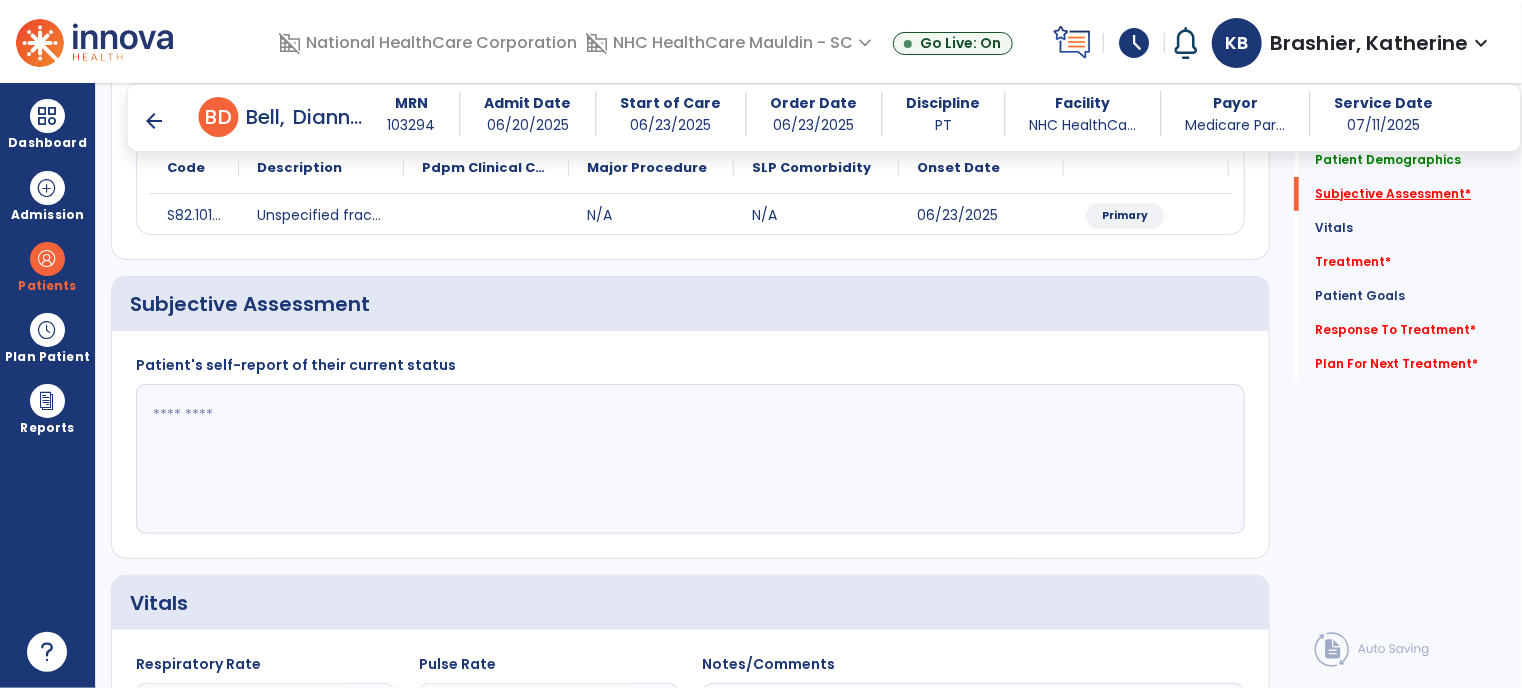 scroll, scrollTop: 301, scrollLeft: 0, axis: vertical 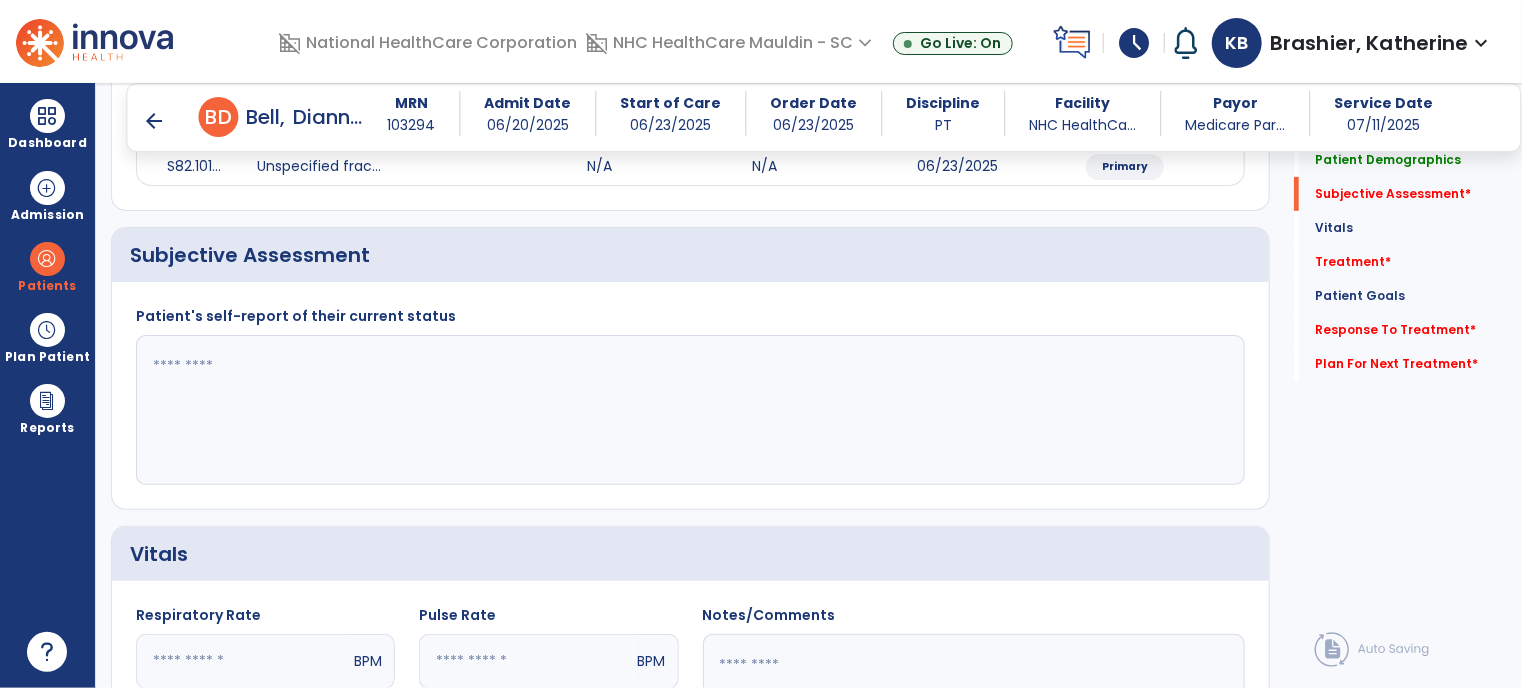click 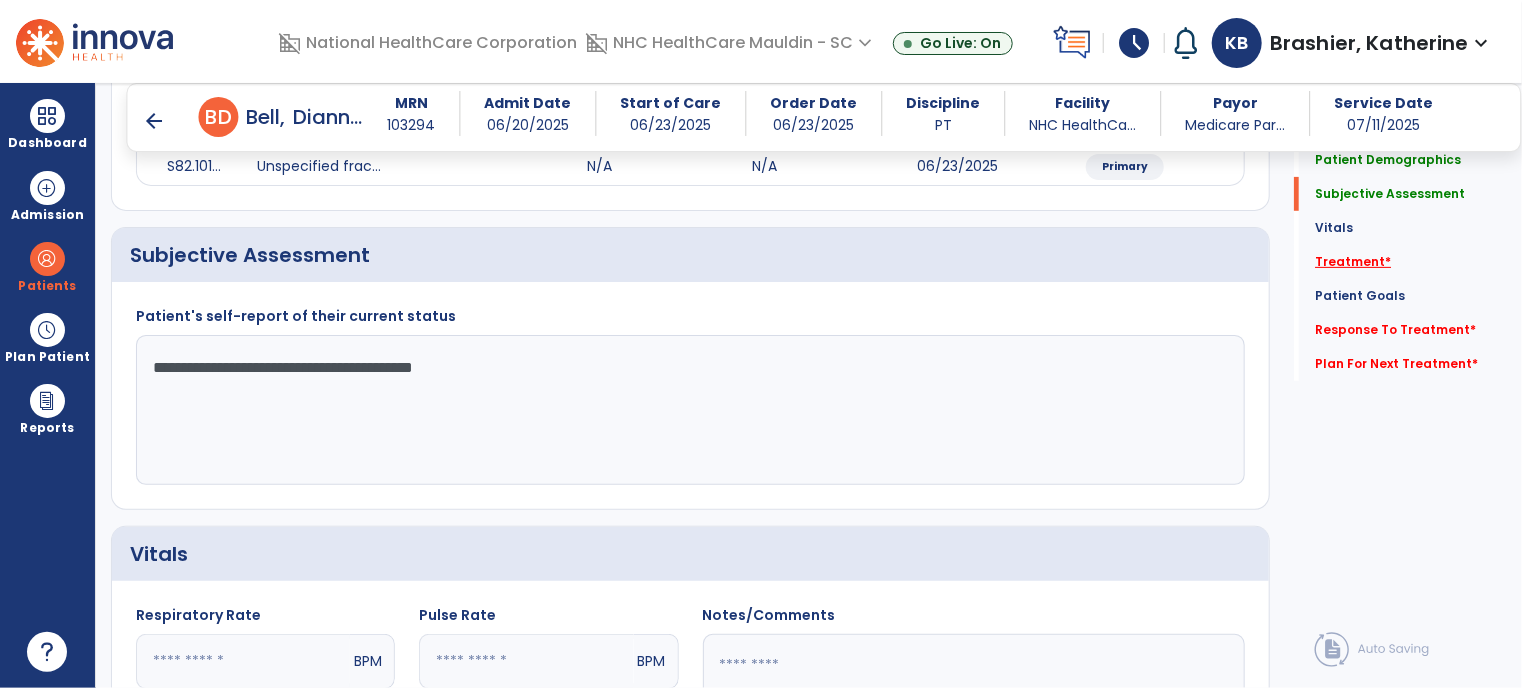 type on "**********" 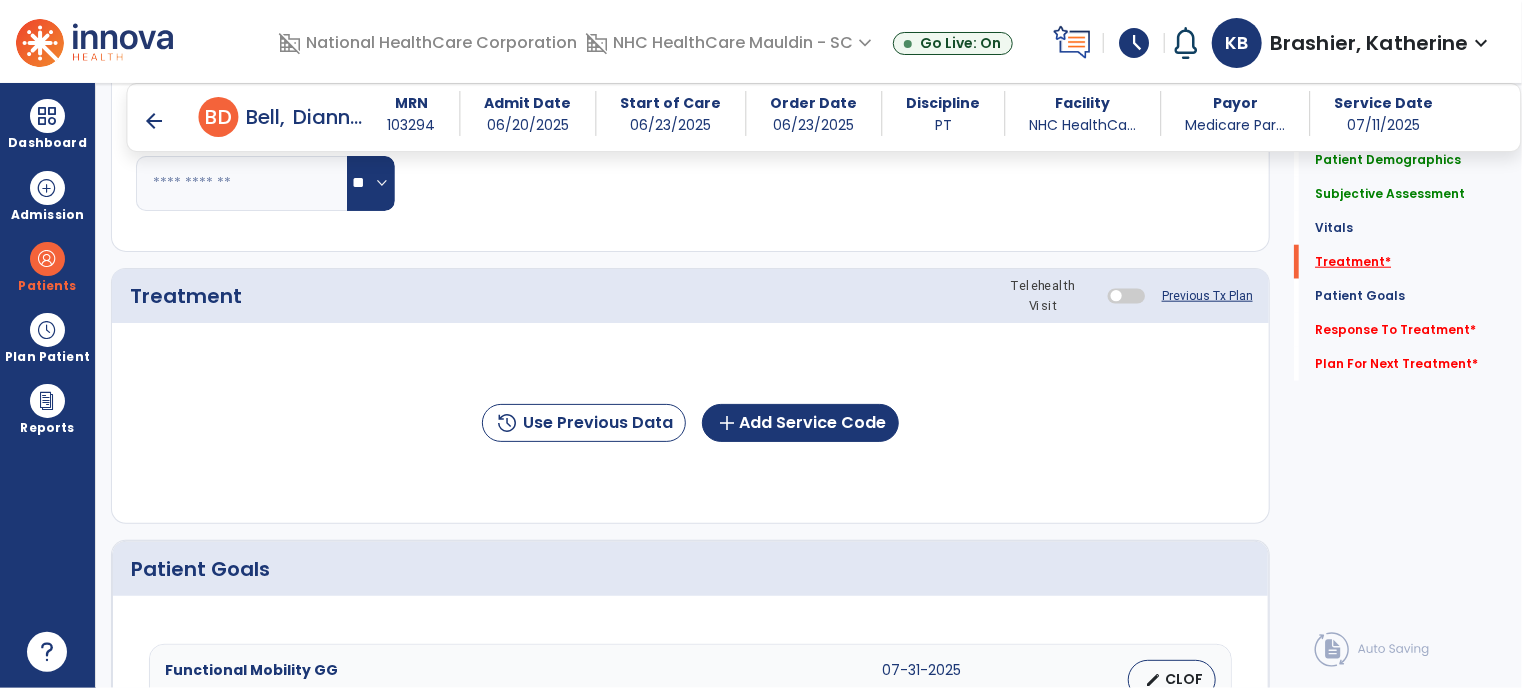 scroll, scrollTop: 990, scrollLeft: 0, axis: vertical 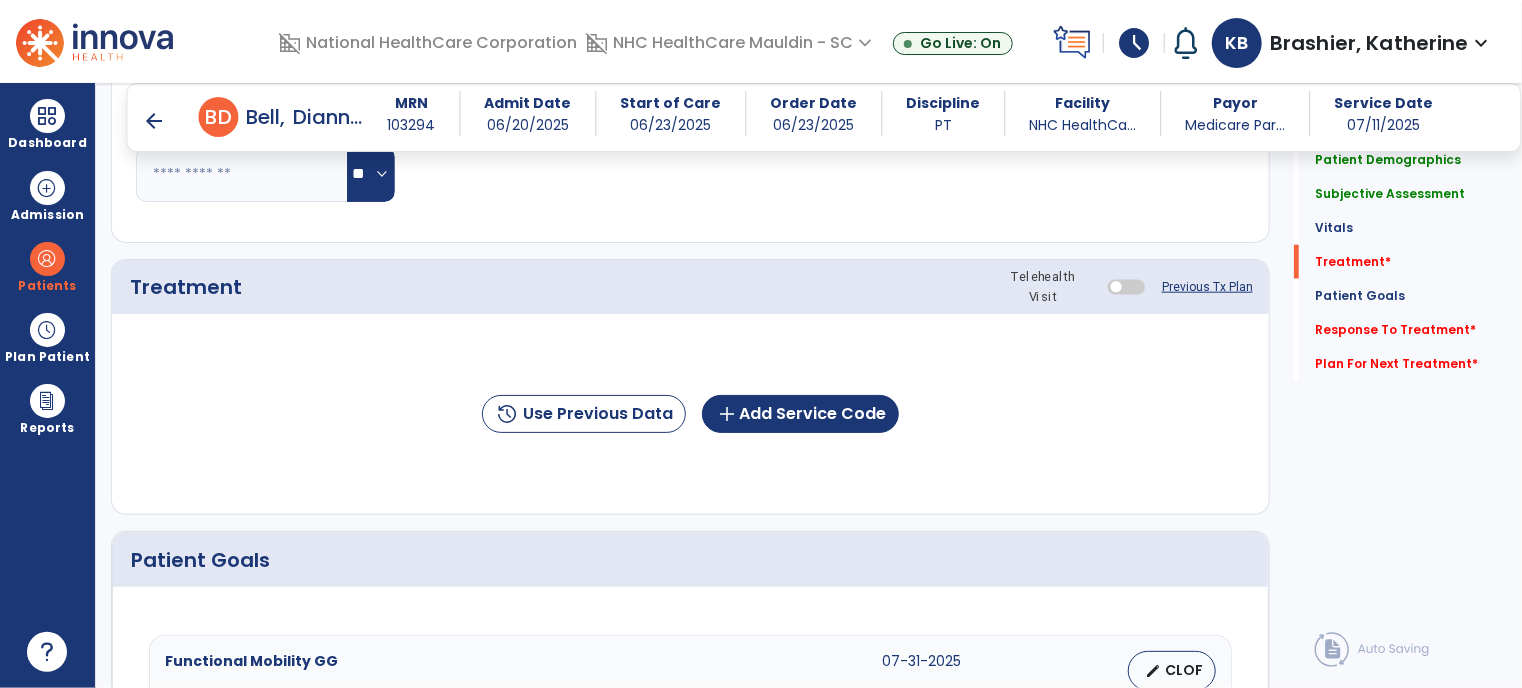 click on "history  Use Previous Data  add  Add Service Code" 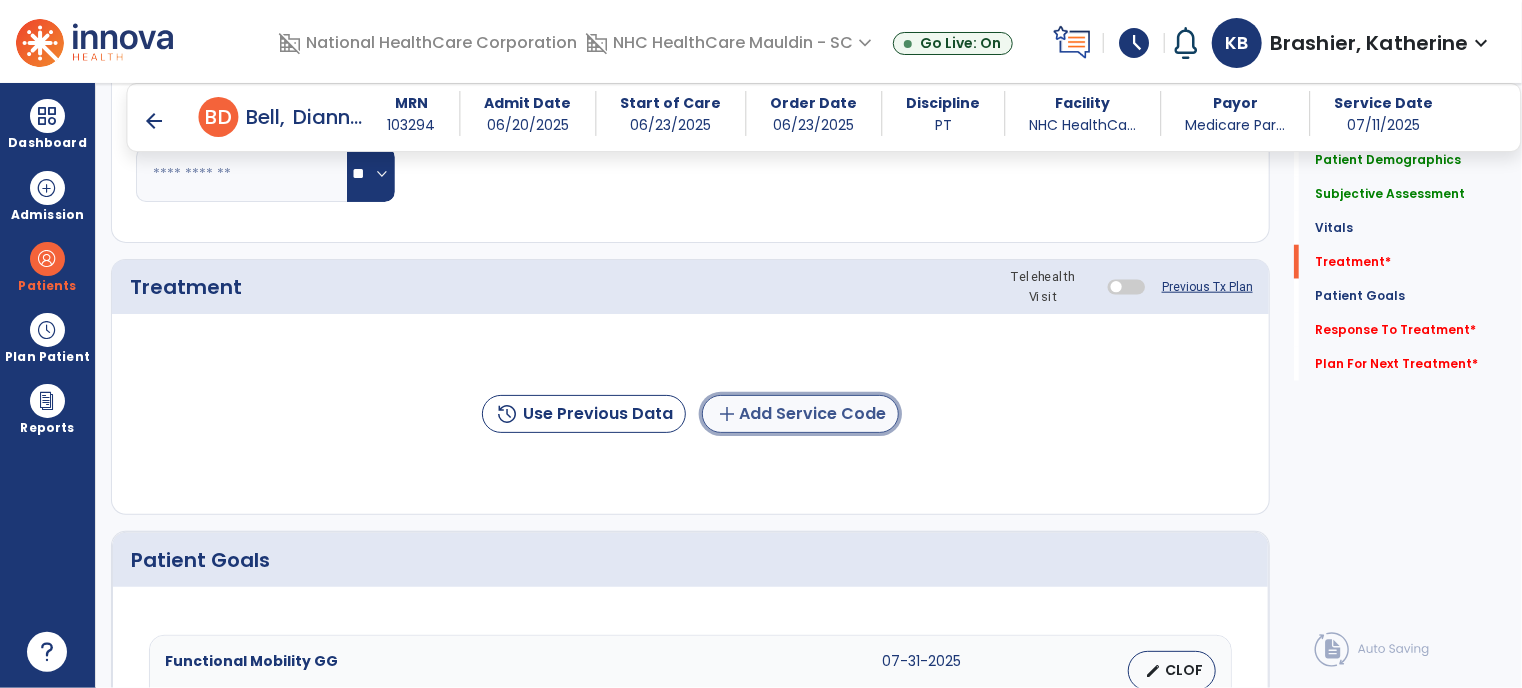 click on "add  Add Service Code" 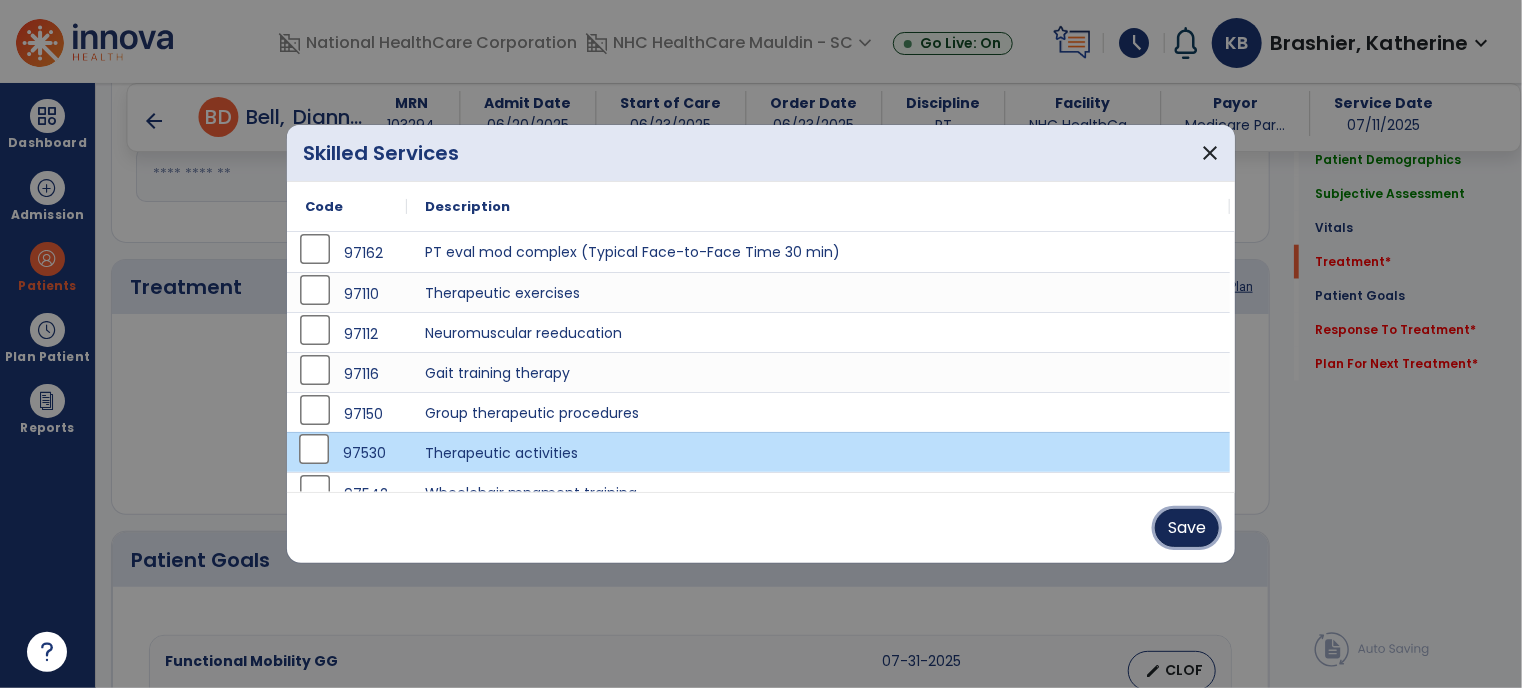 click on "Save" at bounding box center [1187, 528] 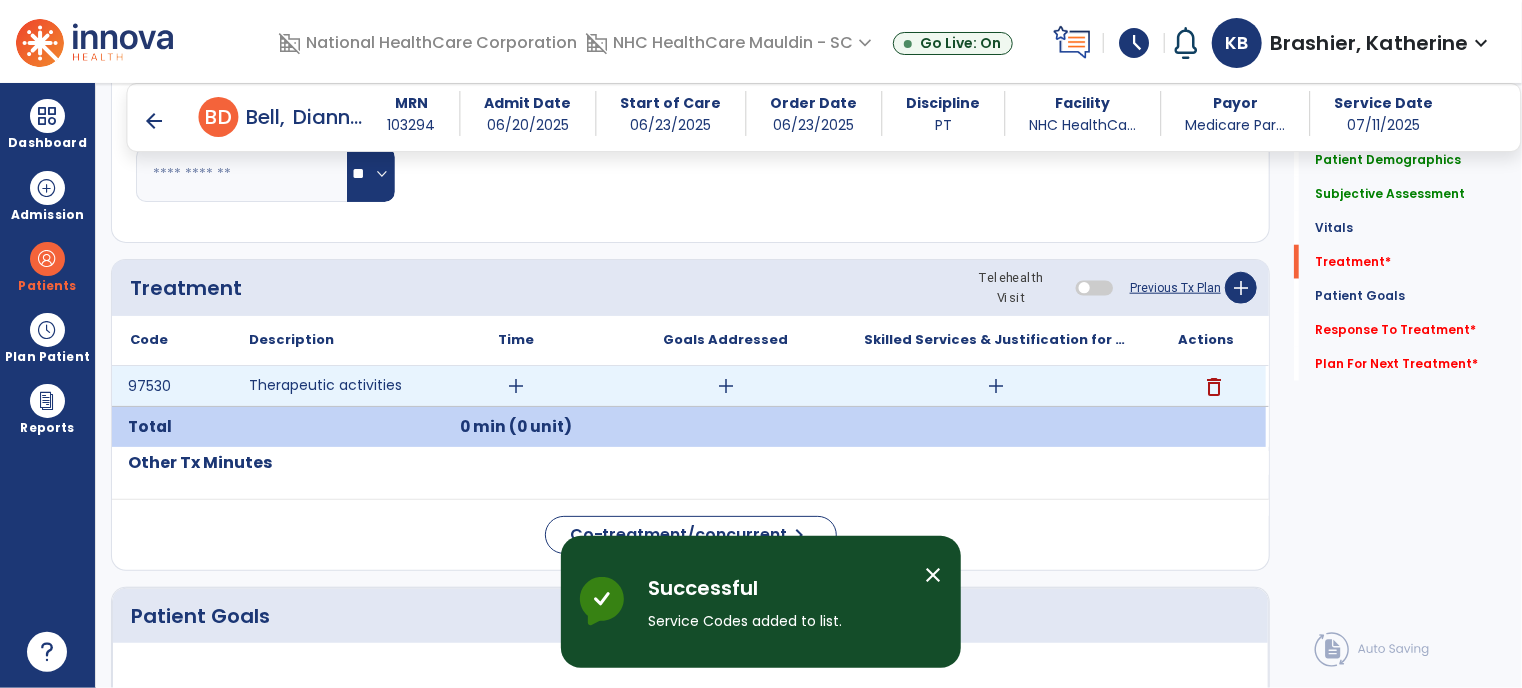 click on "add" at bounding box center [516, 386] 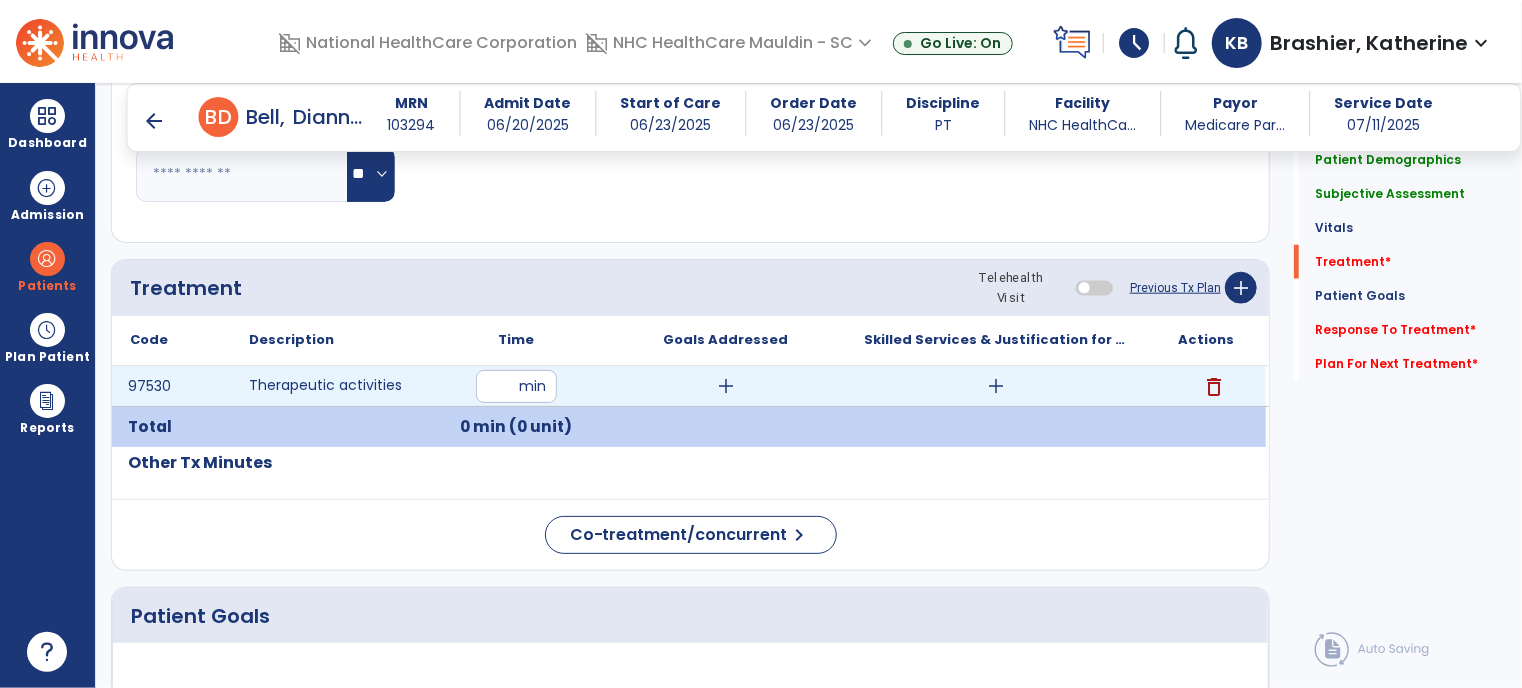 type on "**" 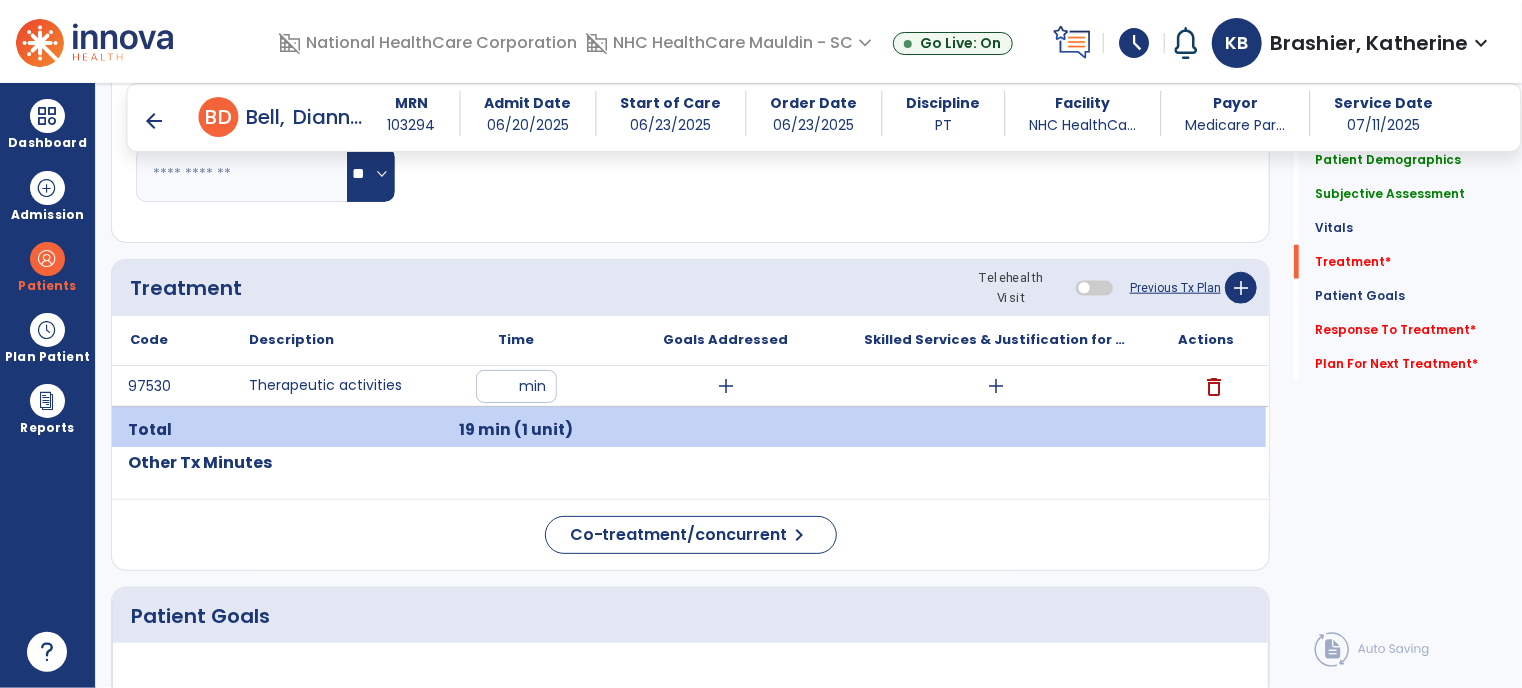 click on "Skilled Services & Justification for Tx" at bounding box center [996, 340] 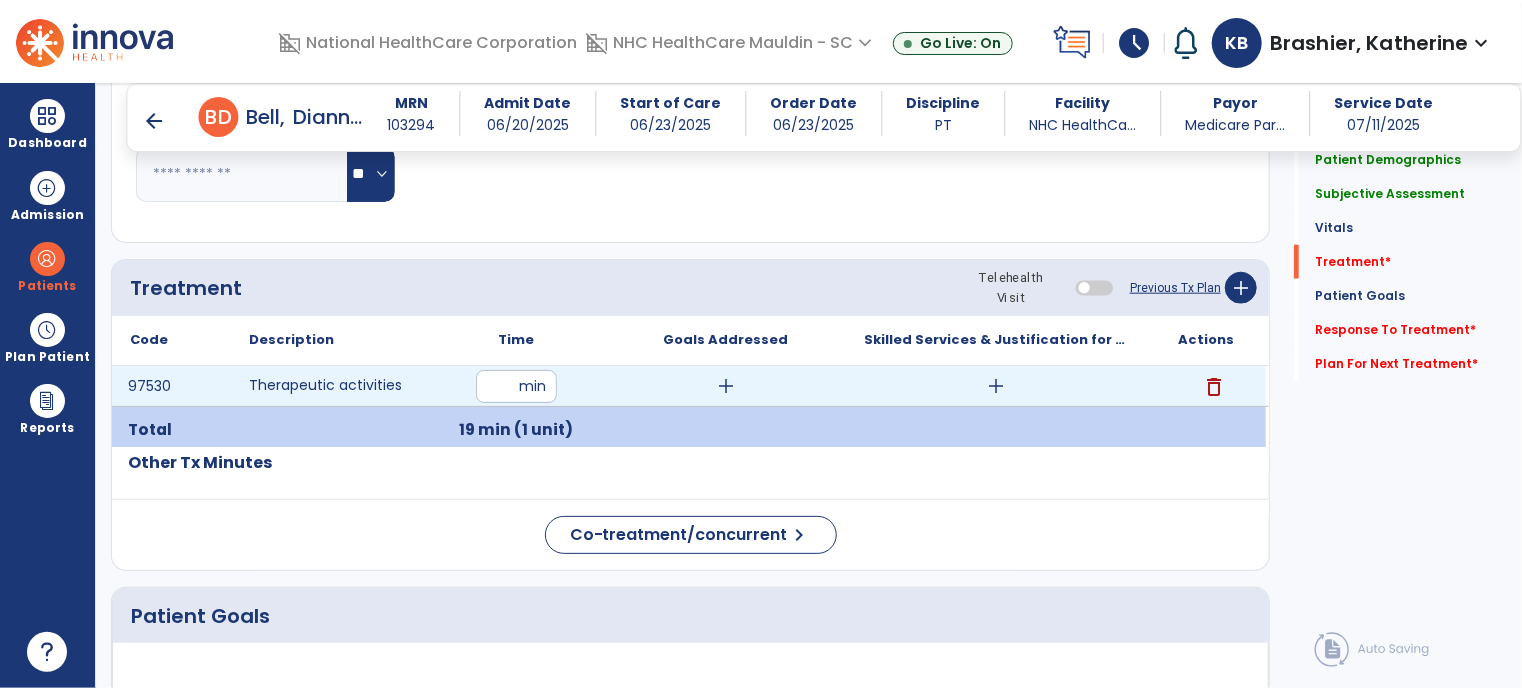 click on "add" at bounding box center (996, 386) 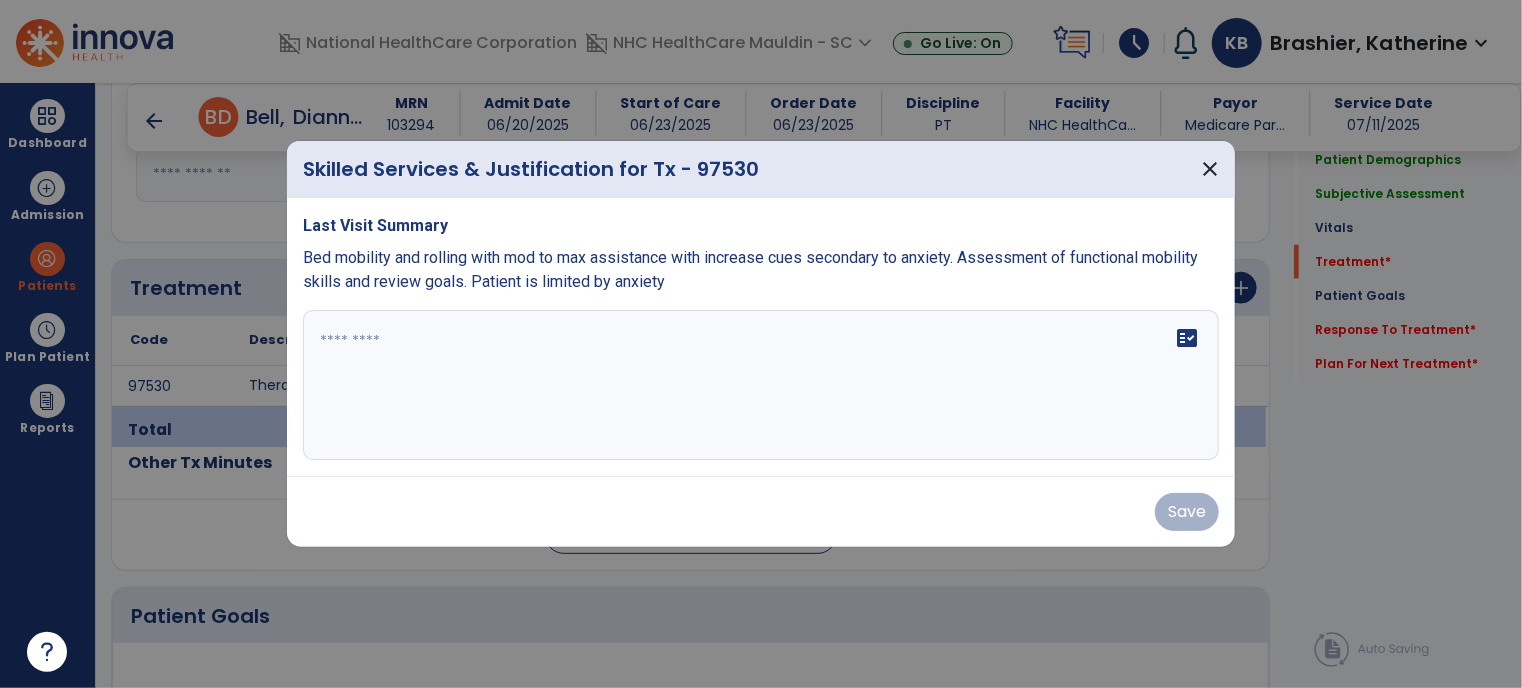 click on "fact_check" at bounding box center [761, 385] 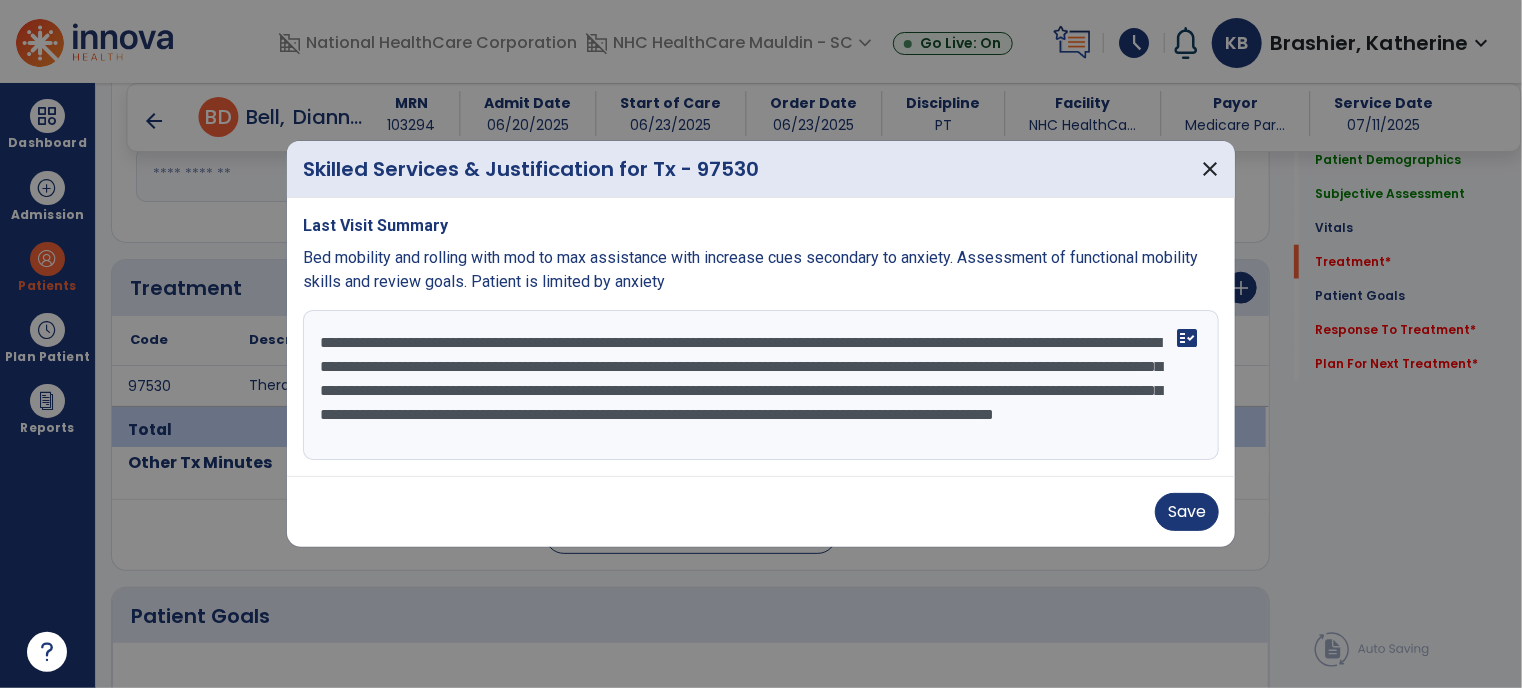 scroll, scrollTop: 16, scrollLeft: 0, axis: vertical 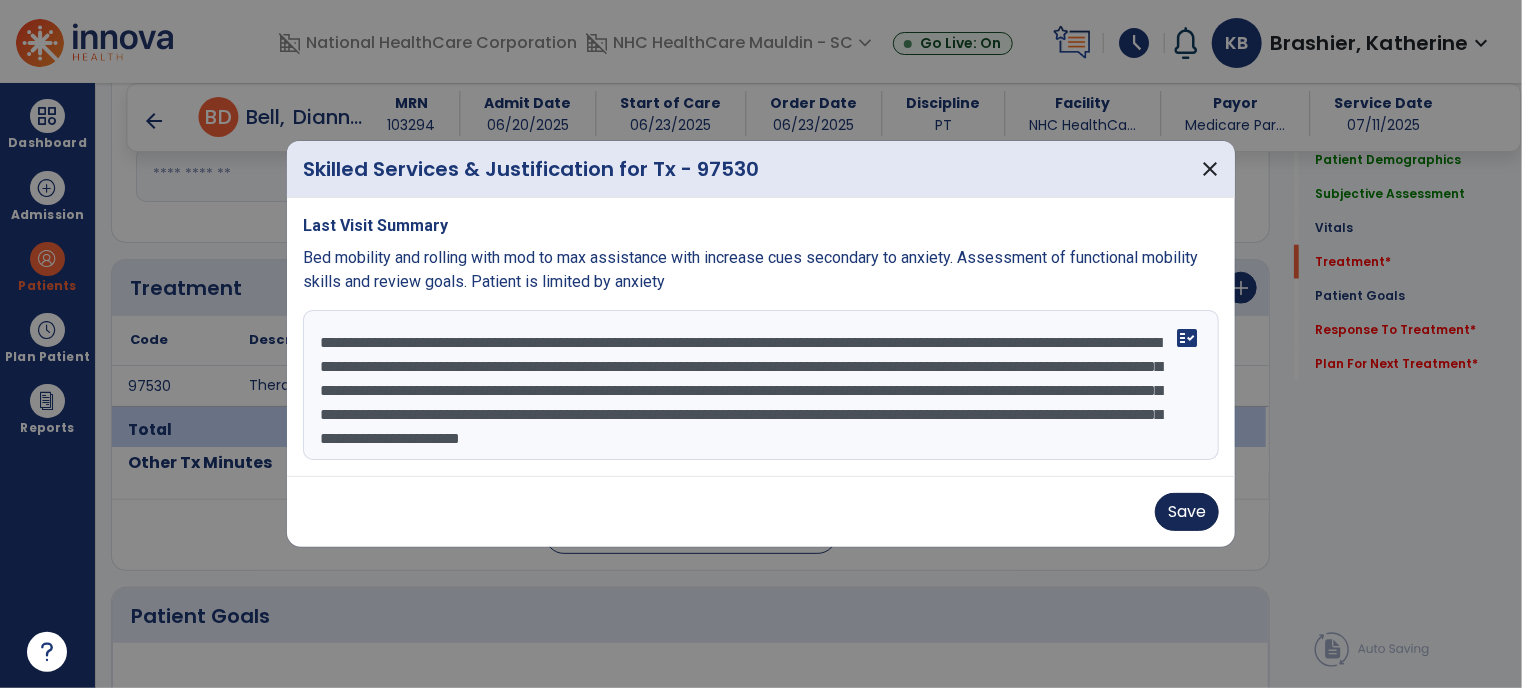 type on "**********" 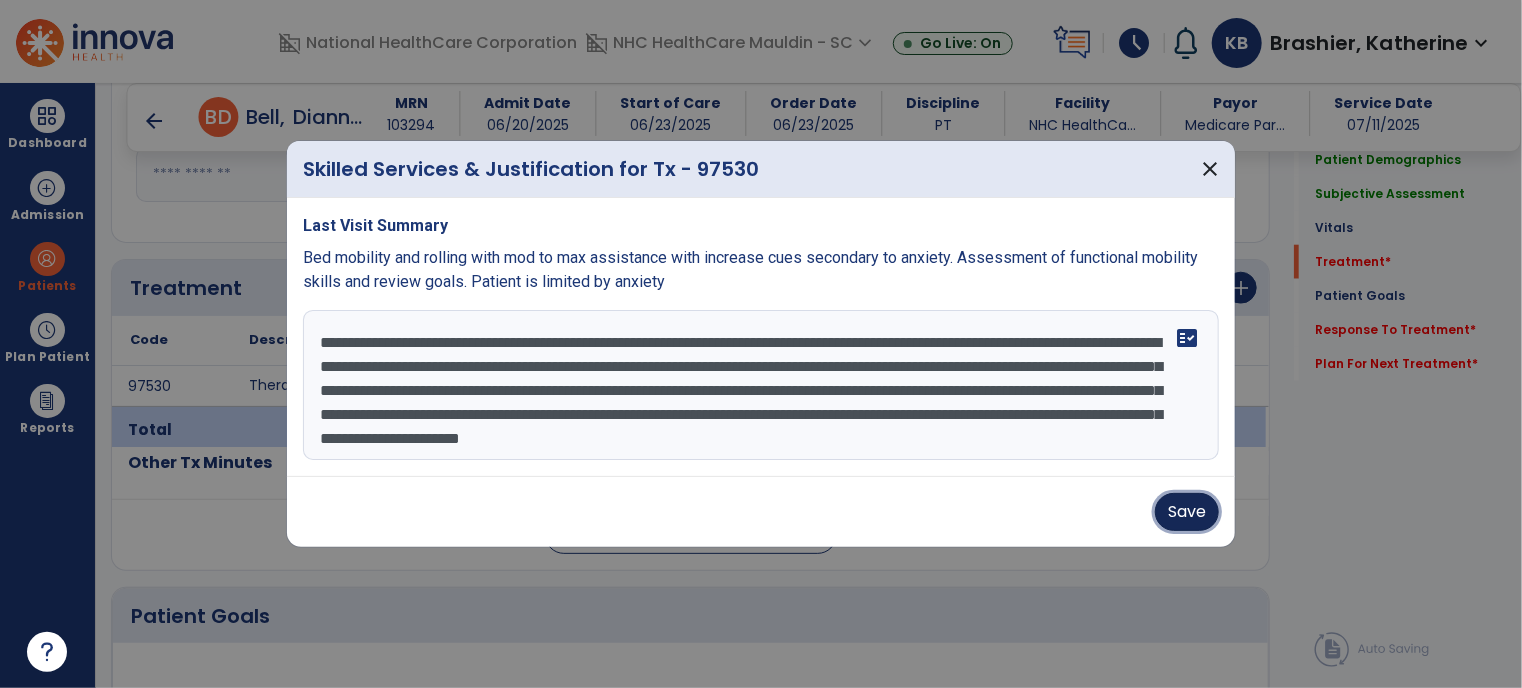 click on "Save" at bounding box center (1187, 512) 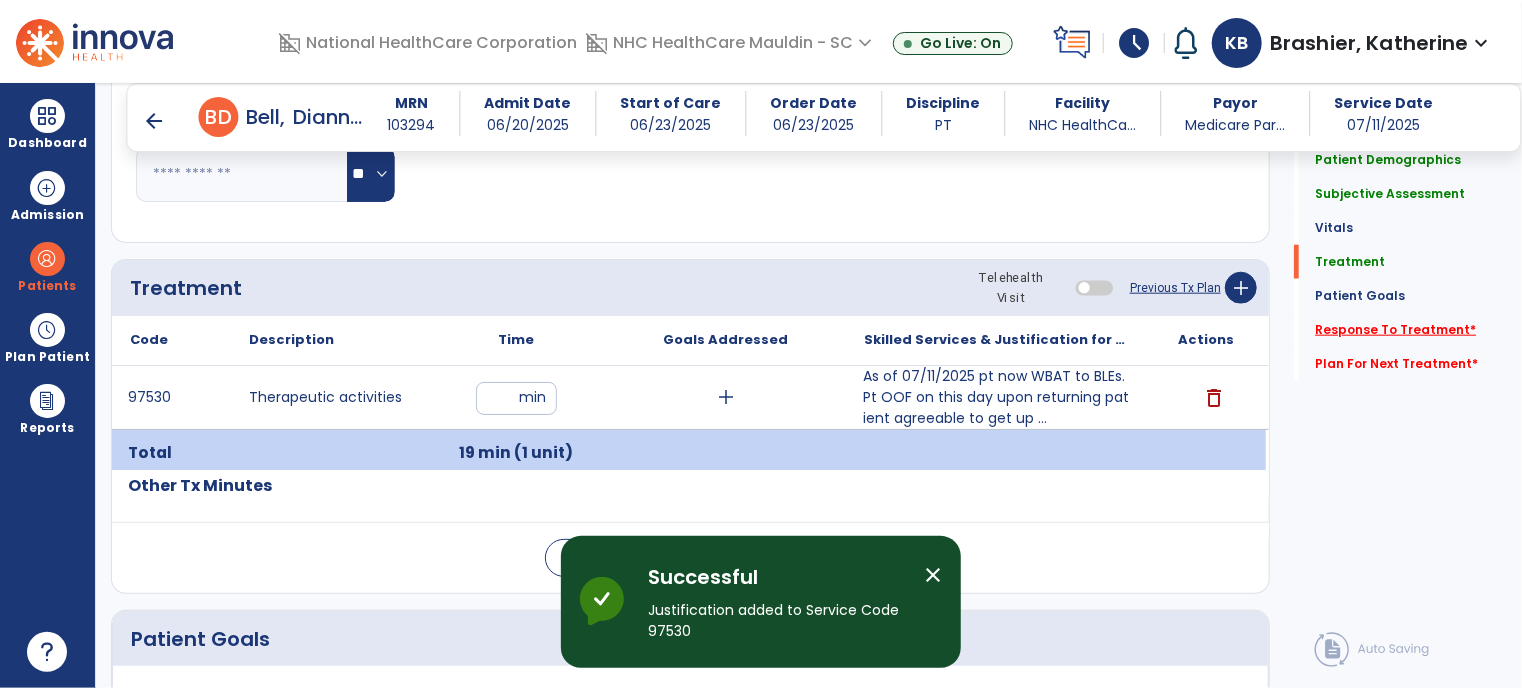 click on "Response To Treatment   *" 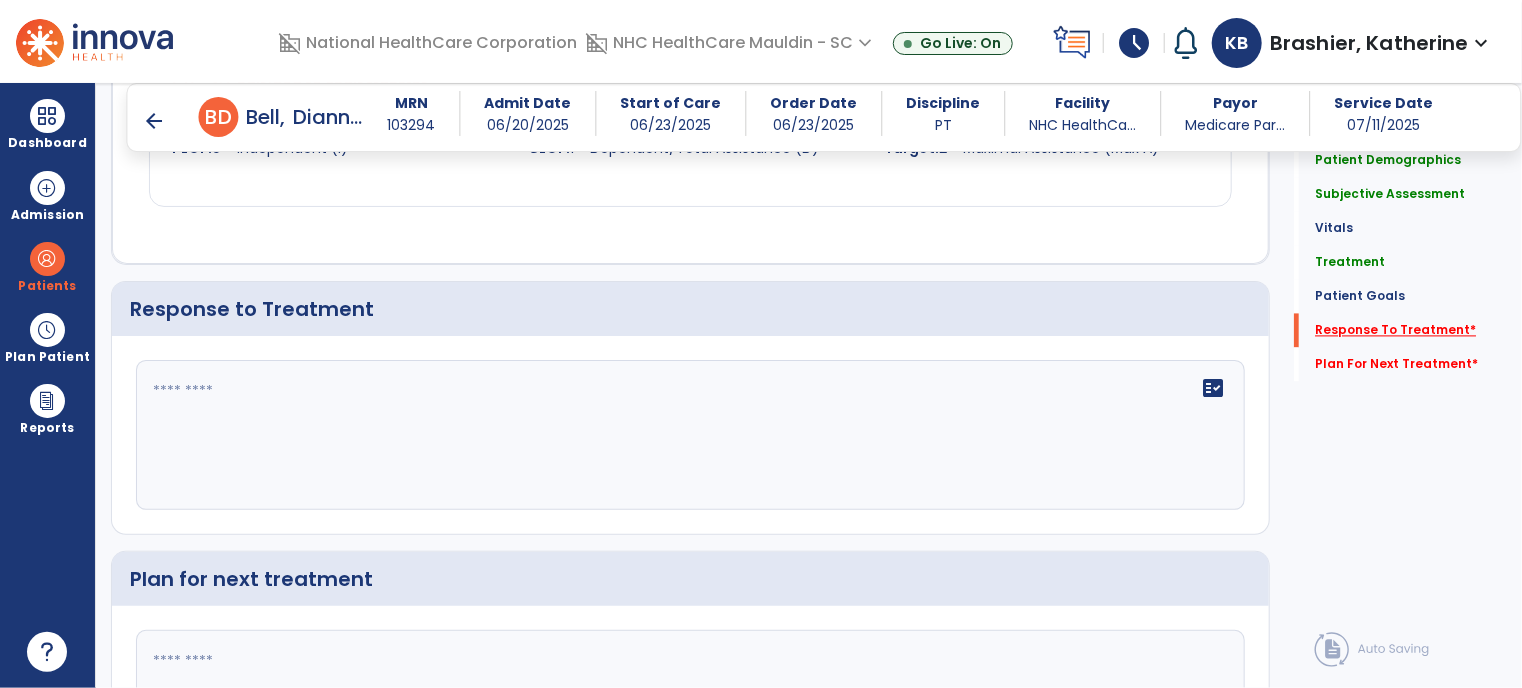 scroll, scrollTop: 2048, scrollLeft: 0, axis: vertical 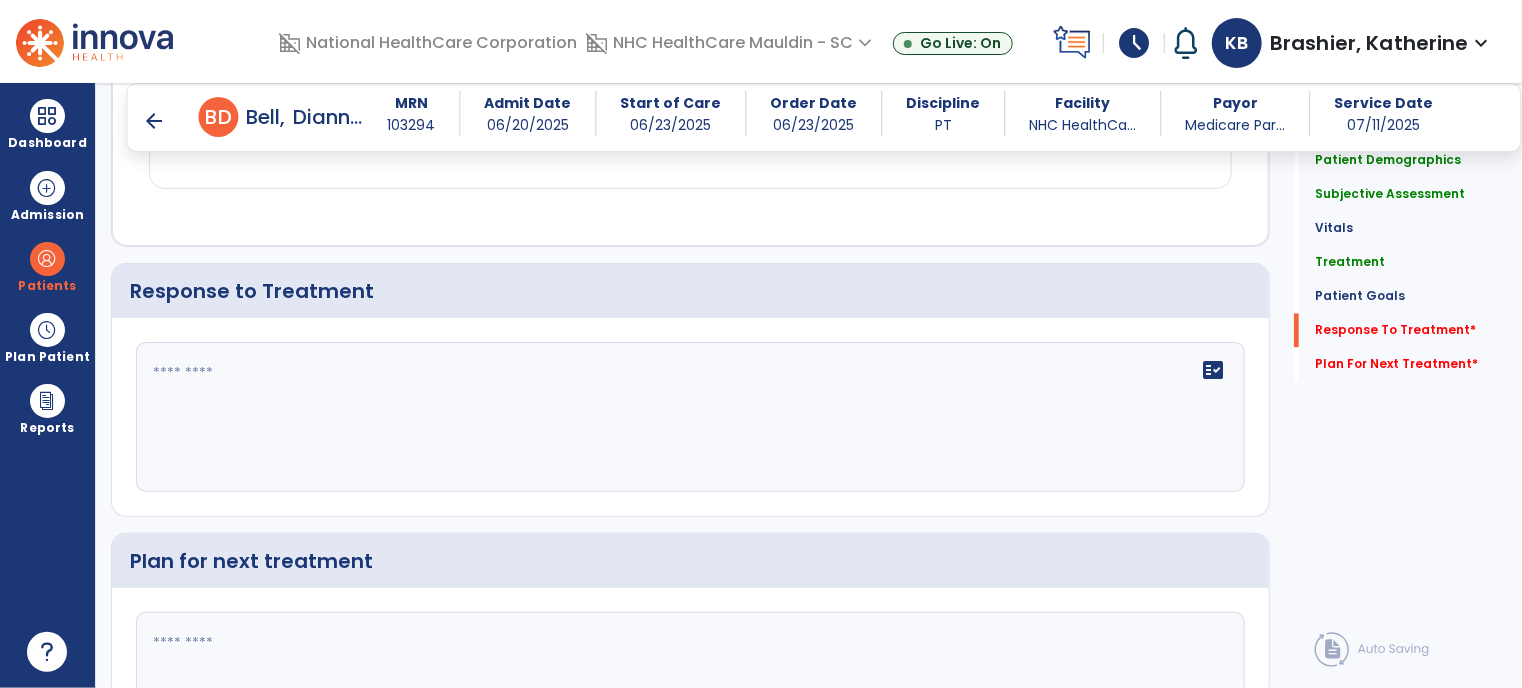click on "fact_check" 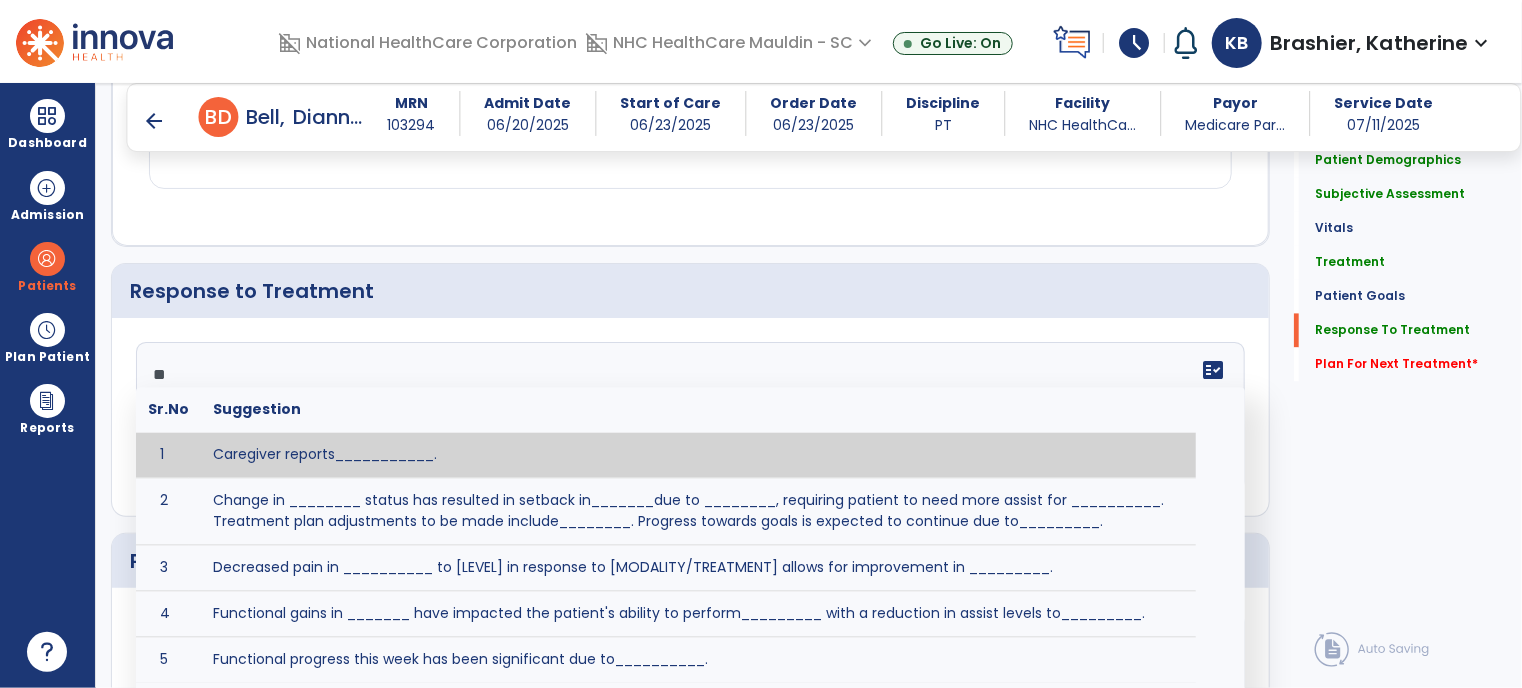 scroll, scrollTop: 2048, scrollLeft: 0, axis: vertical 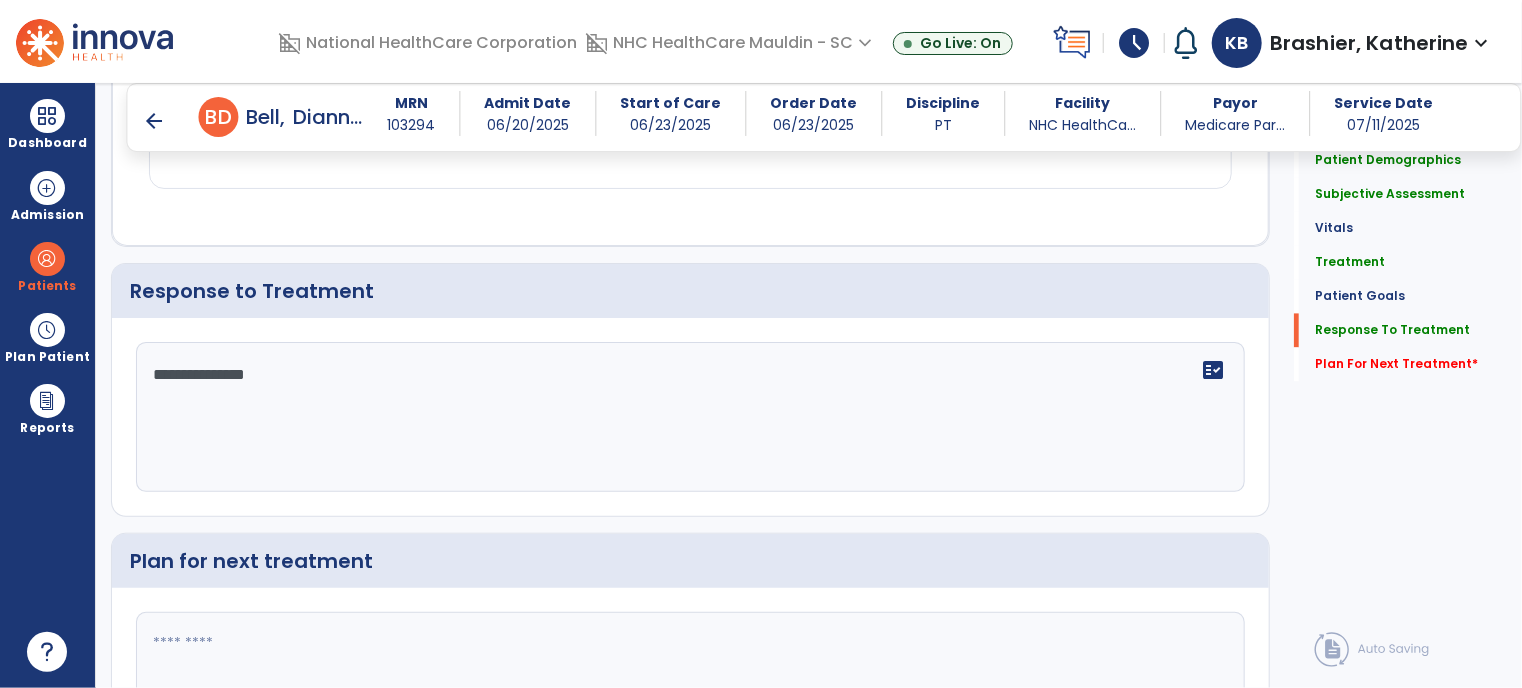 type on "**********" 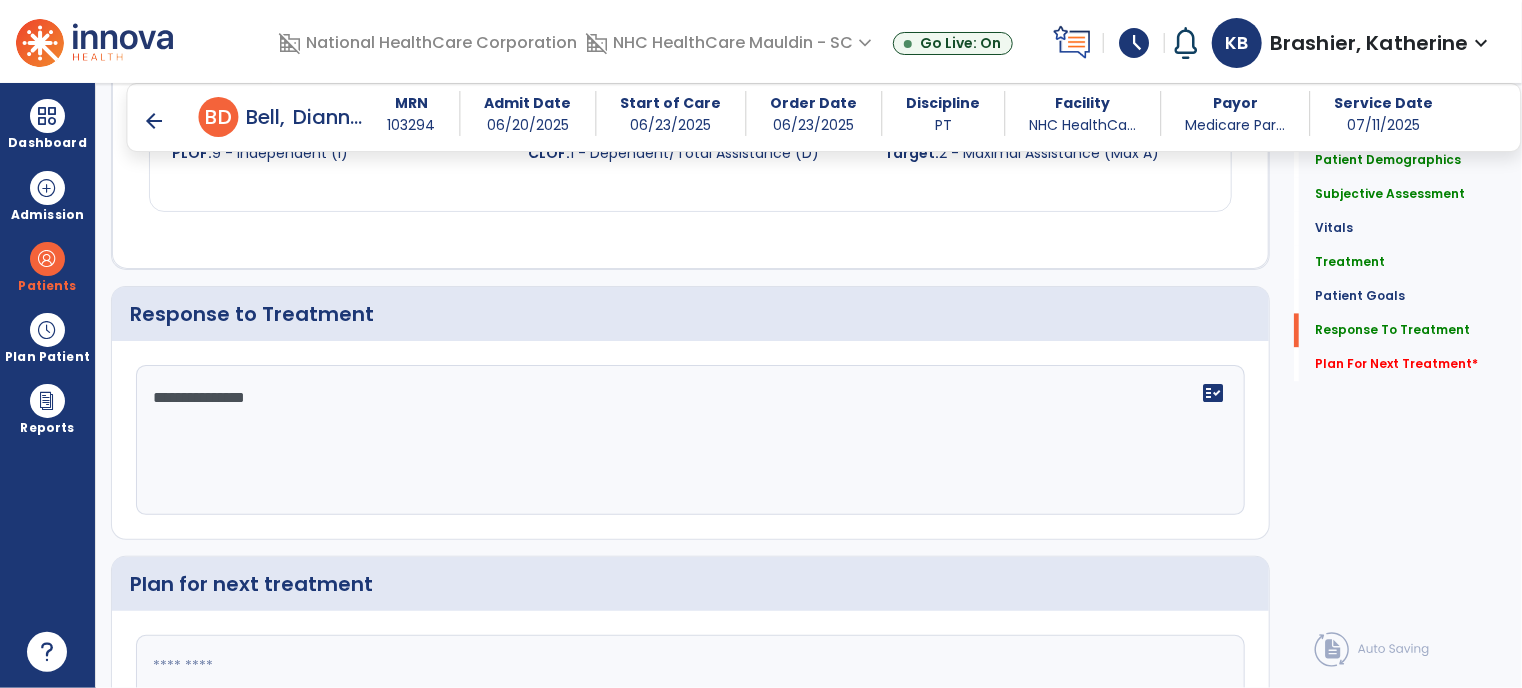 scroll, scrollTop: 2048, scrollLeft: 0, axis: vertical 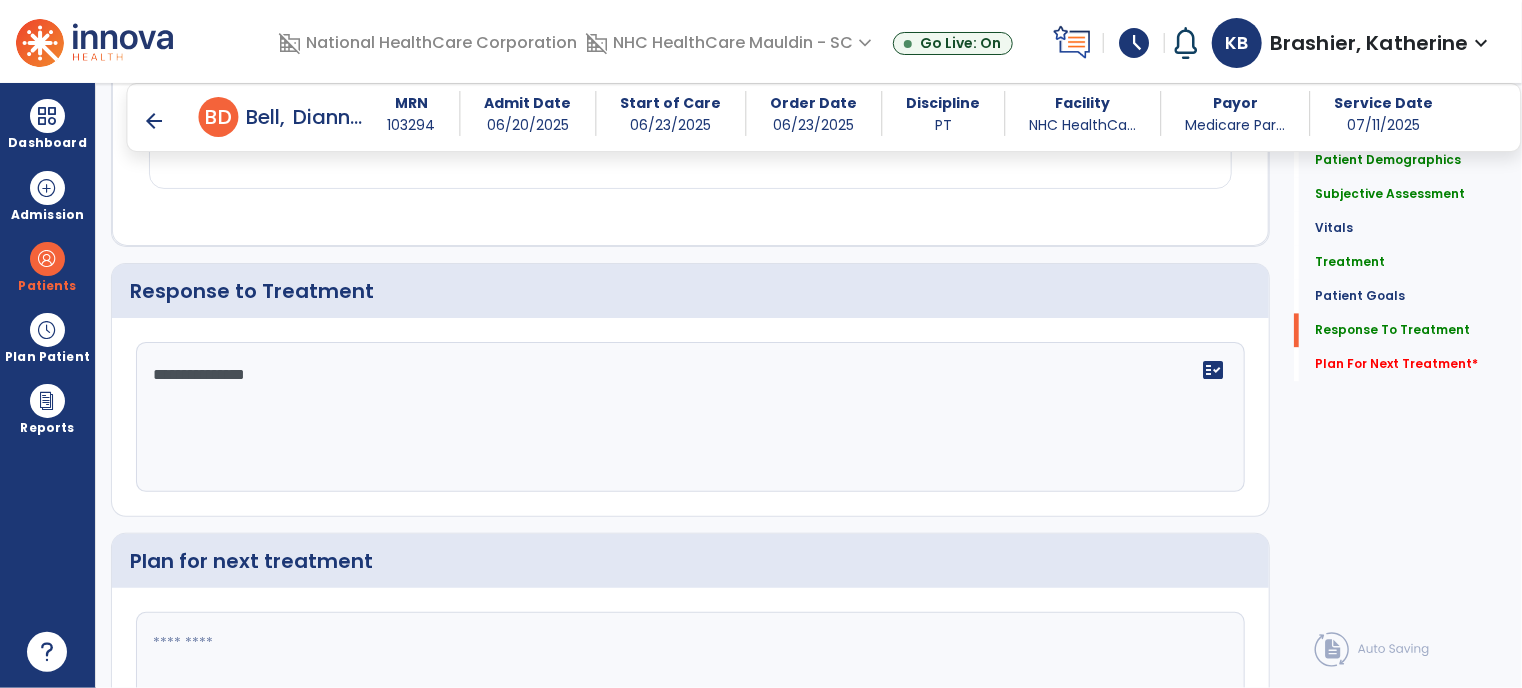 paste on "**********" 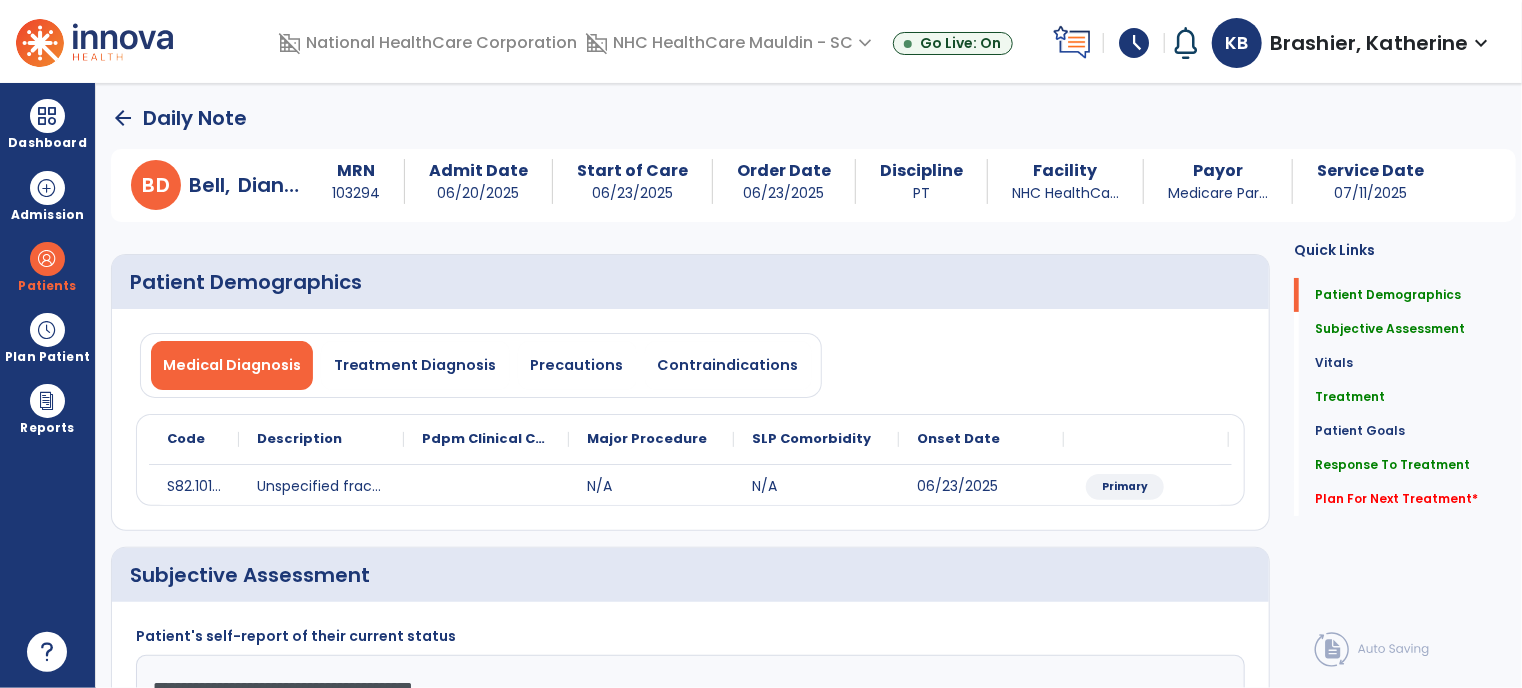 scroll, scrollTop: 0, scrollLeft: 0, axis: both 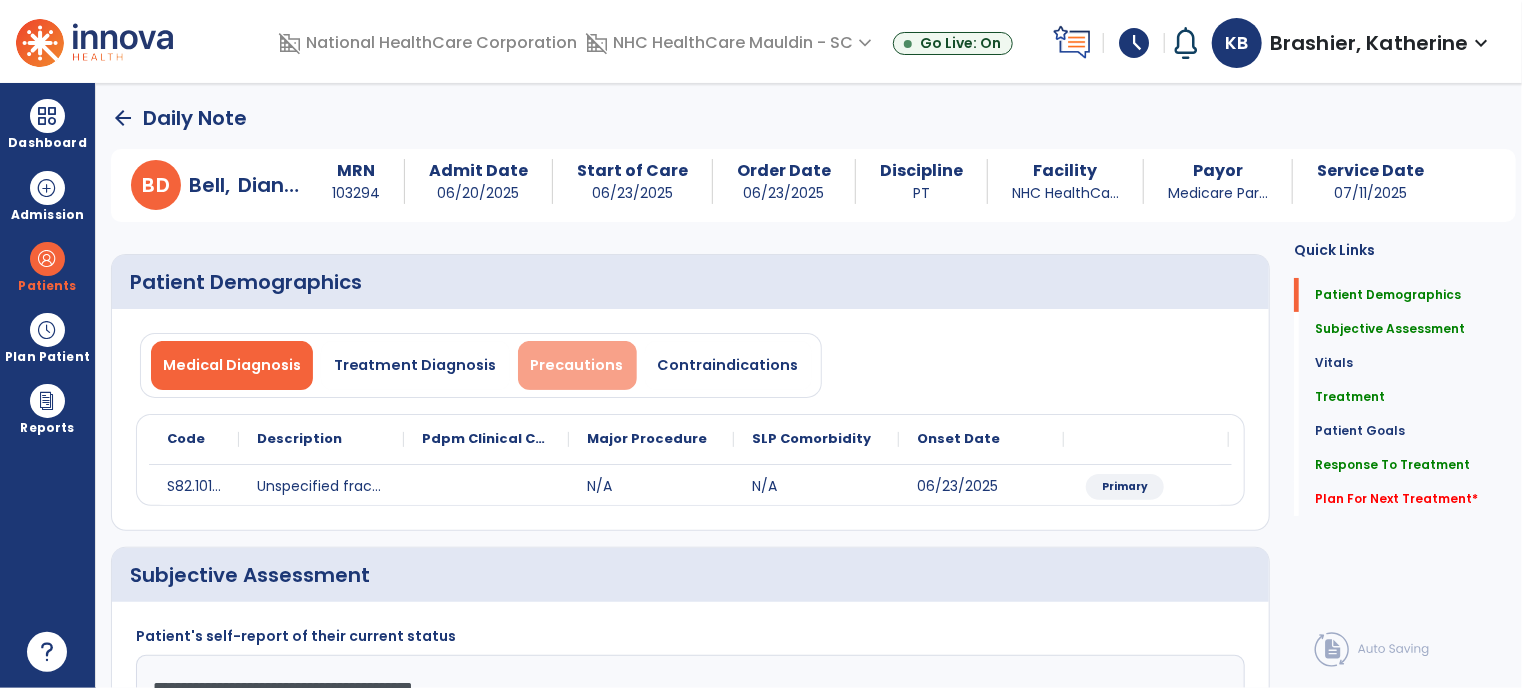 type on "**********" 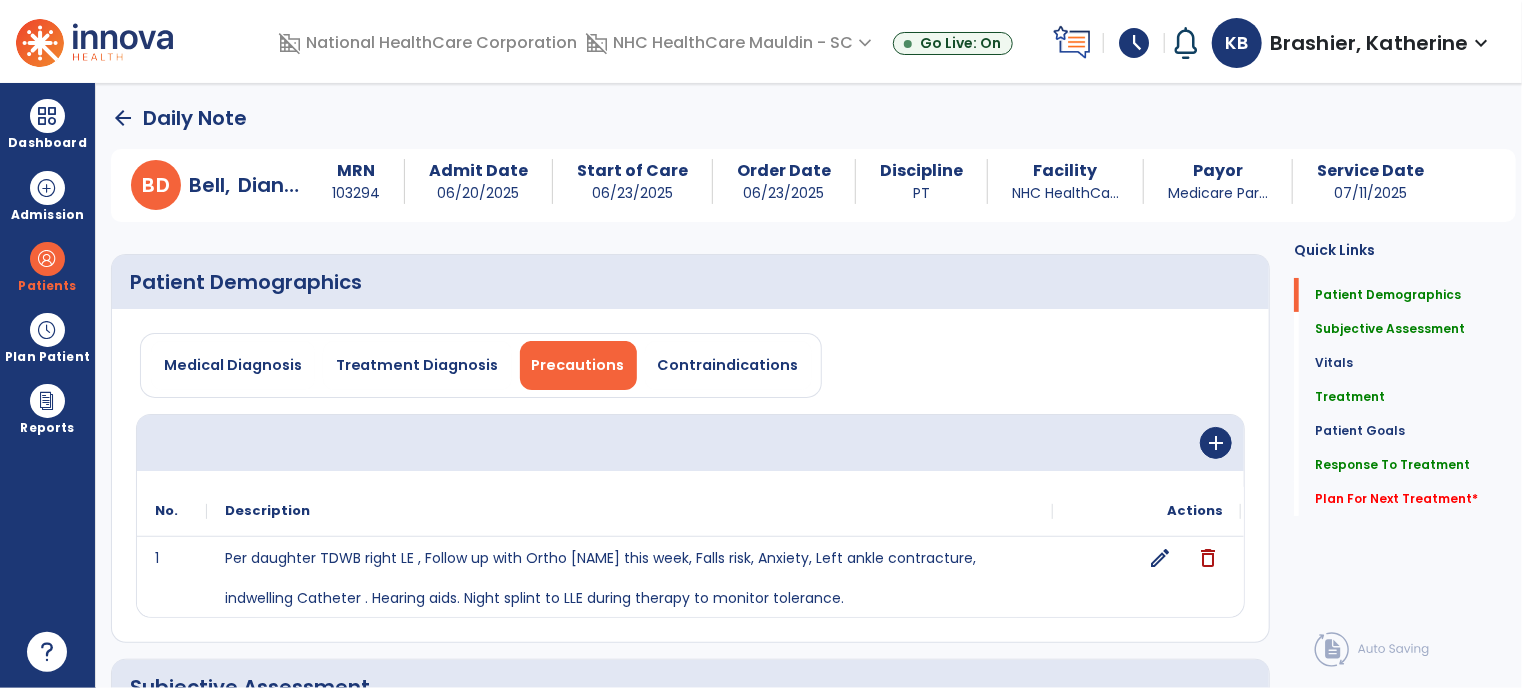click on "edit" 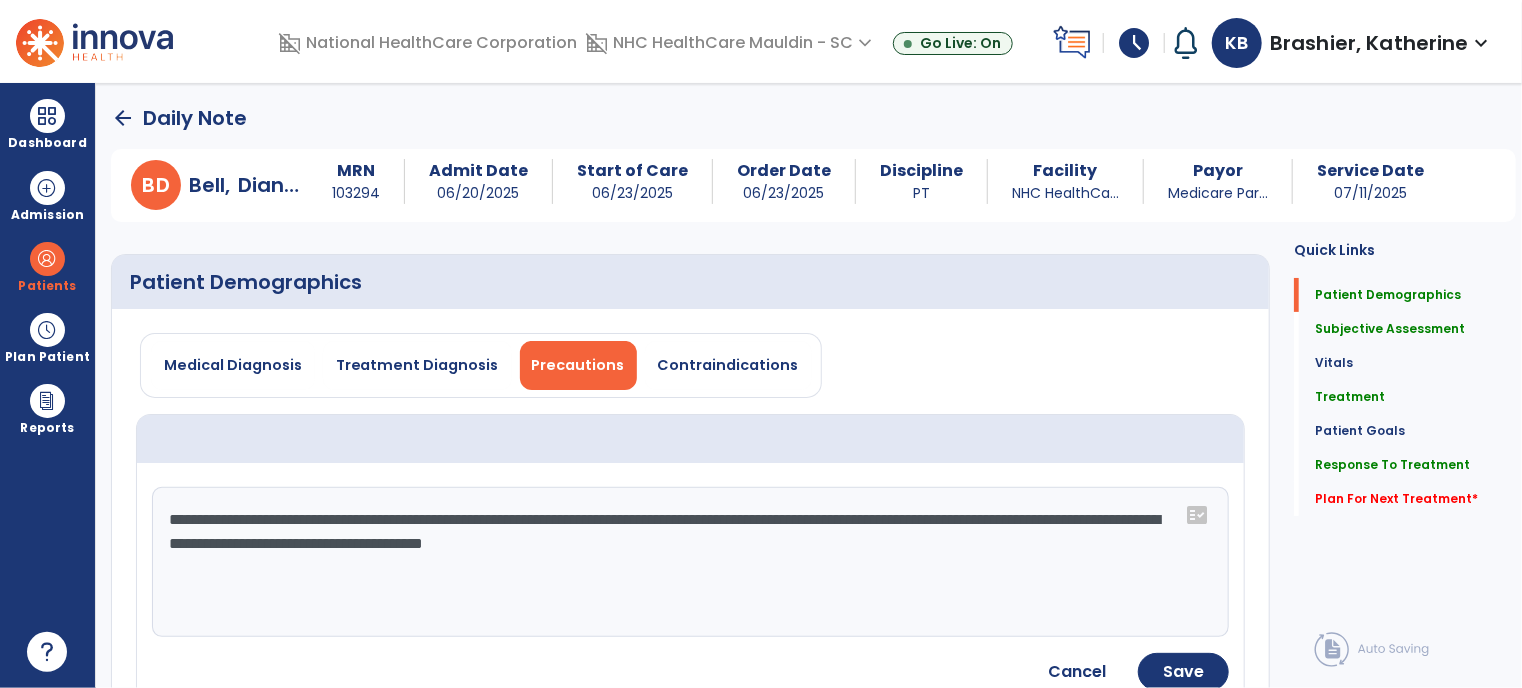 click on "**********" 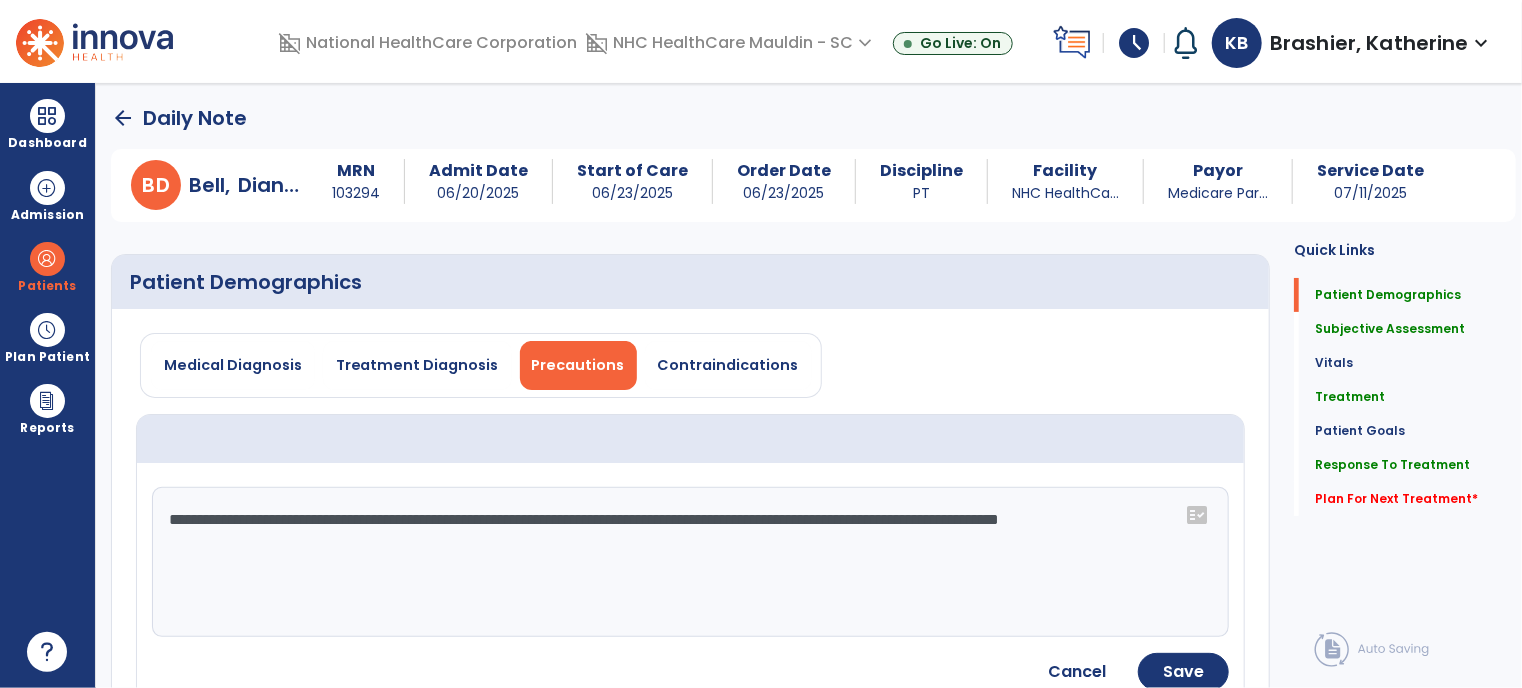 click on "**********" 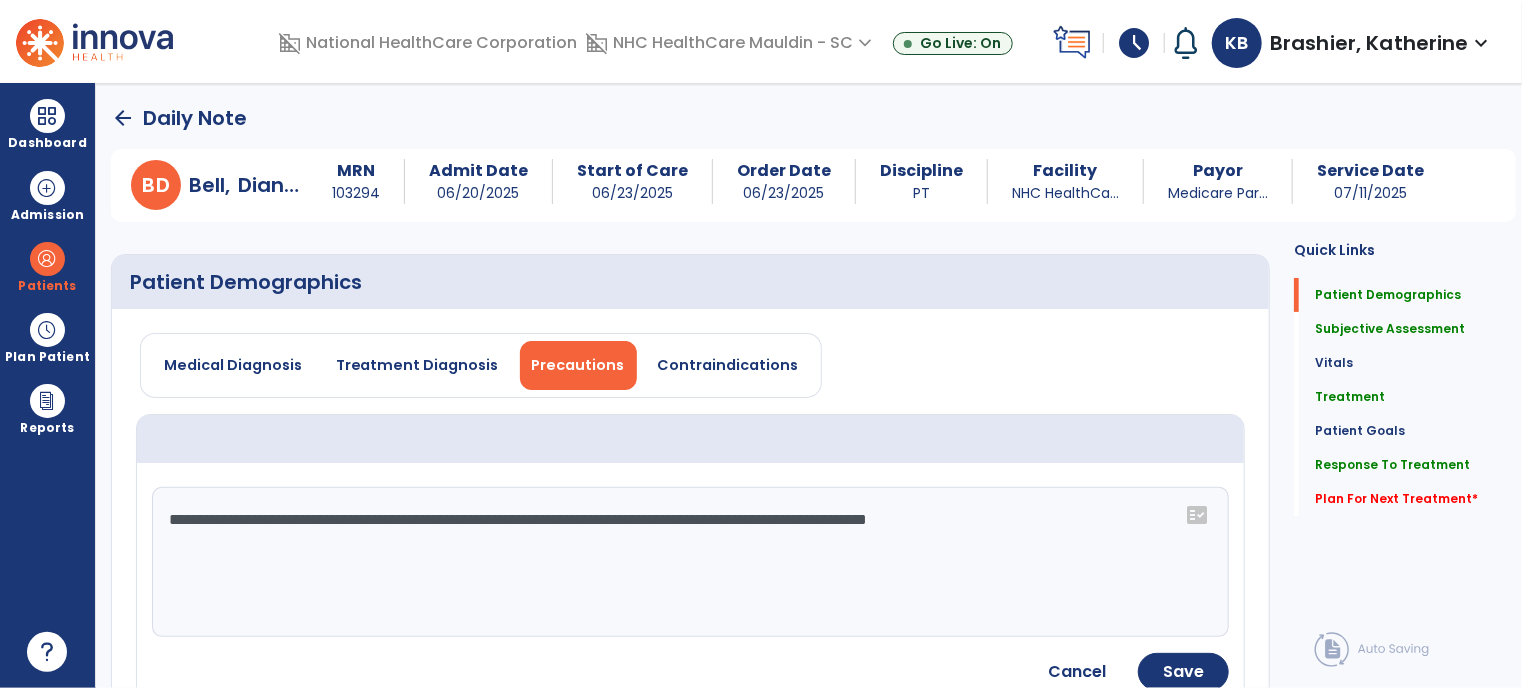 click on "**********" 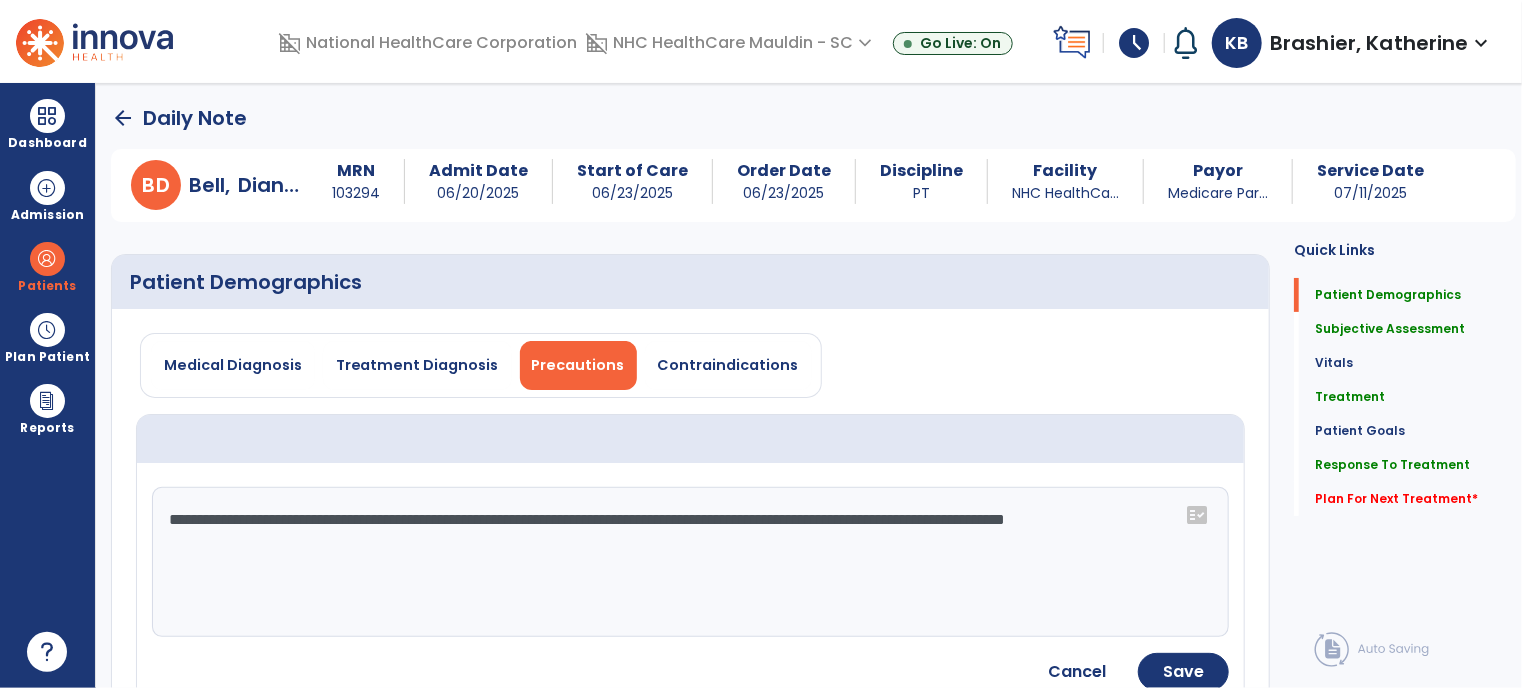 type on "**********" 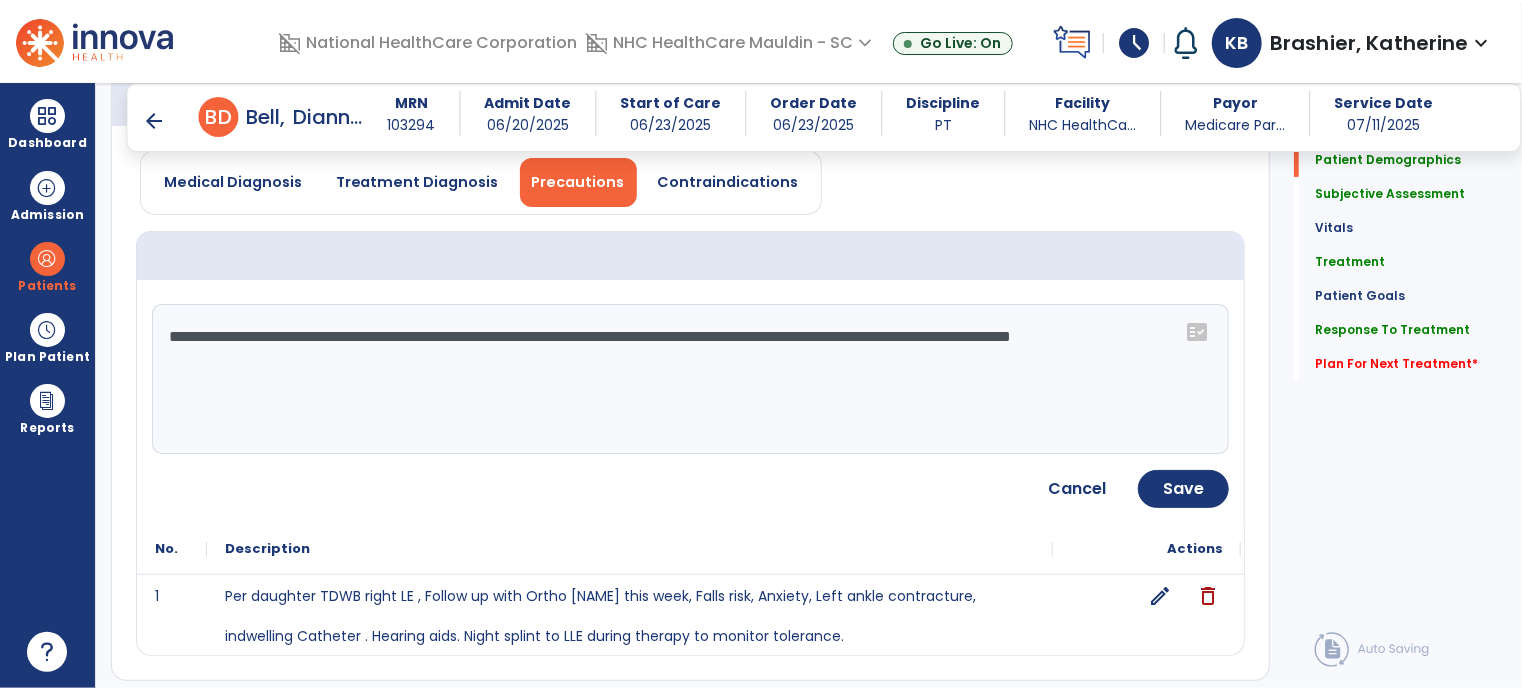scroll, scrollTop: 273, scrollLeft: 0, axis: vertical 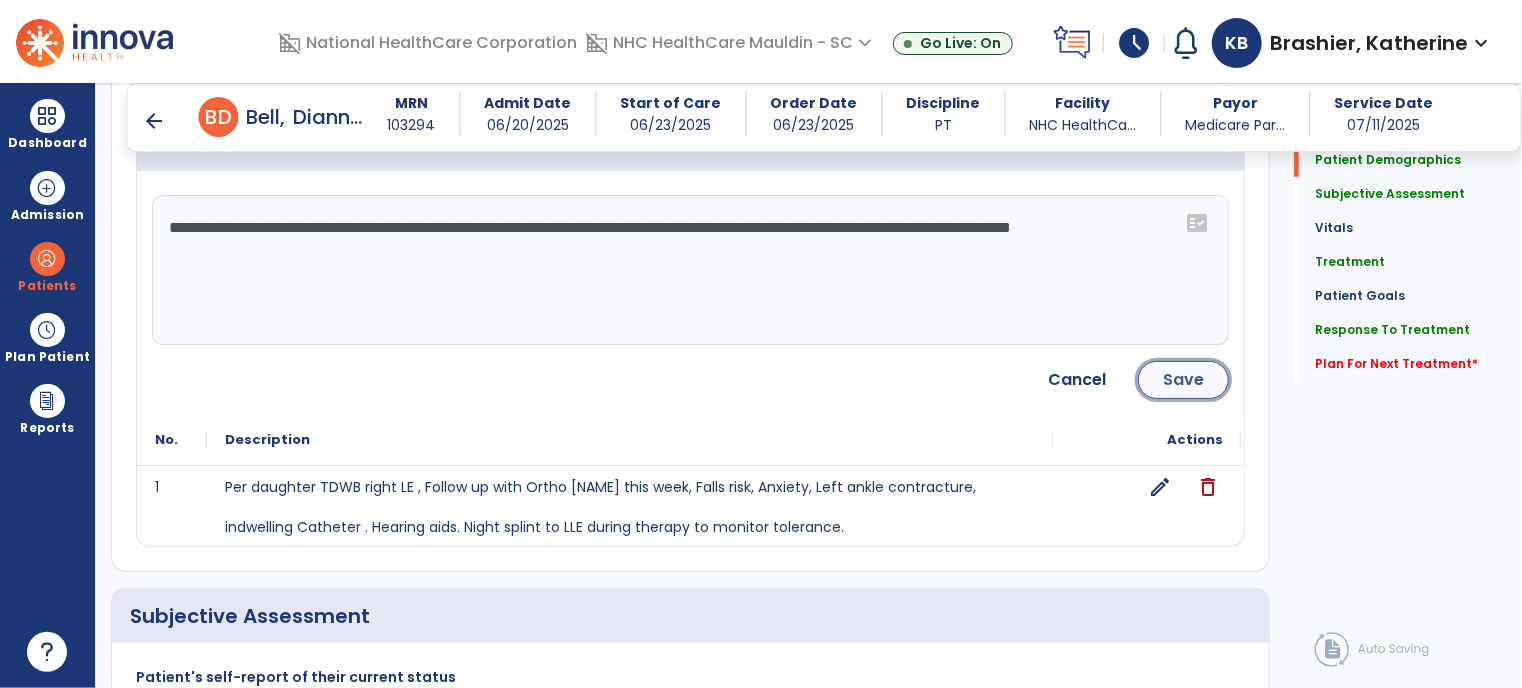 click on "Save" 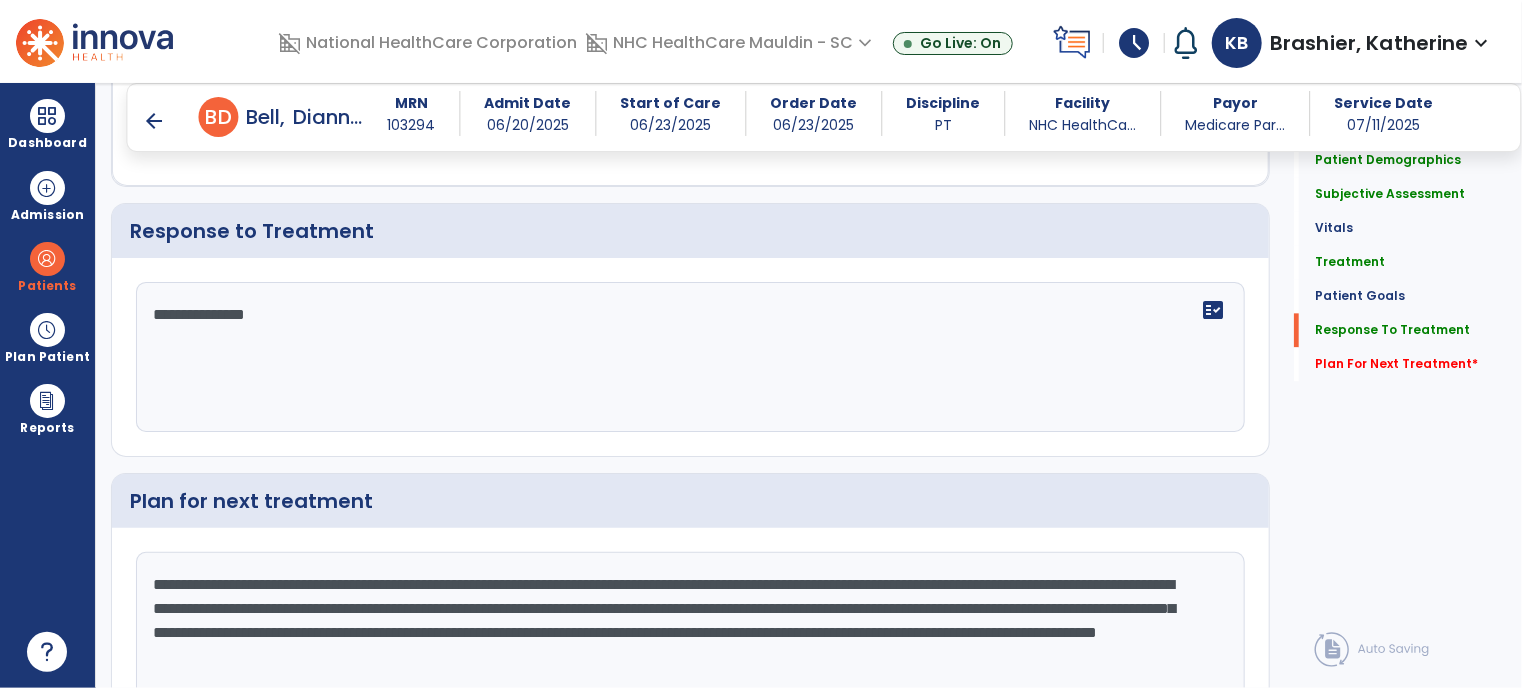 scroll, scrollTop: 2319, scrollLeft: 0, axis: vertical 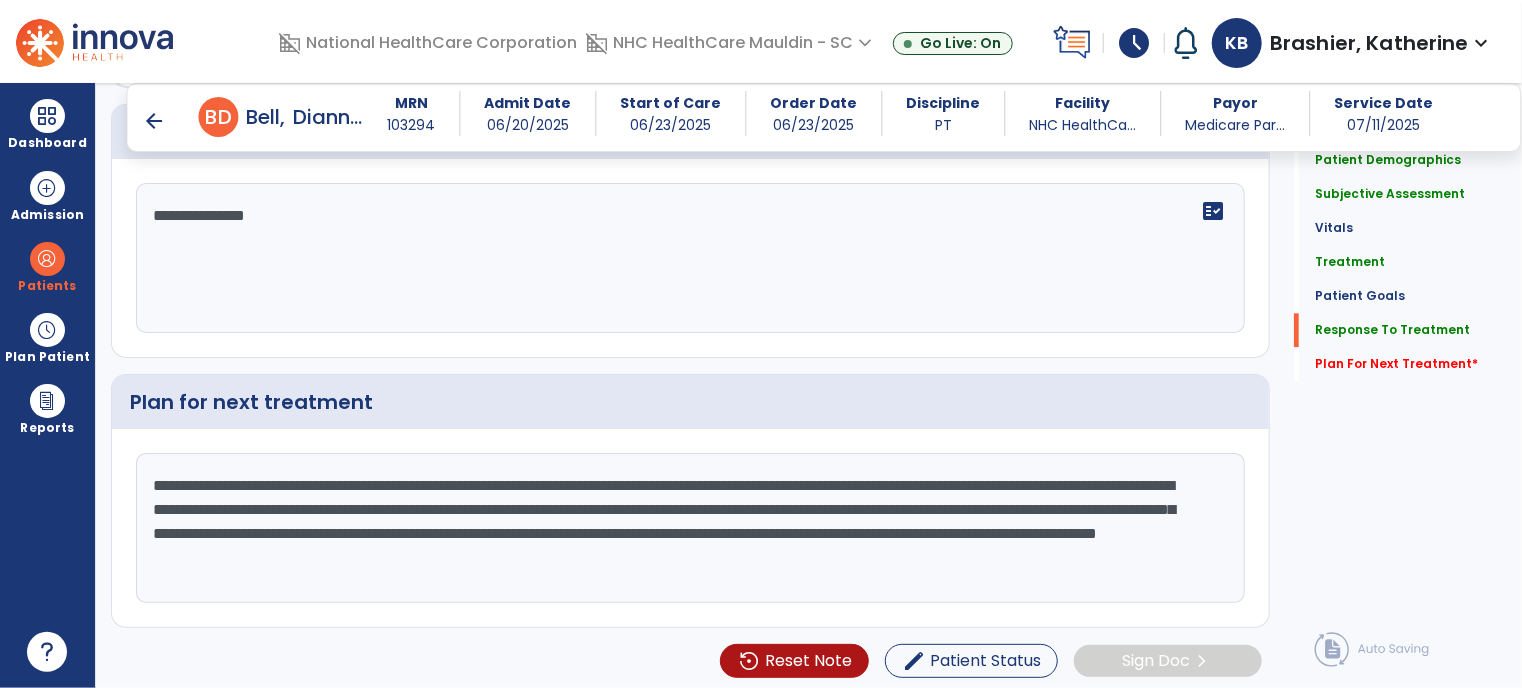 click on "**********" 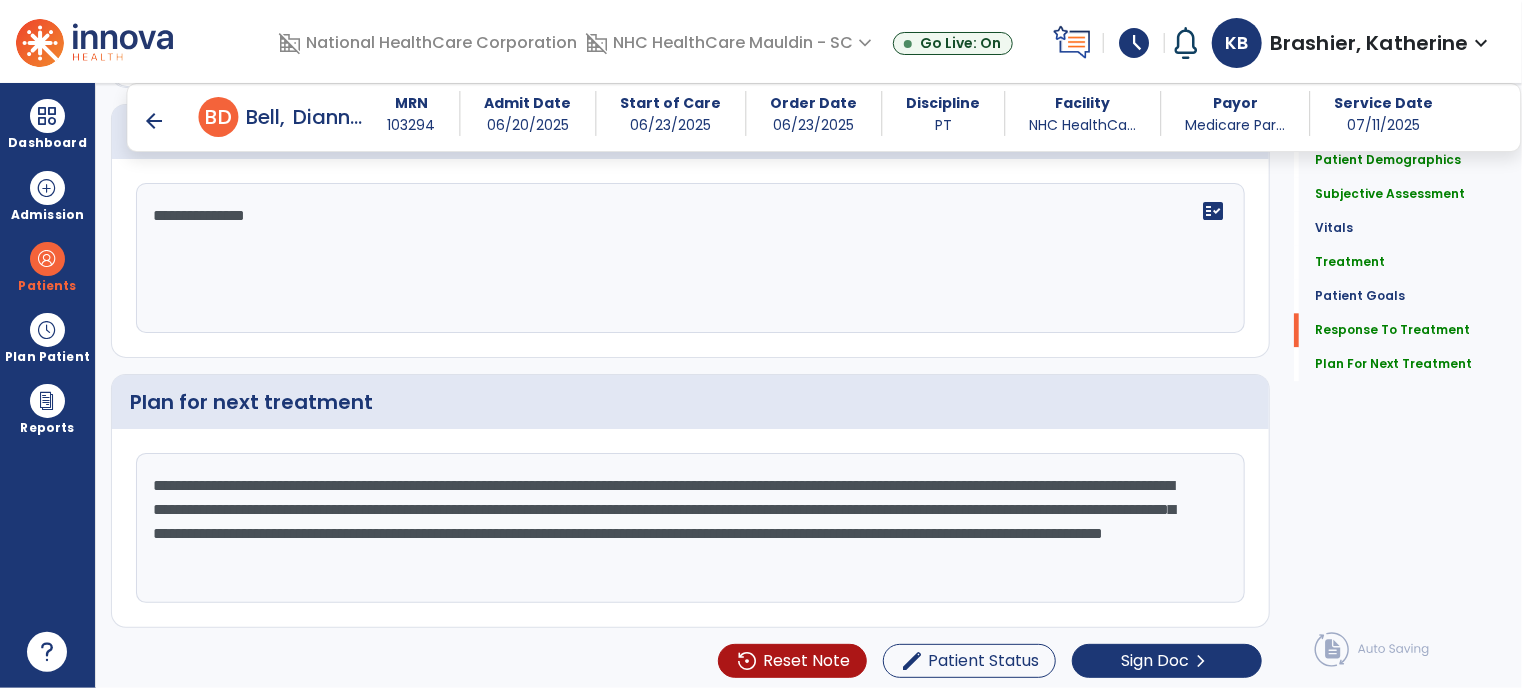 scroll, scrollTop: 2319, scrollLeft: 0, axis: vertical 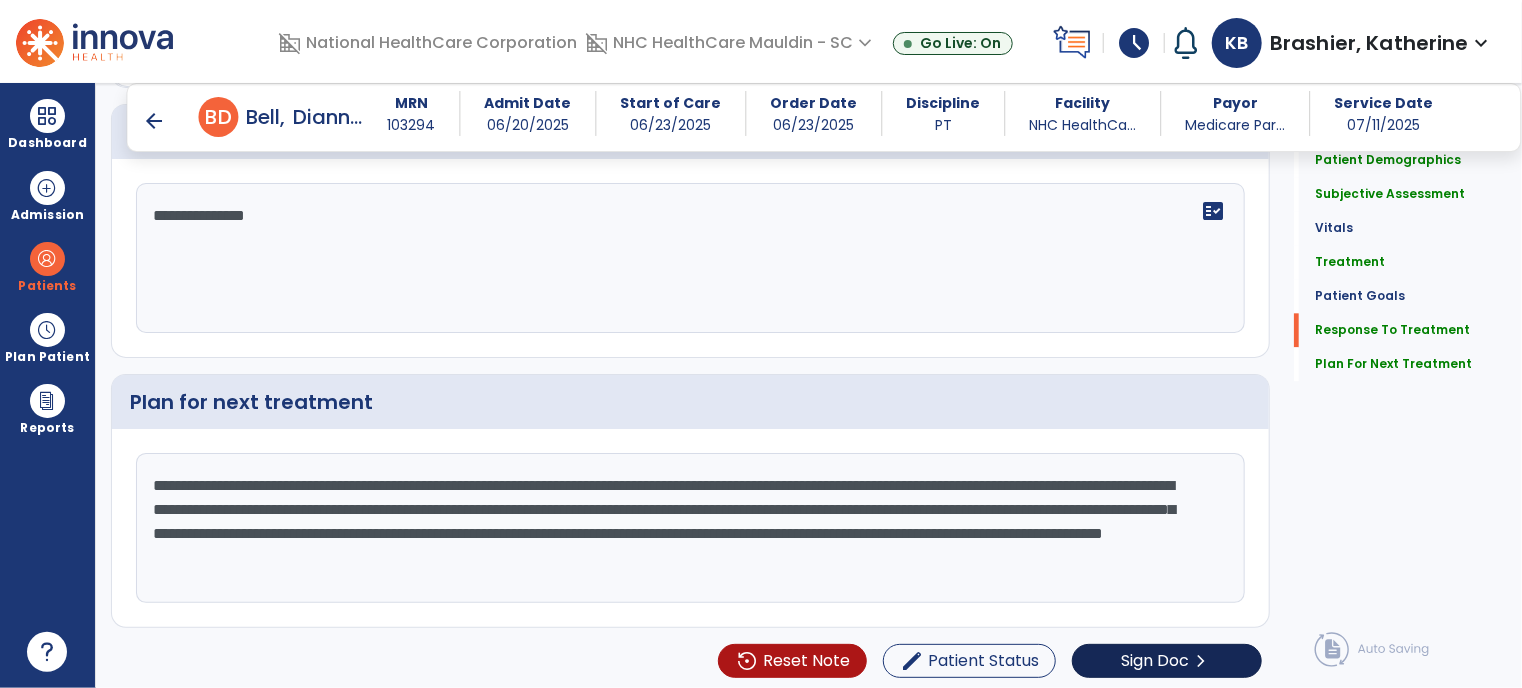 type on "**********" 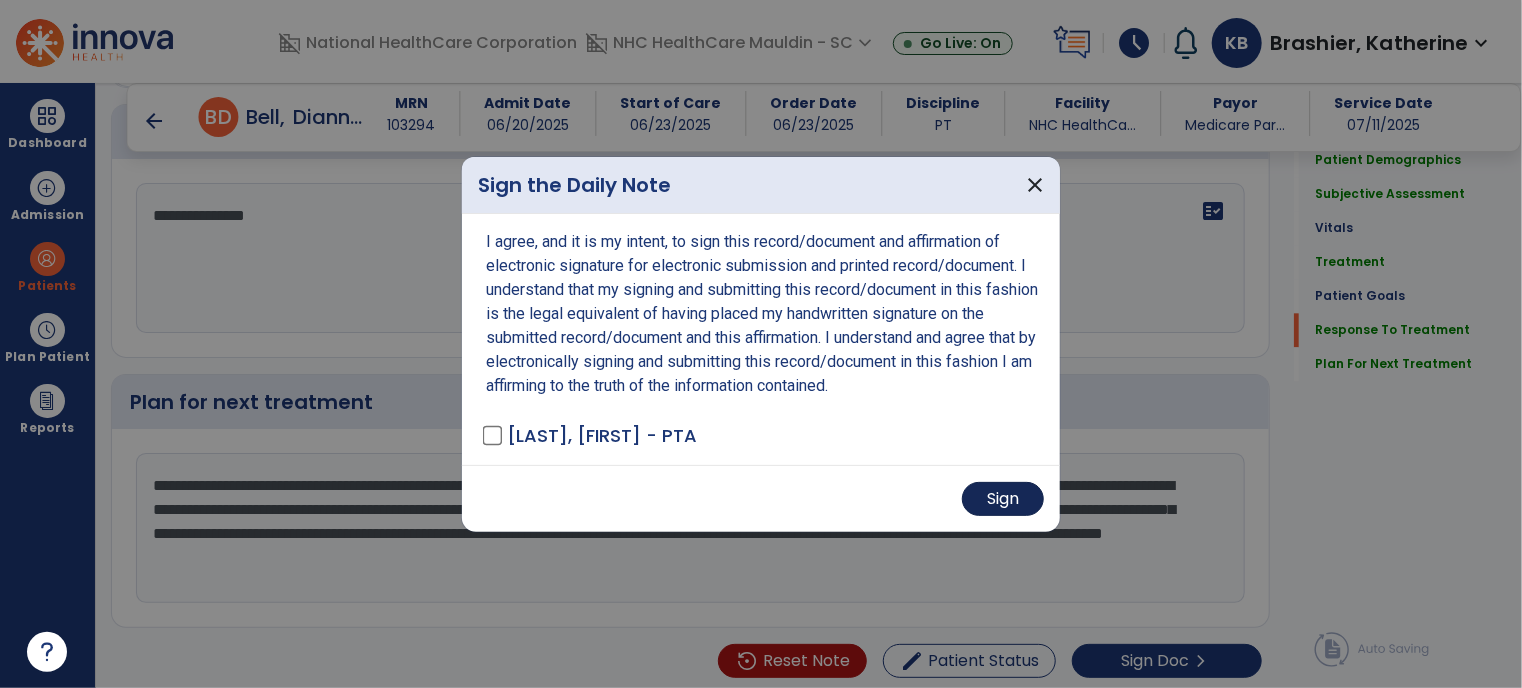 click on "Sign" at bounding box center (1003, 499) 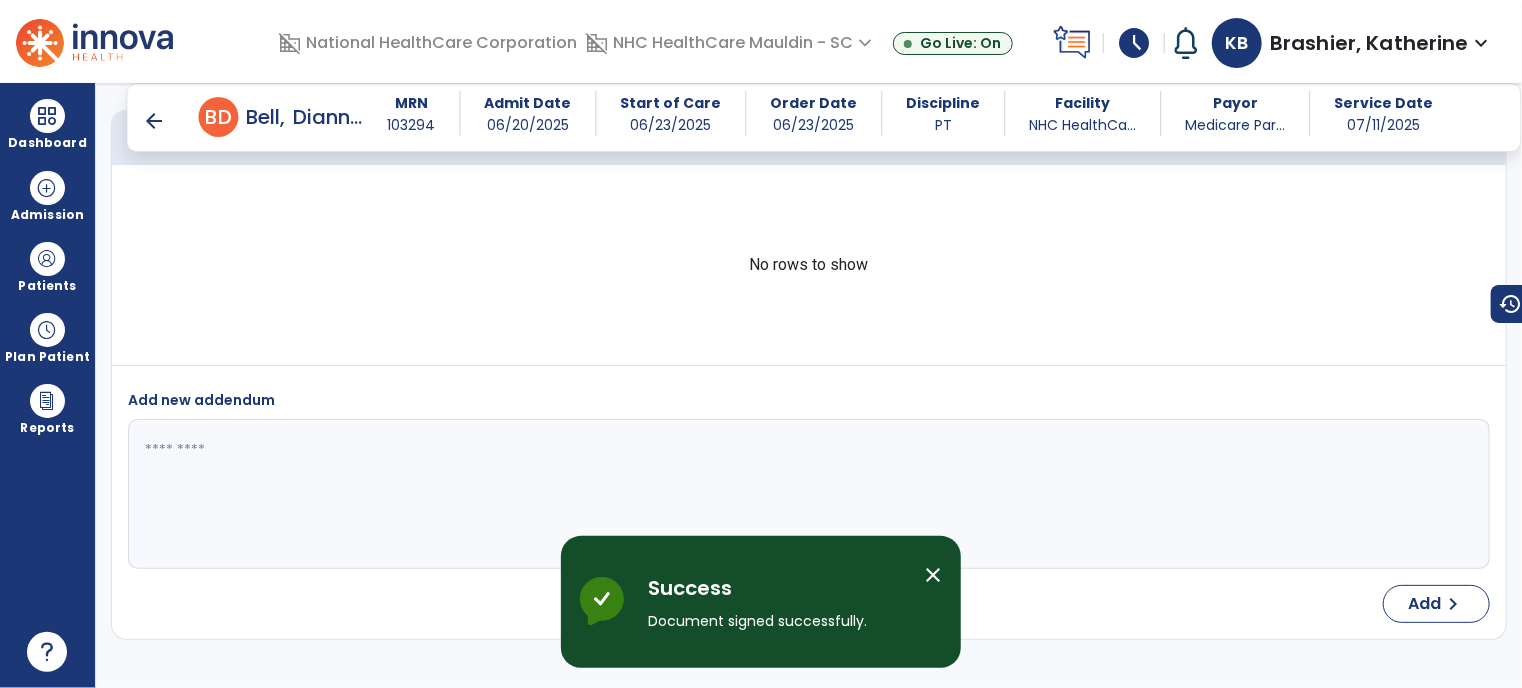 scroll, scrollTop: 3175, scrollLeft: 0, axis: vertical 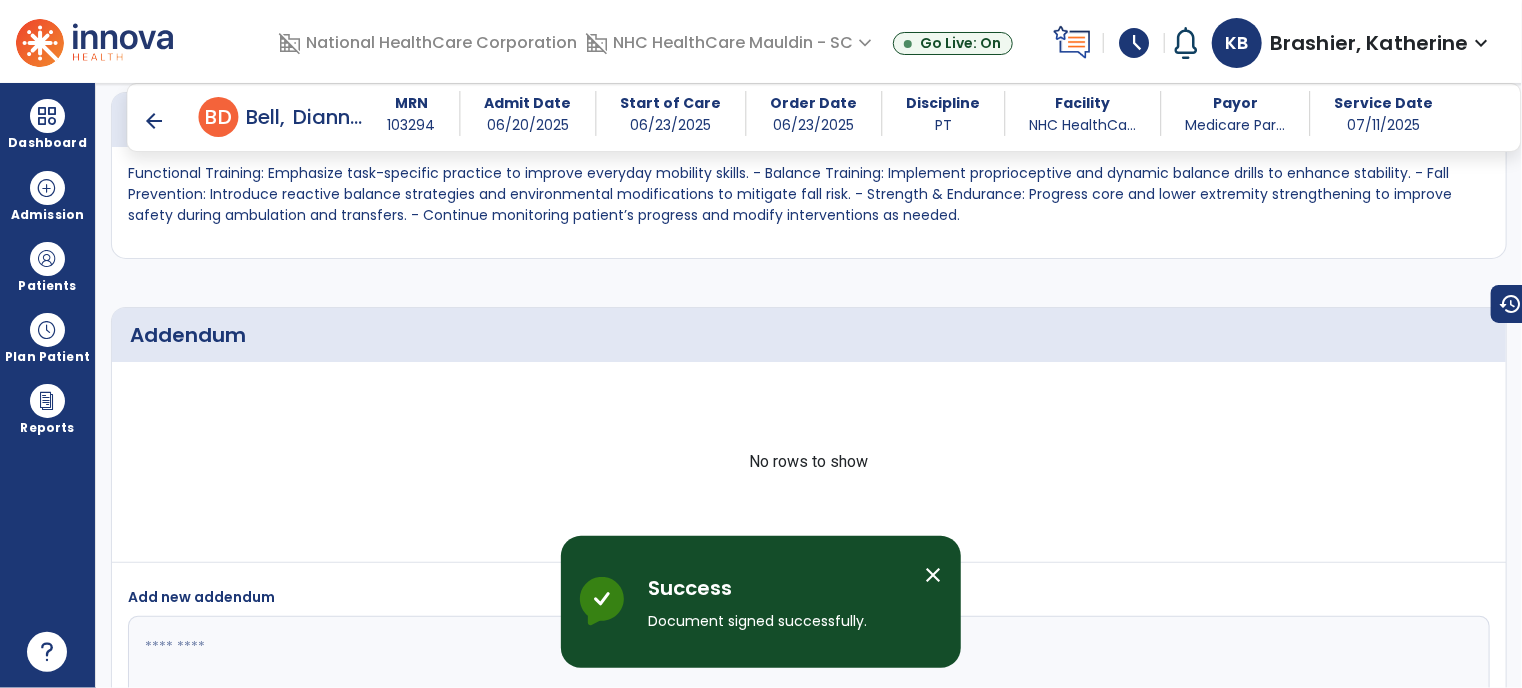 click on "schedule" at bounding box center [1134, 43] 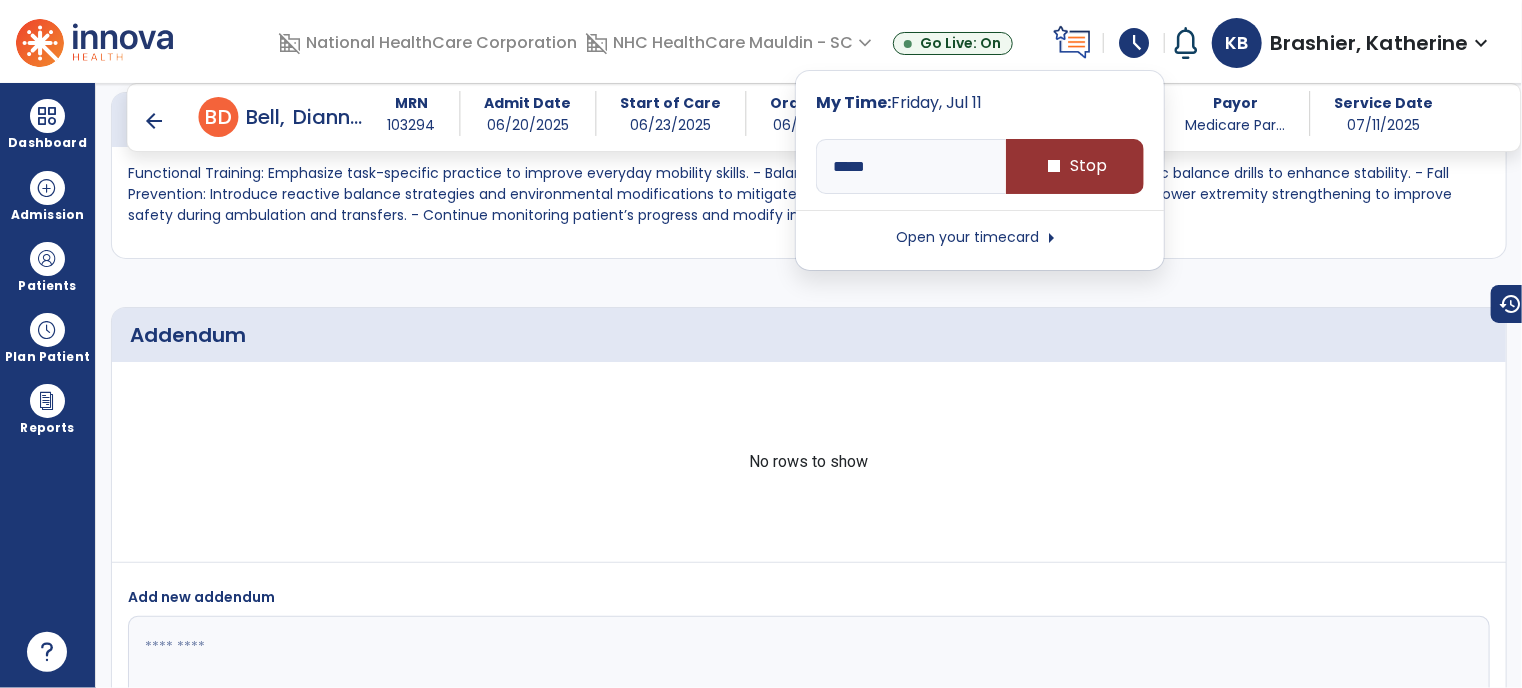 click on "stop  Stop" at bounding box center (1075, 166) 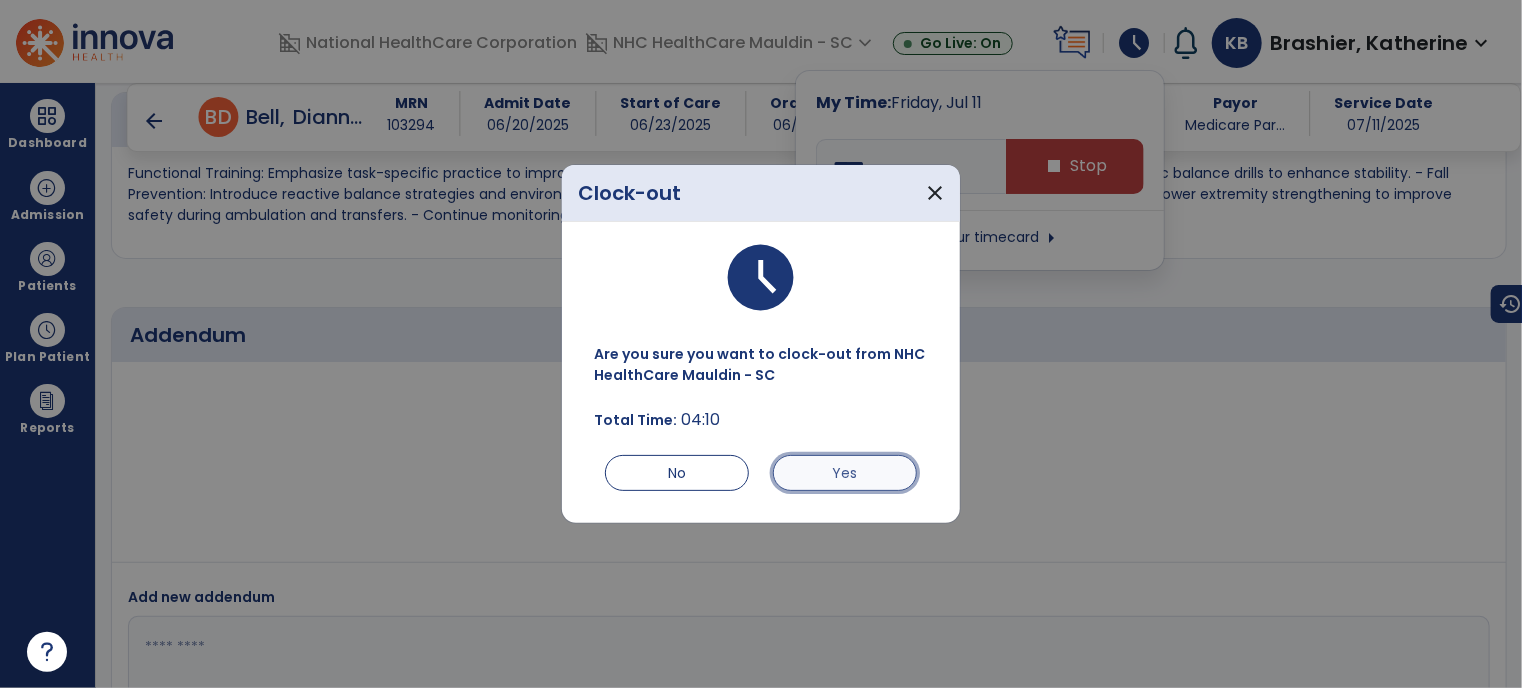 click on "Yes" at bounding box center (845, 473) 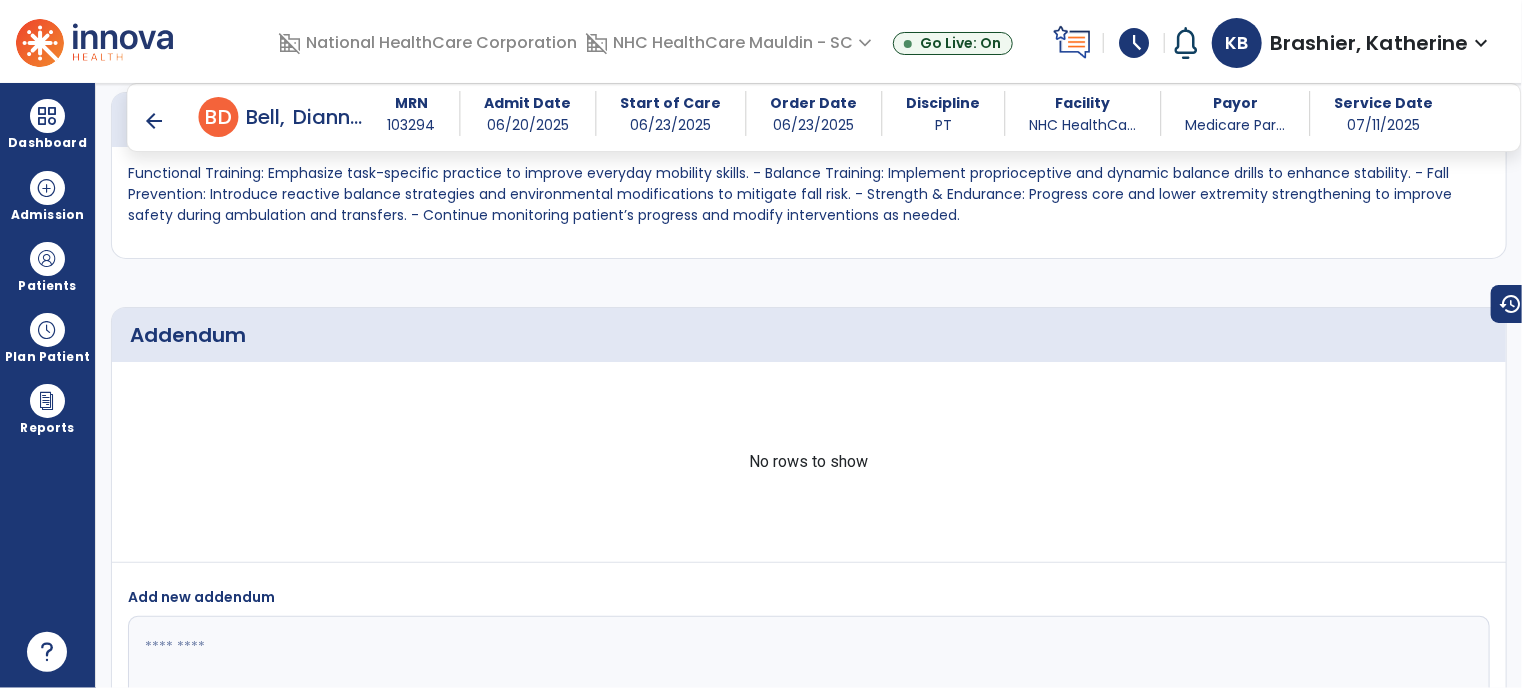 click on "schedule" at bounding box center (1134, 43) 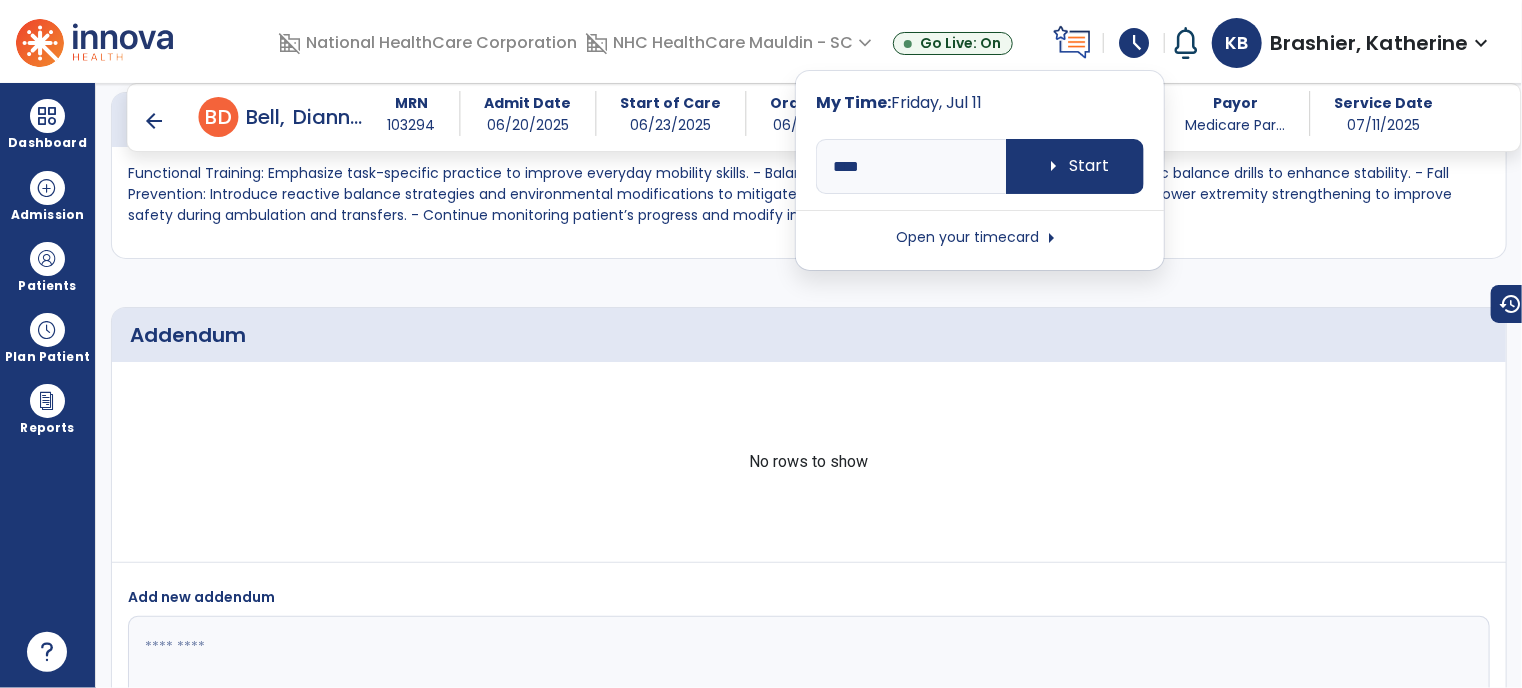 click on "Open your timecard  arrow_right" at bounding box center (980, 238) 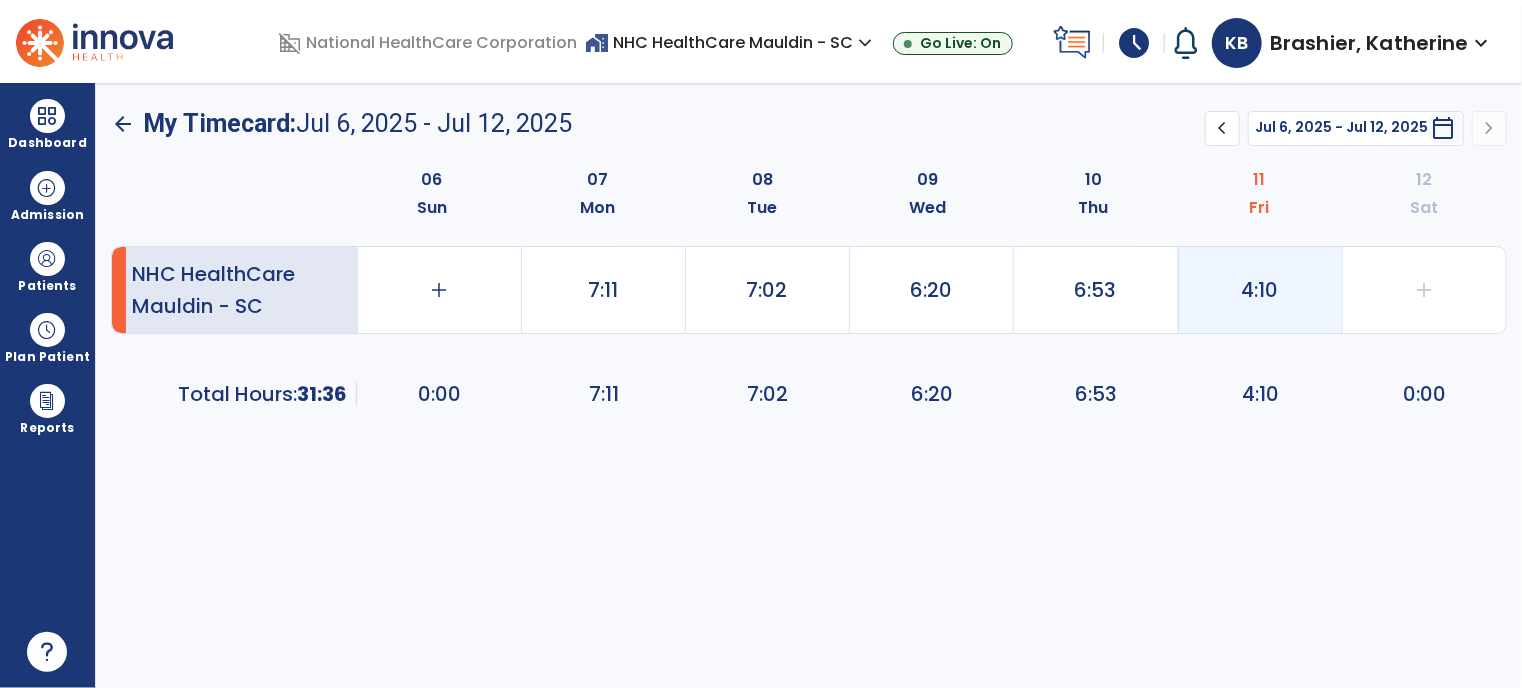 click on "4:10" 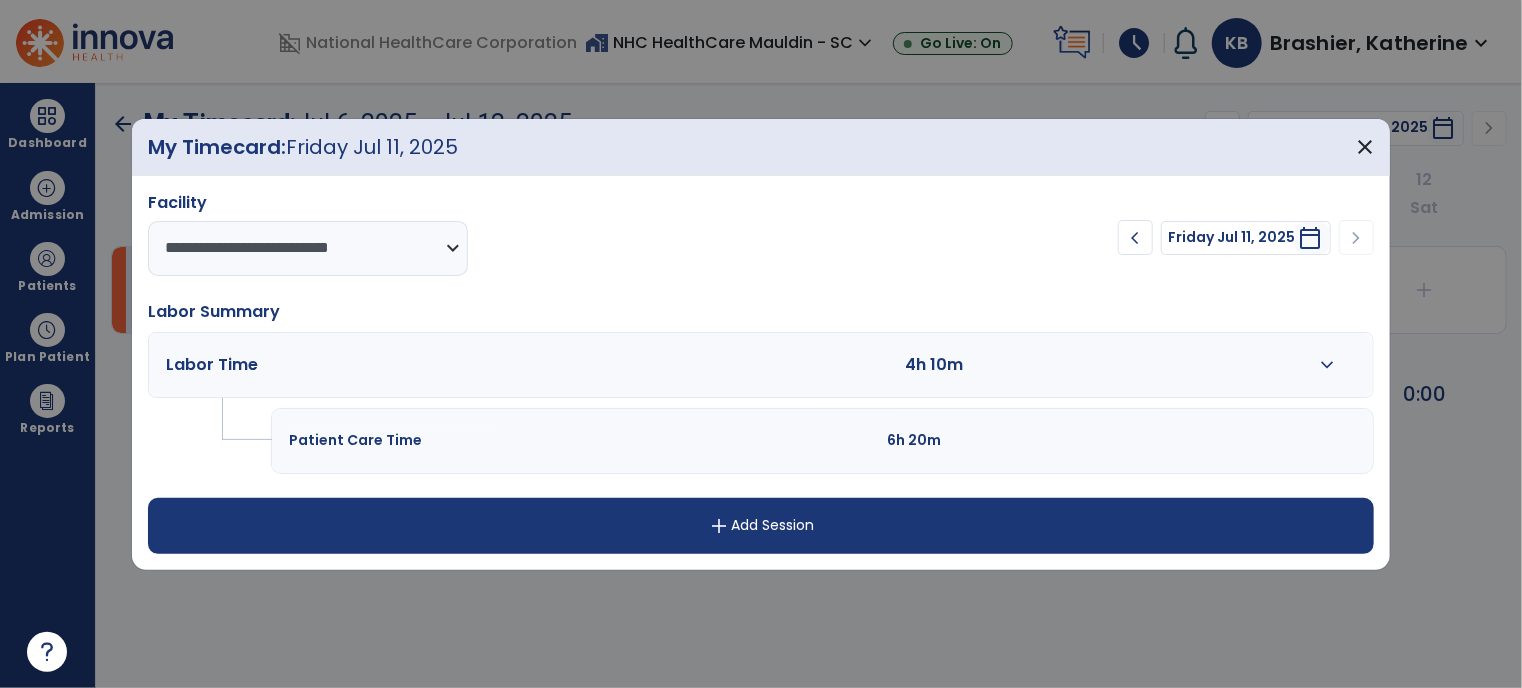 click on "expand_more" at bounding box center (1327, 365) 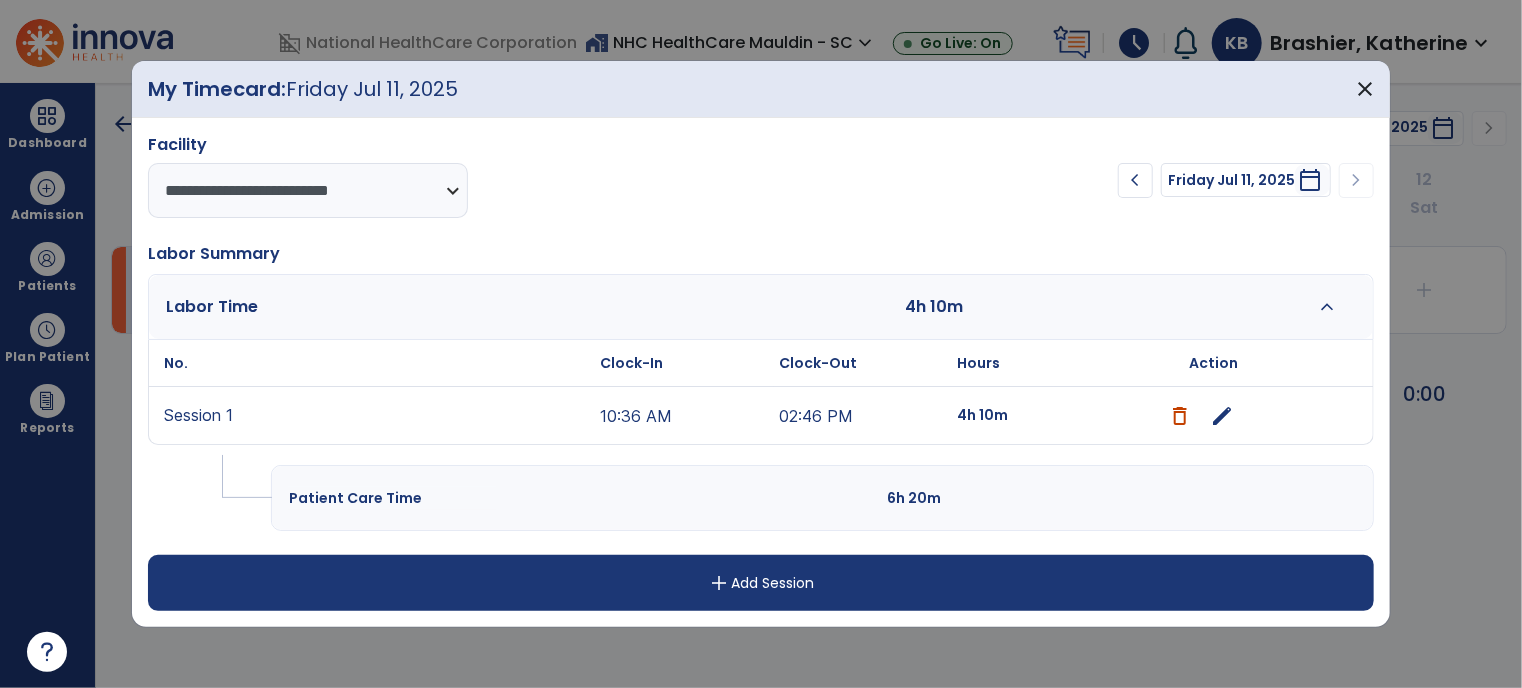click on "10:36 AM" at bounding box center [684, 415] 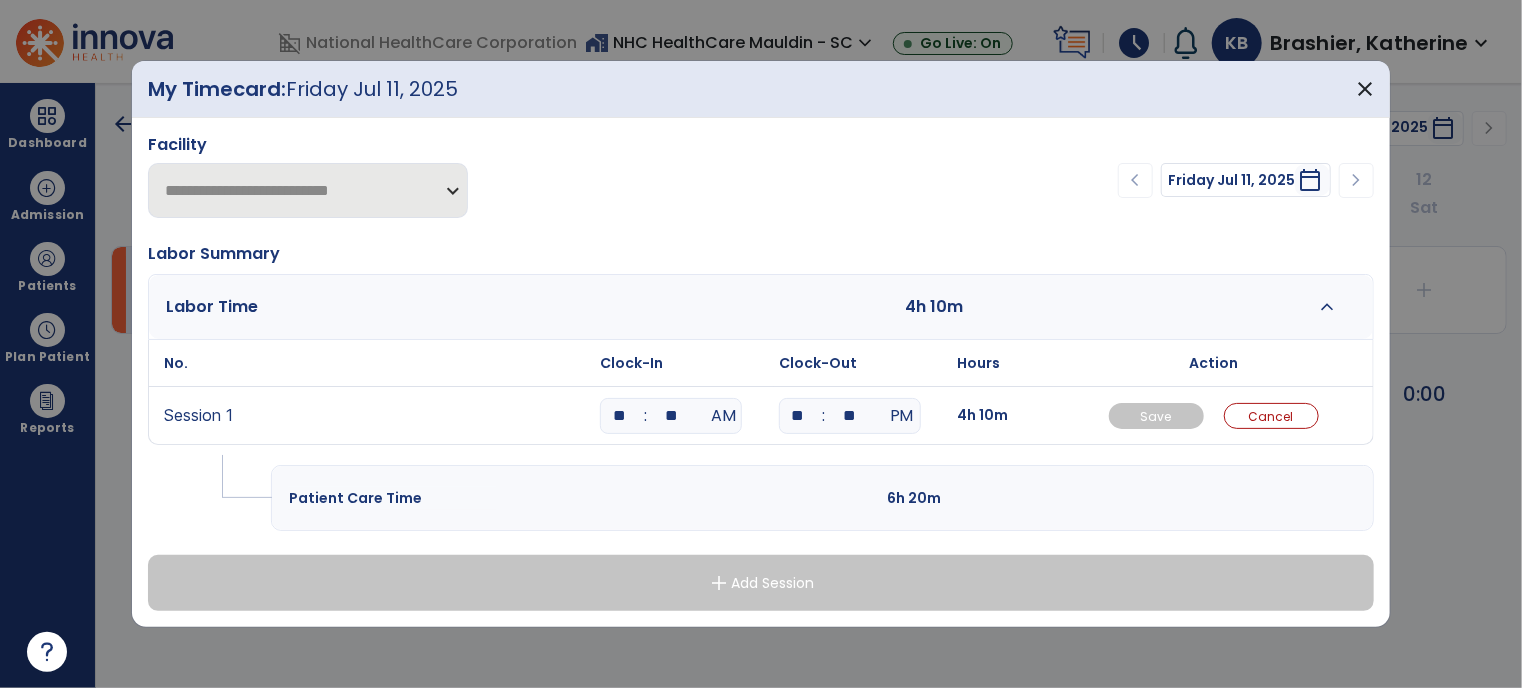 click on "**" at bounding box center (671, 416) 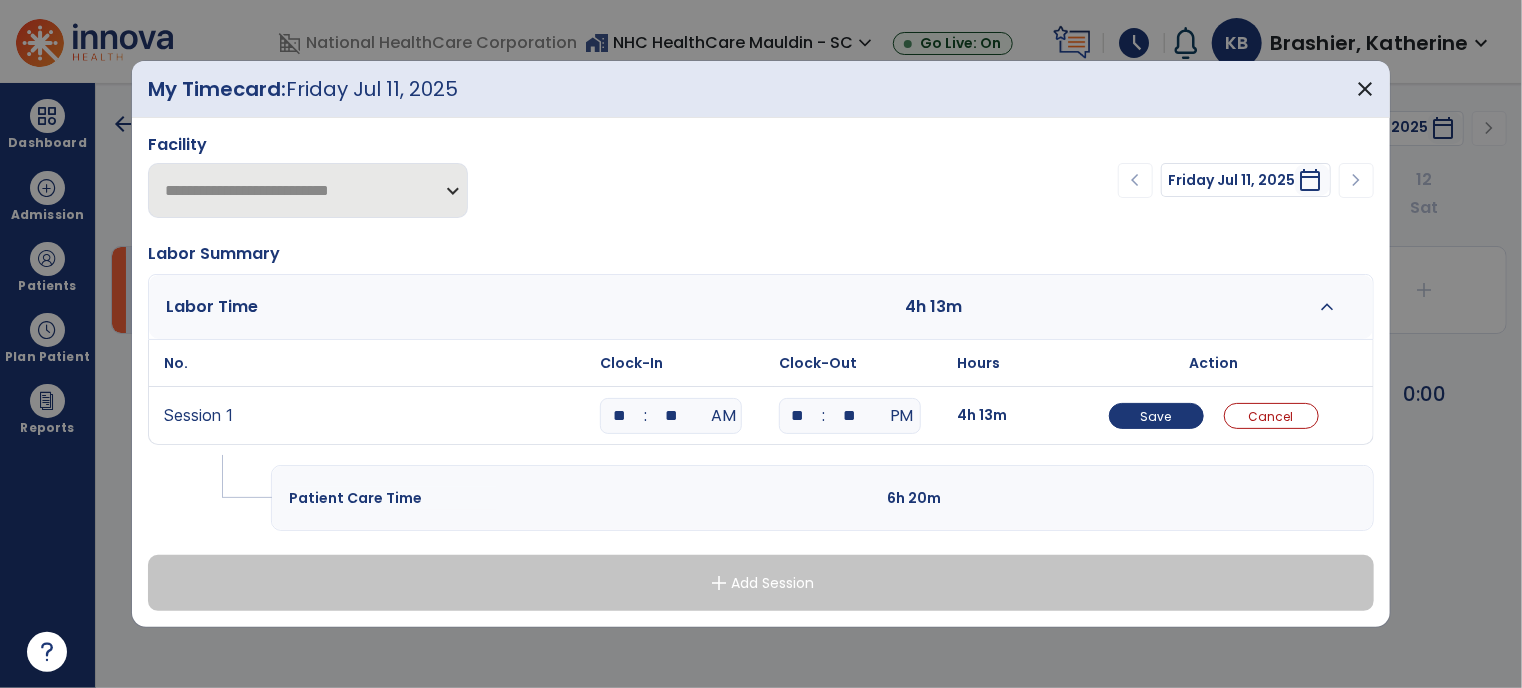click on "**" at bounding box center (619, 416) 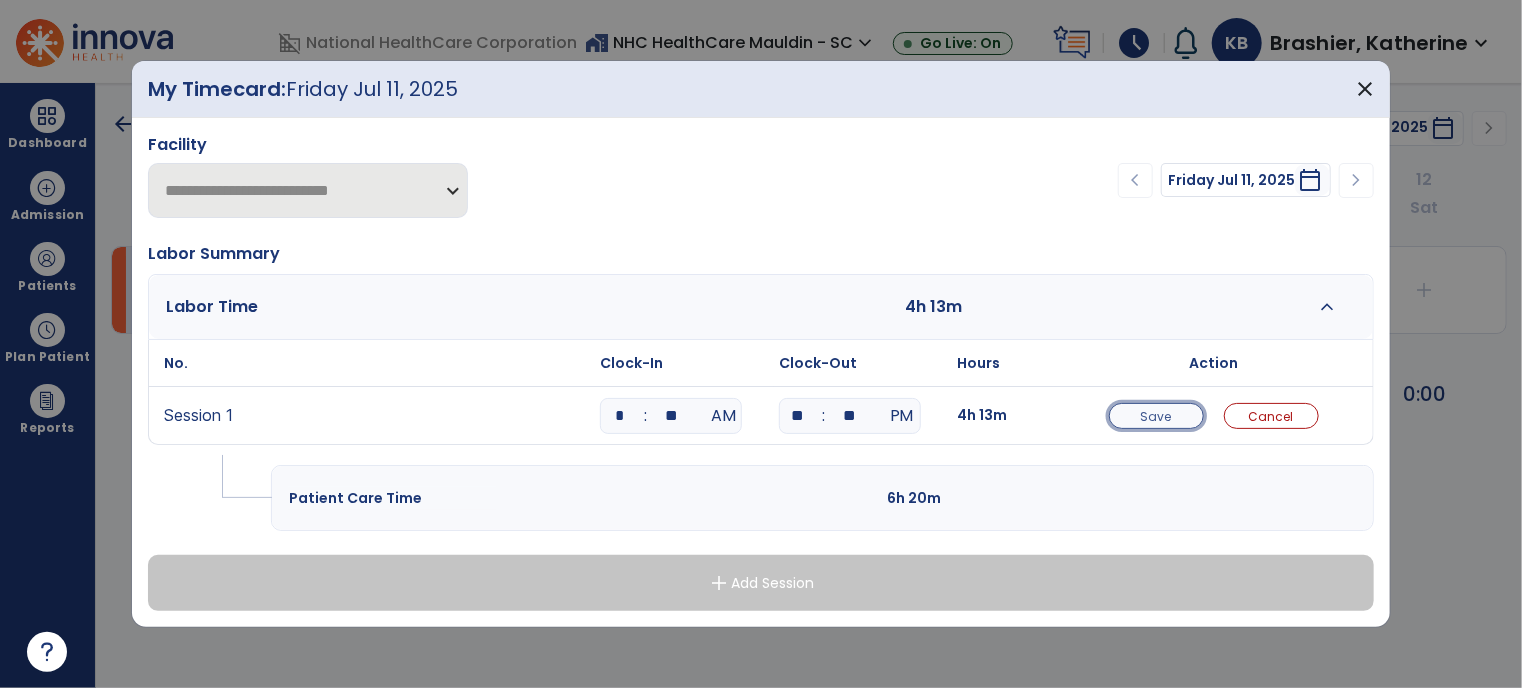 type on "**" 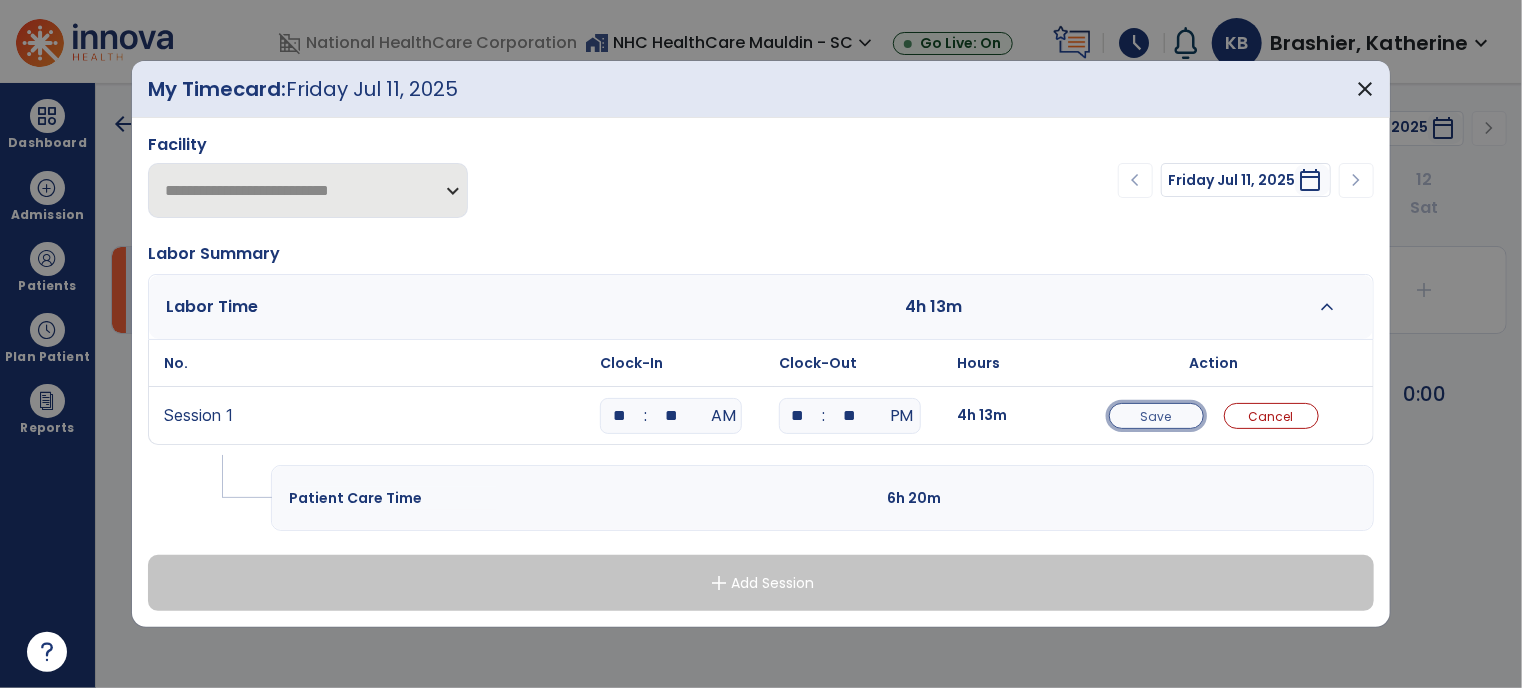 click on "Save" at bounding box center [1156, 416] 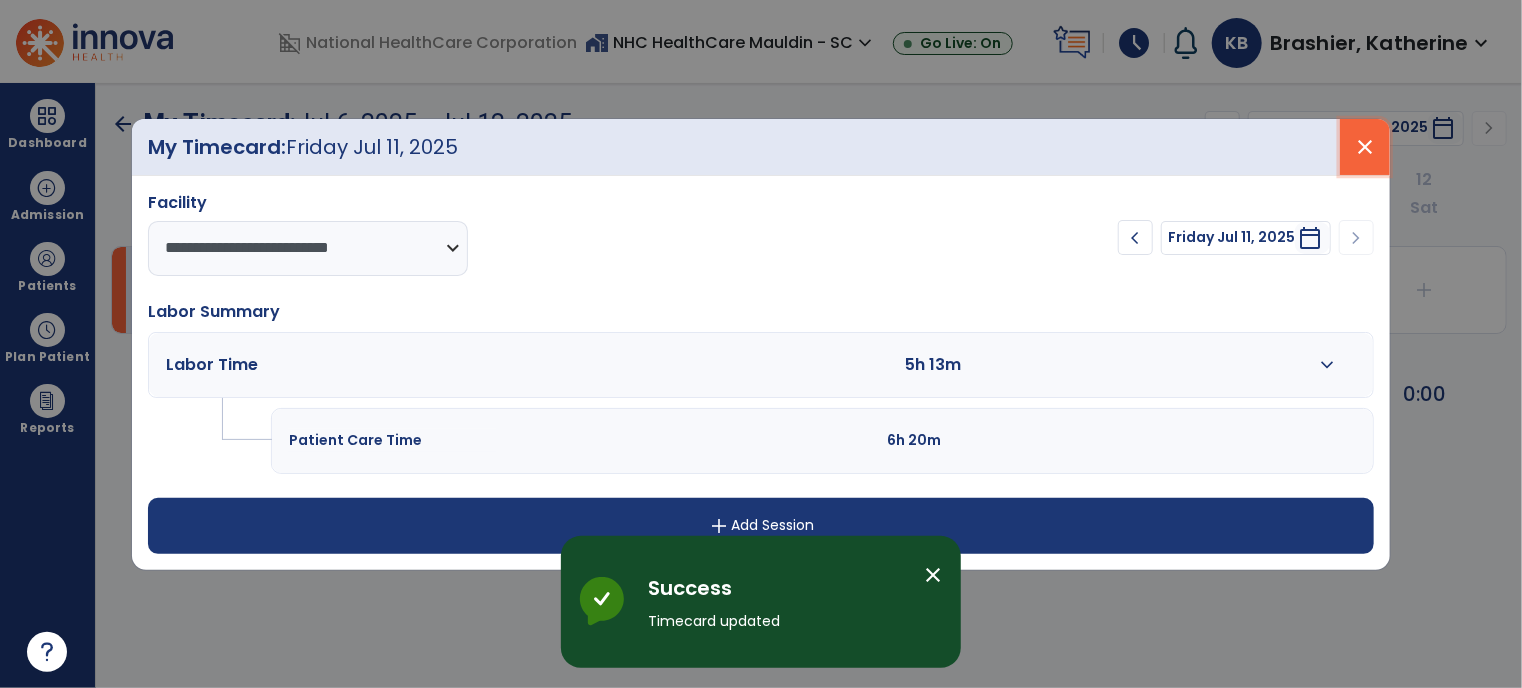 click on "close" at bounding box center (1365, 147) 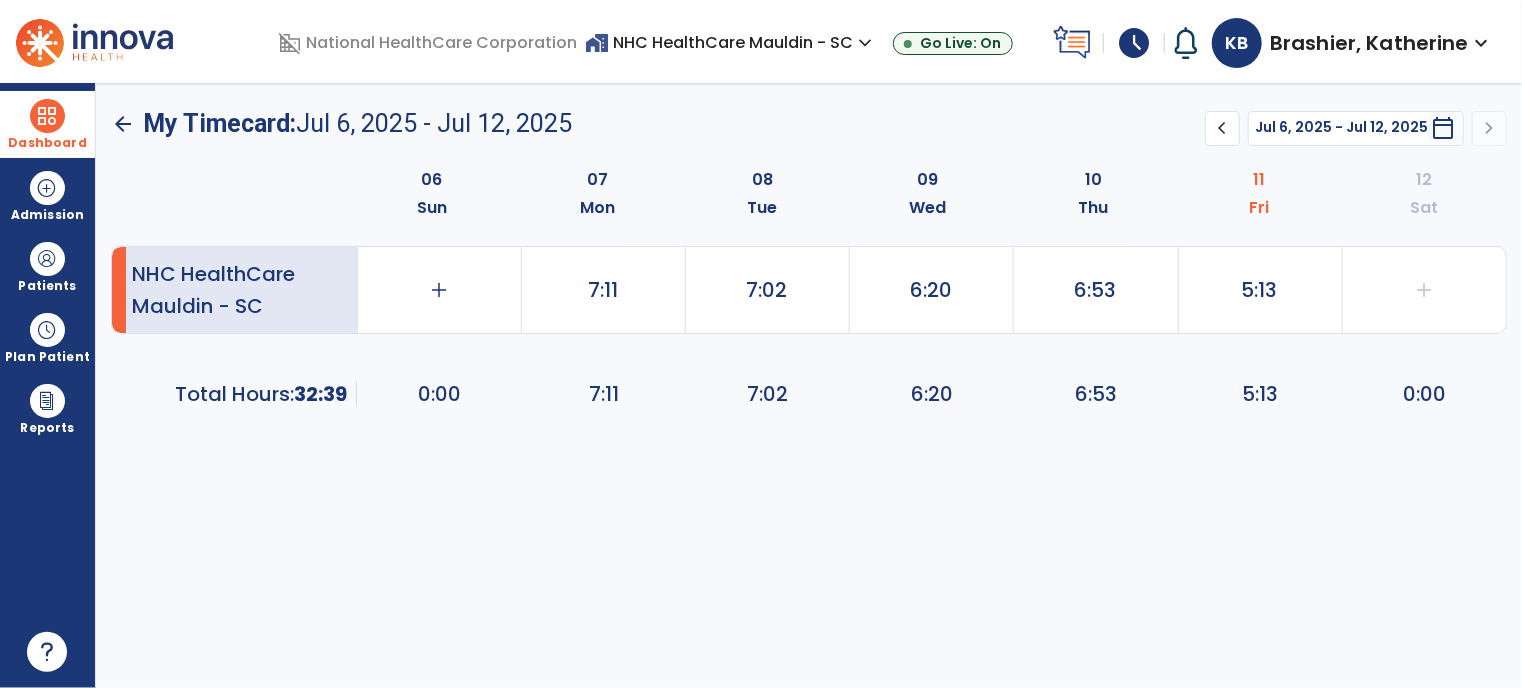 click on "Dashboard" at bounding box center (47, 124) 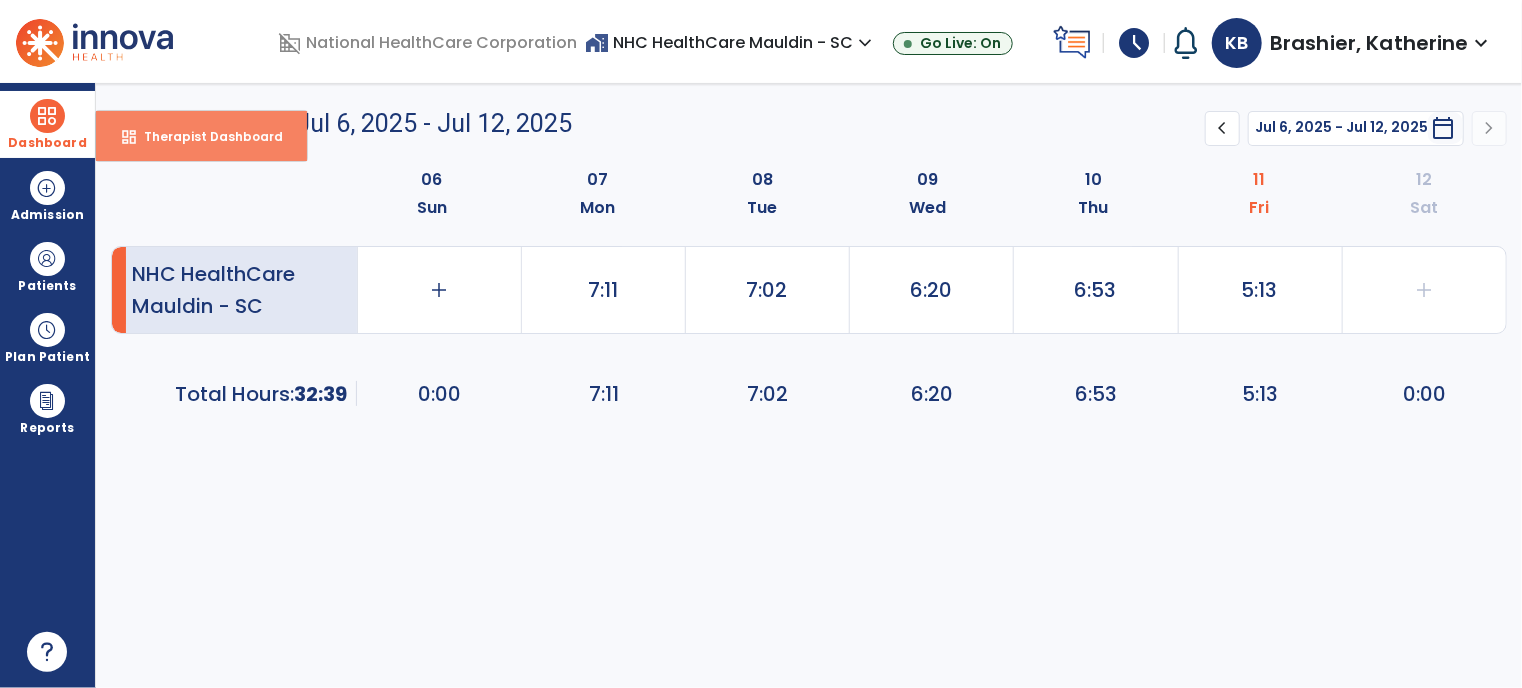 click on "dashboard  Therapist Dashboard" at bounding box center (201, 136) 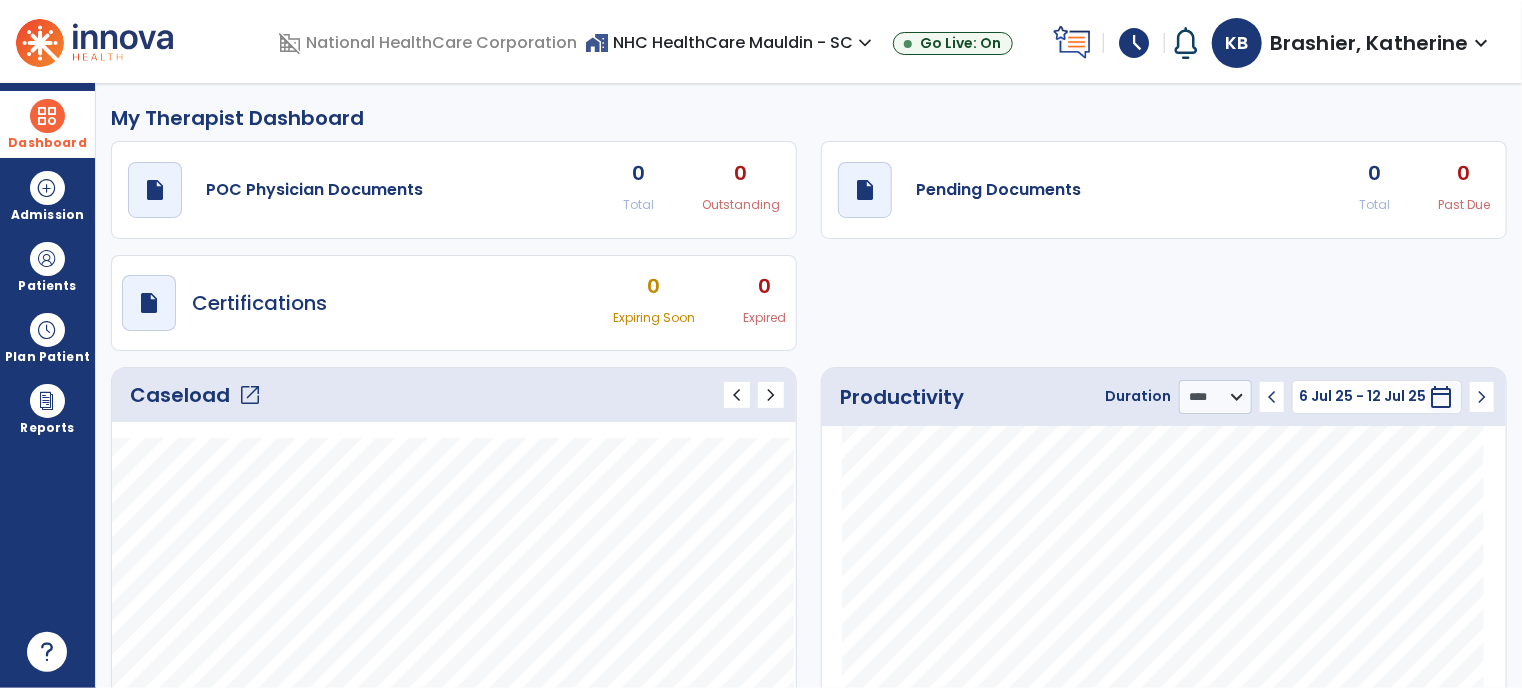 click on "Caseload   open_in_new" 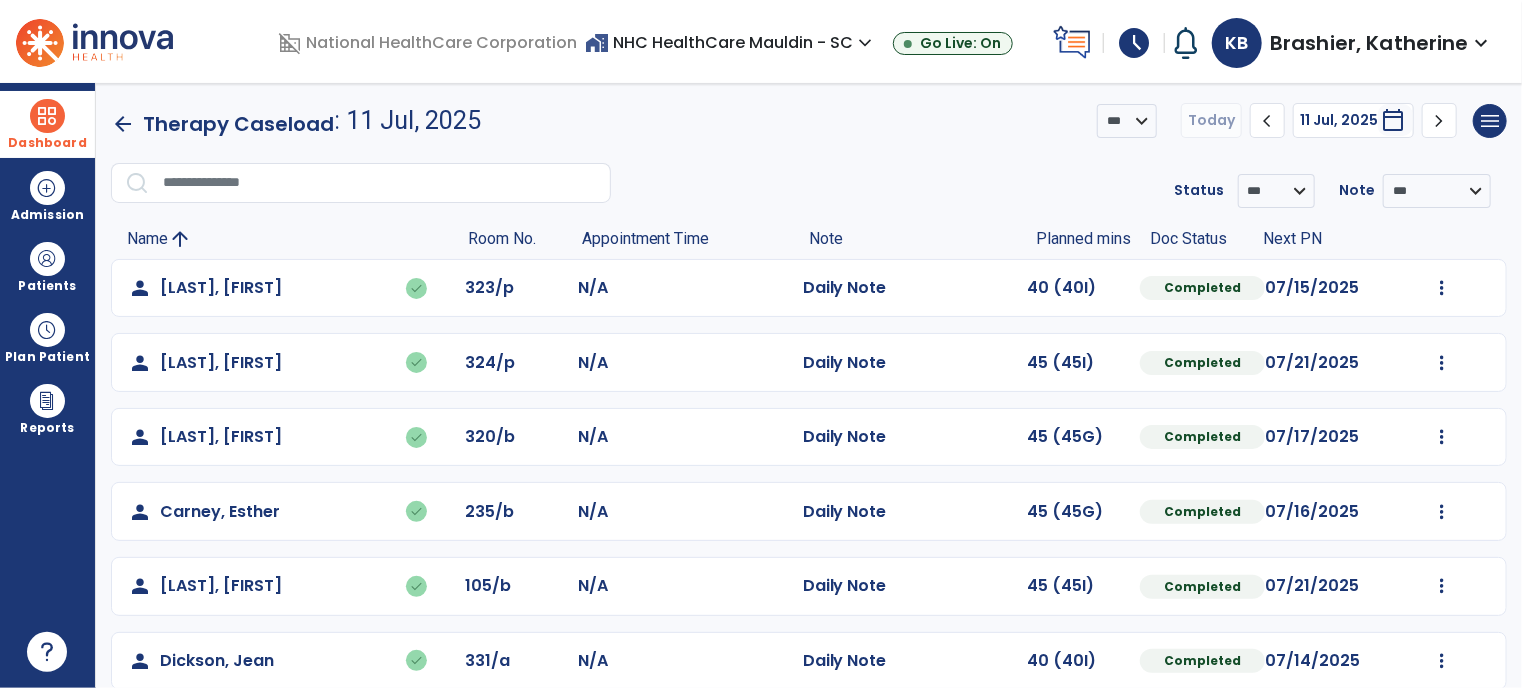 scroll, scrollTop: 0, scrollLeft: 0, axis: both 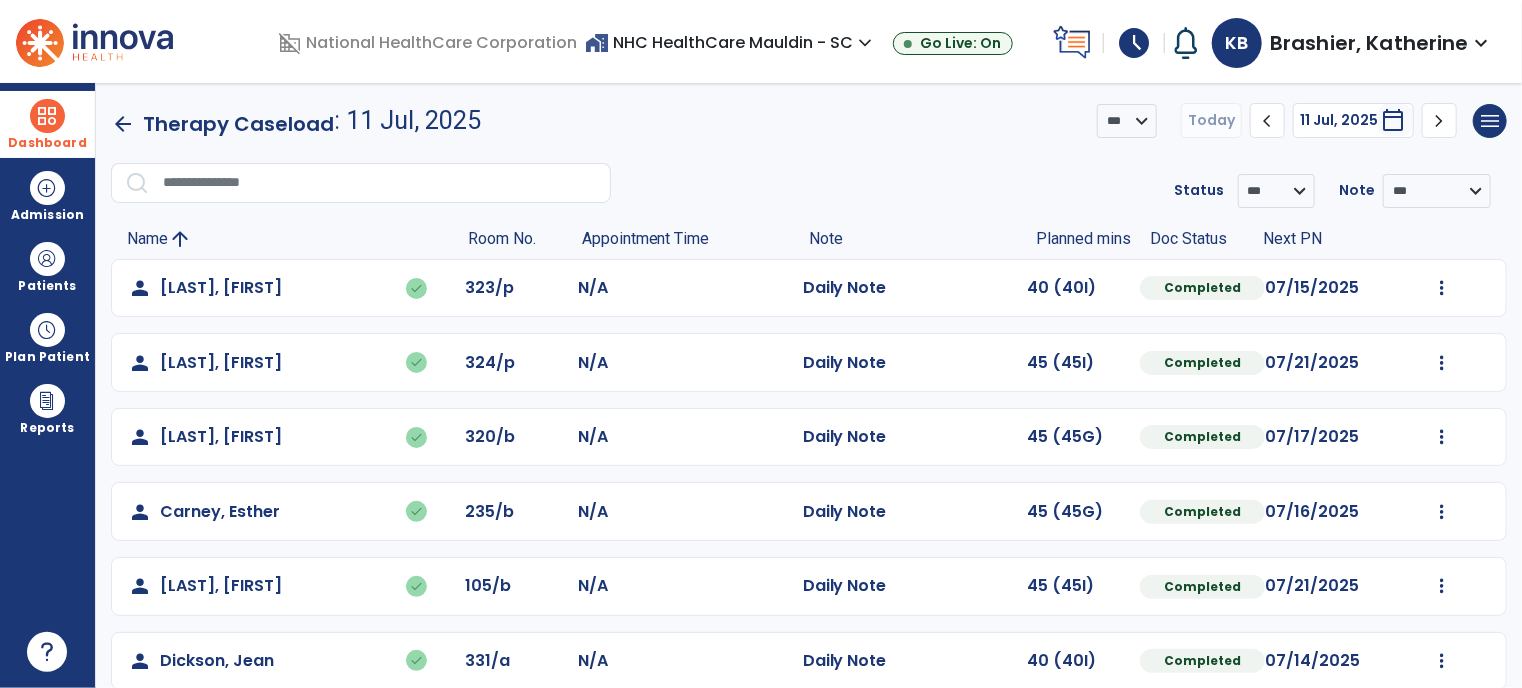 click at bounding box center [47, 116] 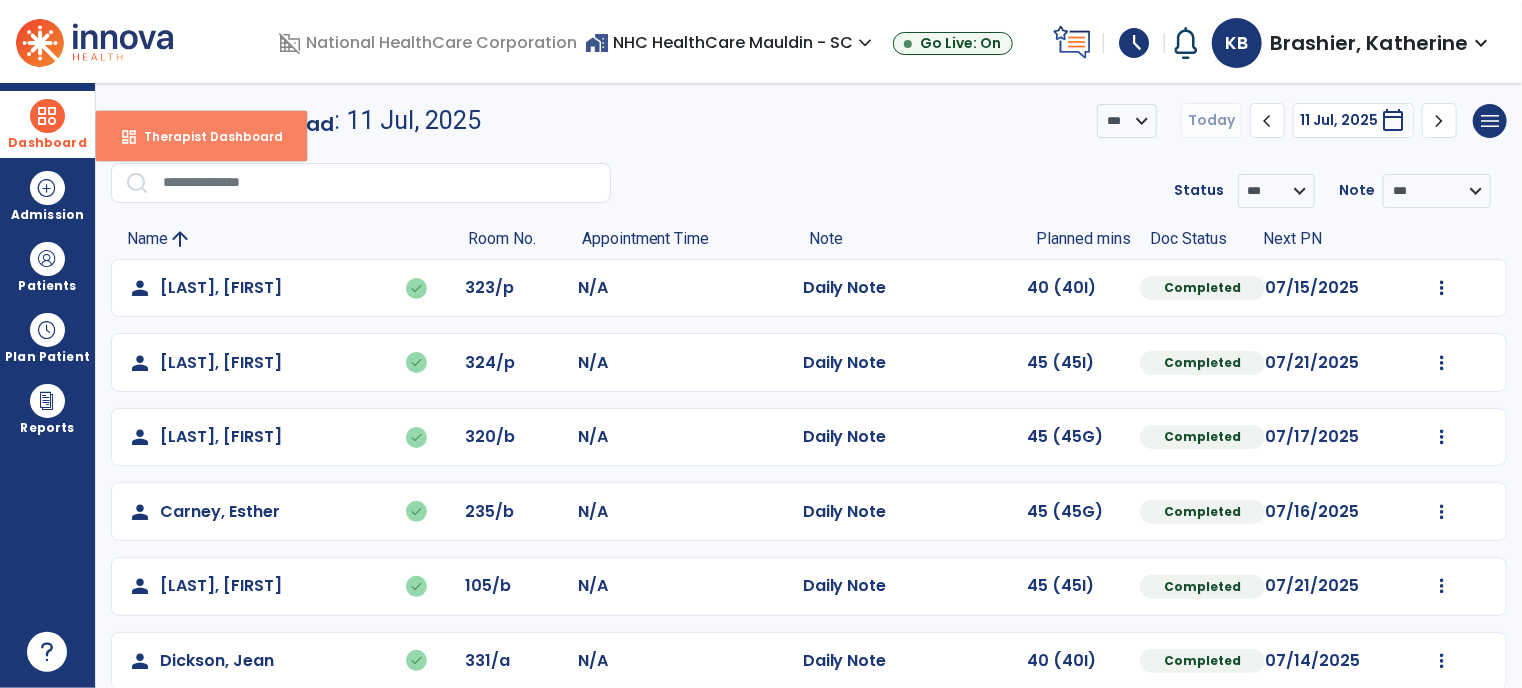 click on "Therapist Dashboard" at bounding box center [205, 136] 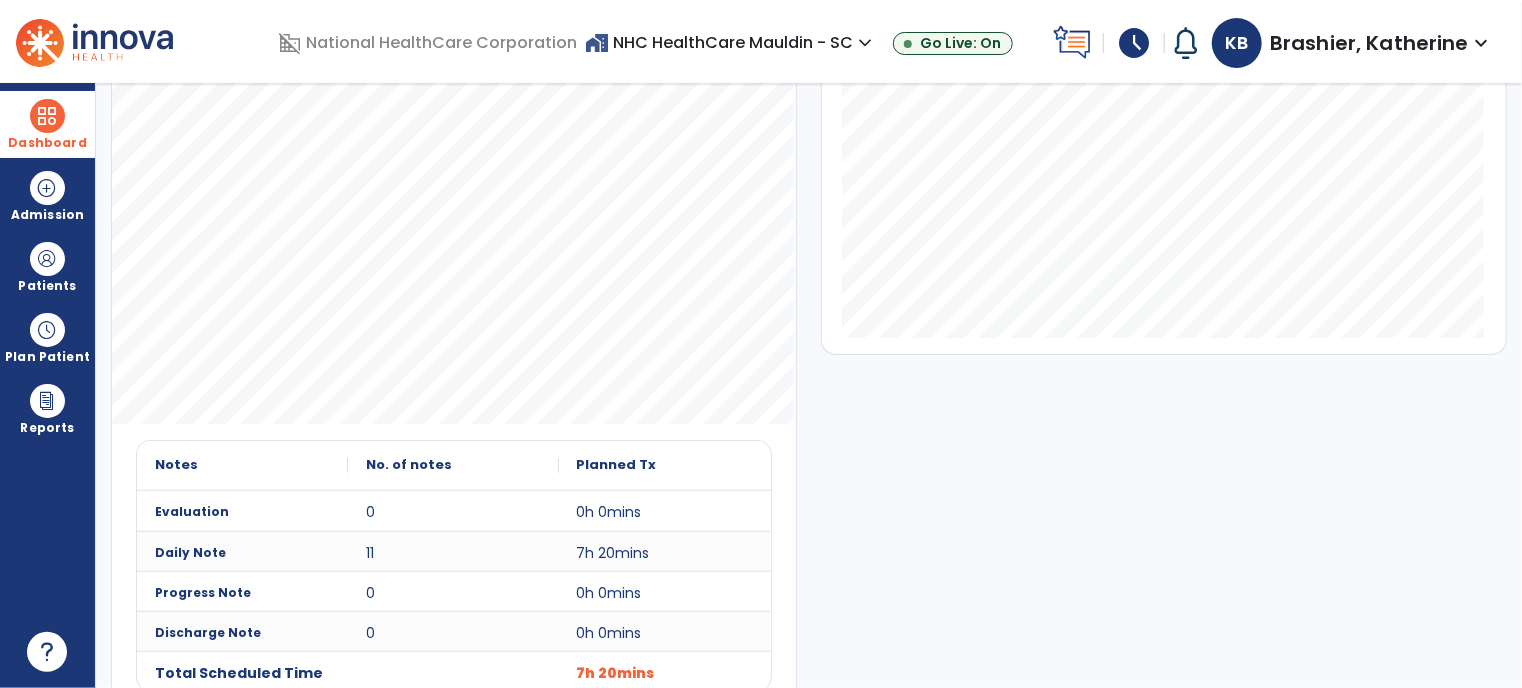 scroll, scrollTop: 415, scrollLeft: 0, axis: vertical 